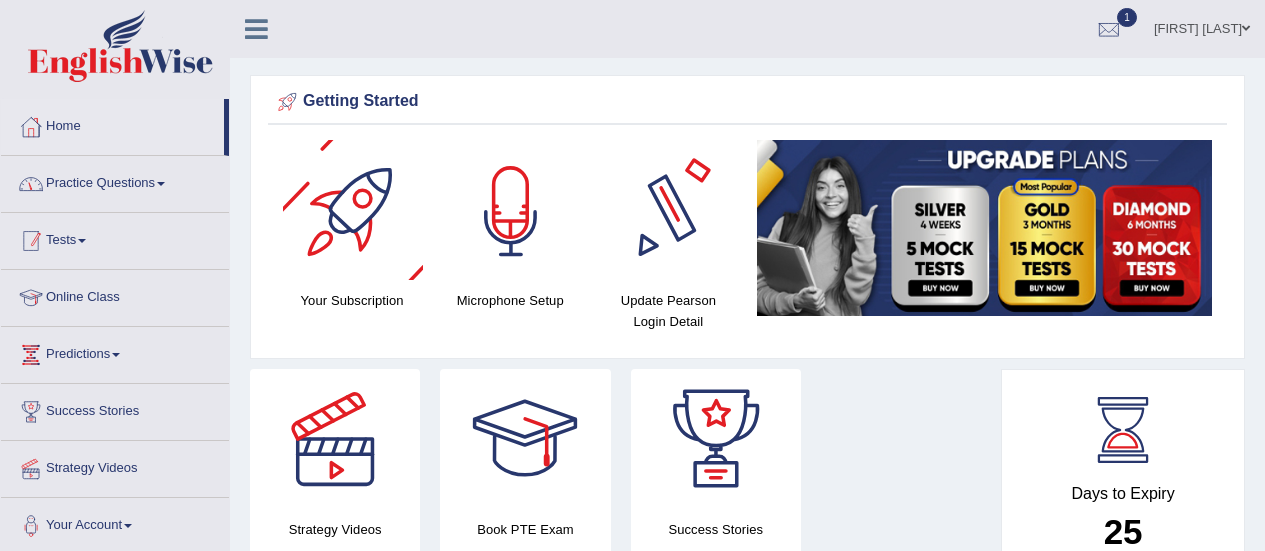 click on "Practice Questions" at bounding box center [115, 181] 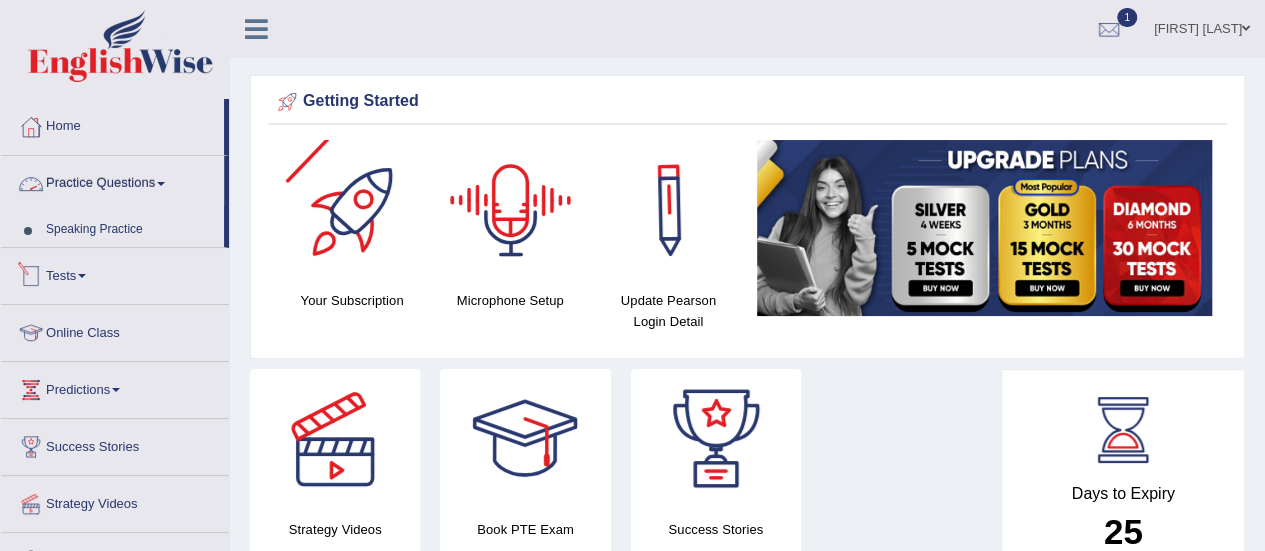 scroll, scrollTop: 0, scrollLeft: 0, axis: both 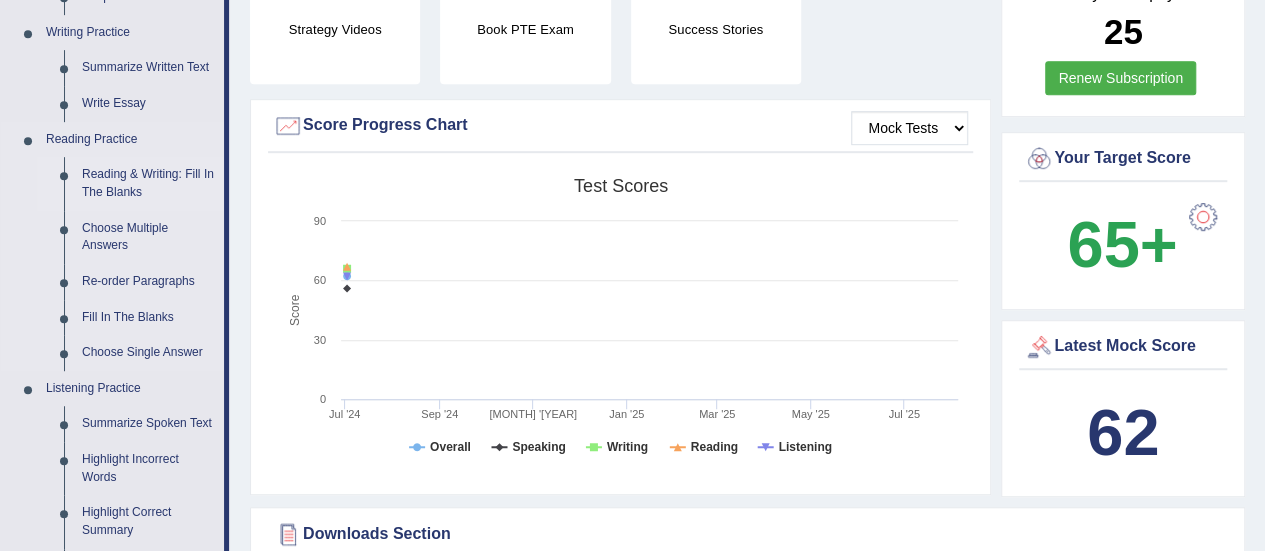 click on "Reading & Writing: Fill In The Blanks" at bounding box center [148, 183] 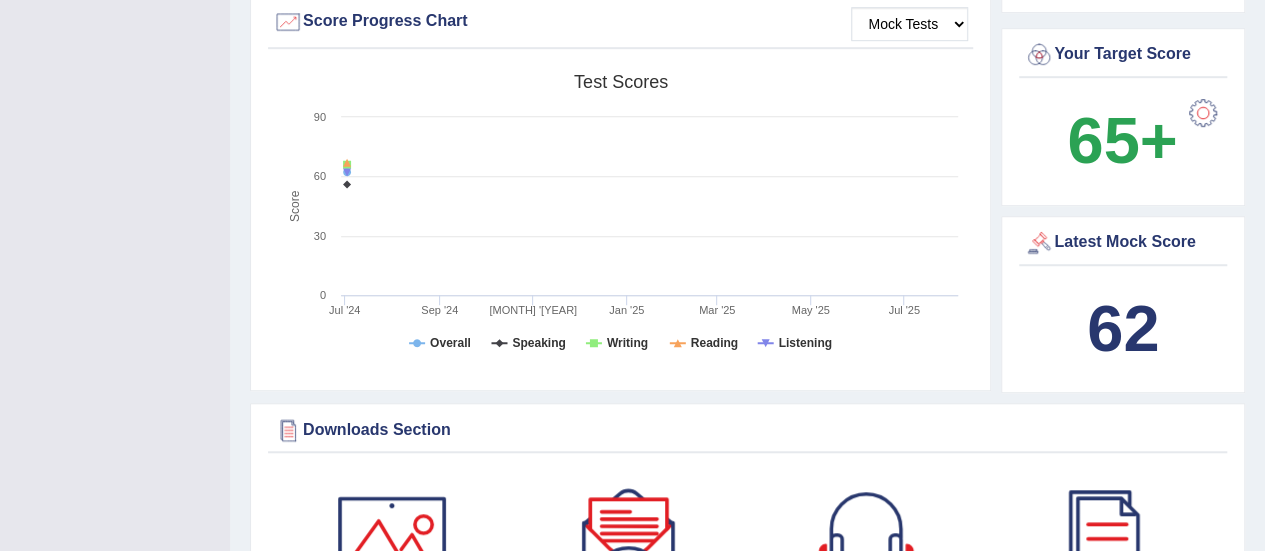 scroll, scrollTop: 748, scrollLeft: 0, axis: vertical 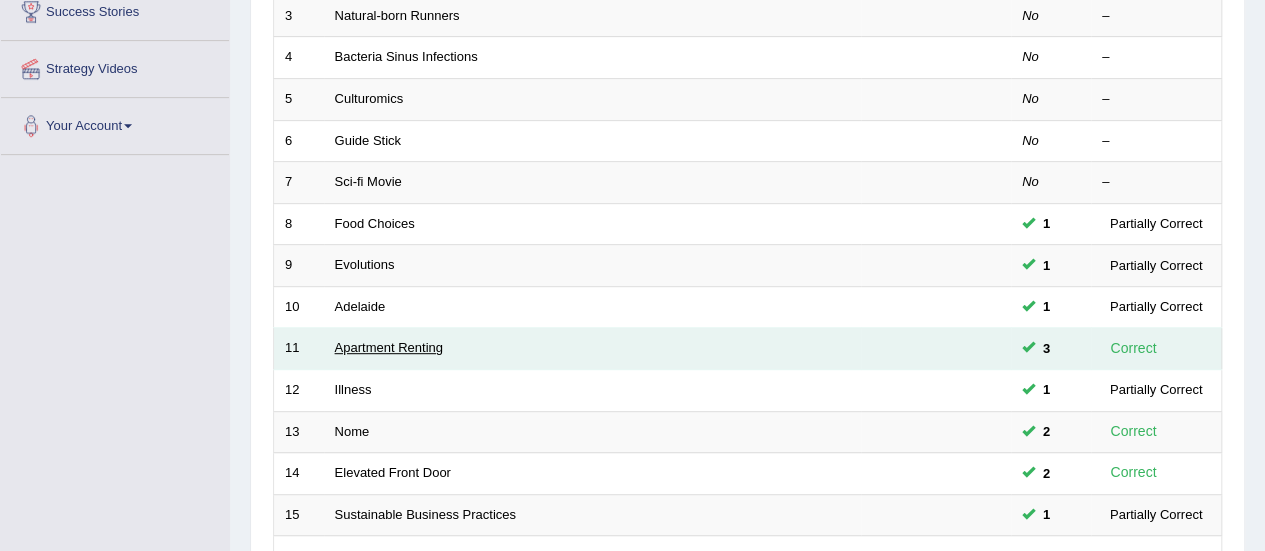 click on "Apartment Renting" at bounding box center [389, 347] 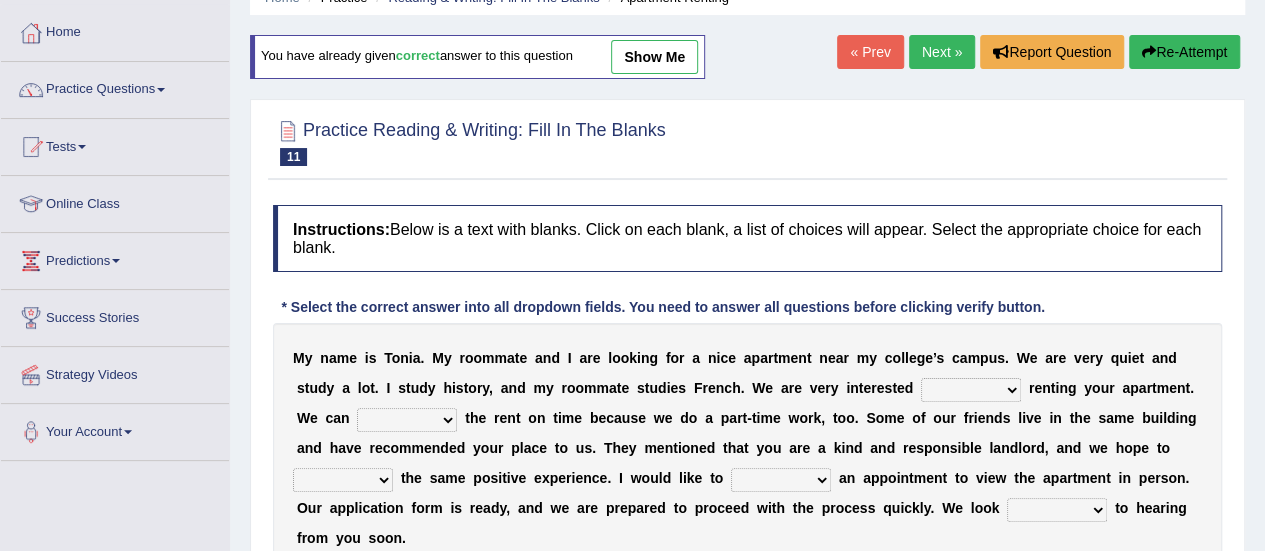 scroll, scrollTop: 200, scrollLeft: 0, axis: vertical 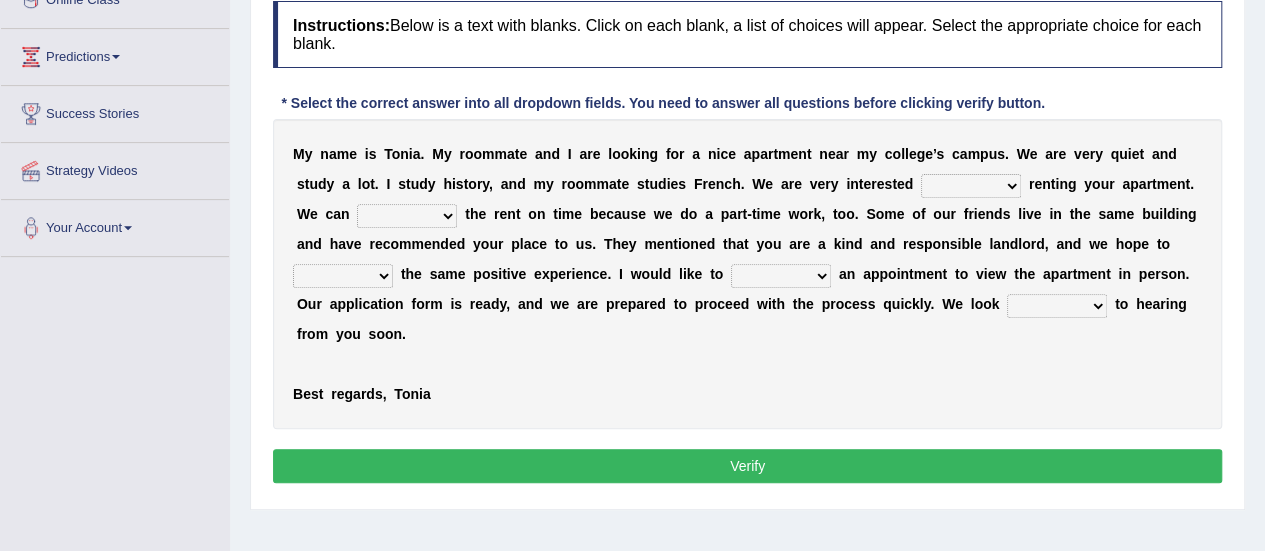 click on "for about at in" at bounding box center (971, 186) 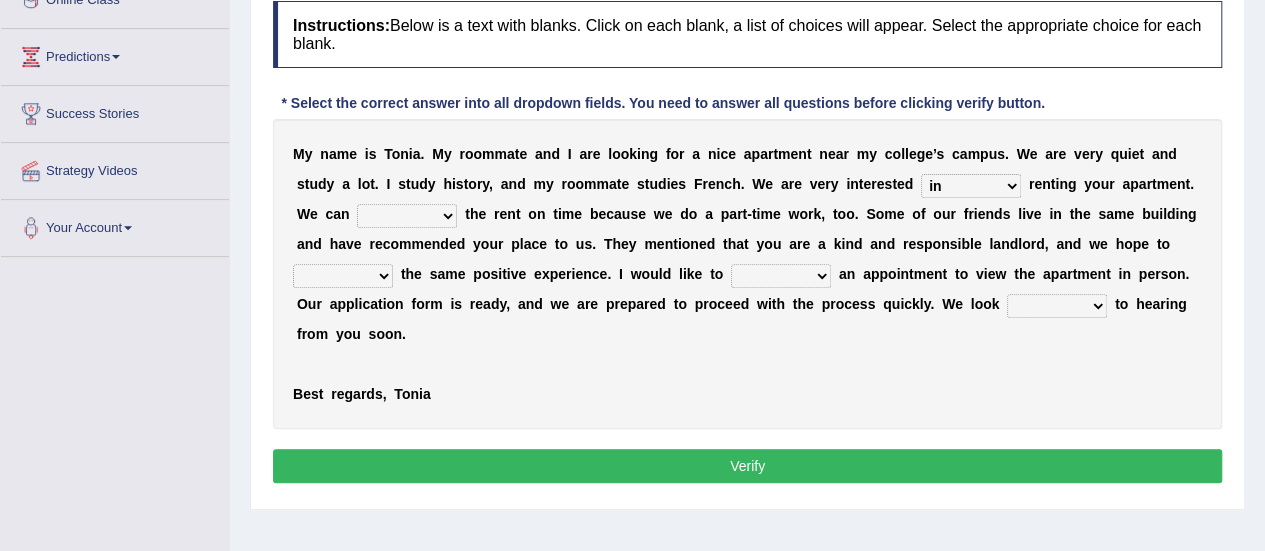 click on "for about at in" at bounding box center [971, 186] 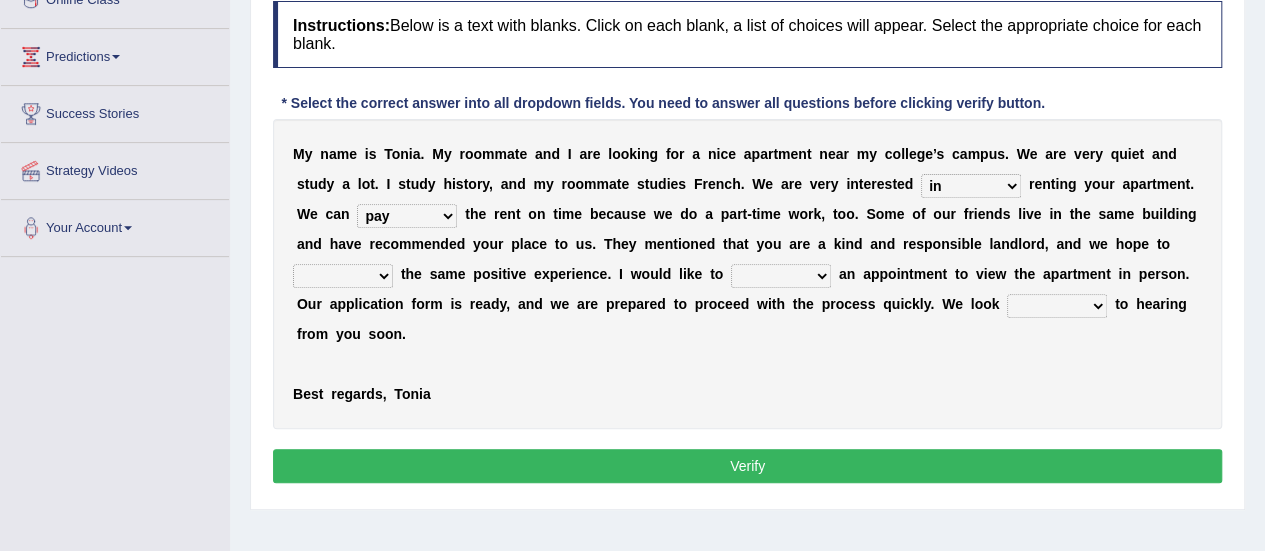 click on "afford get pay bring" at bounding box center [407, 216] 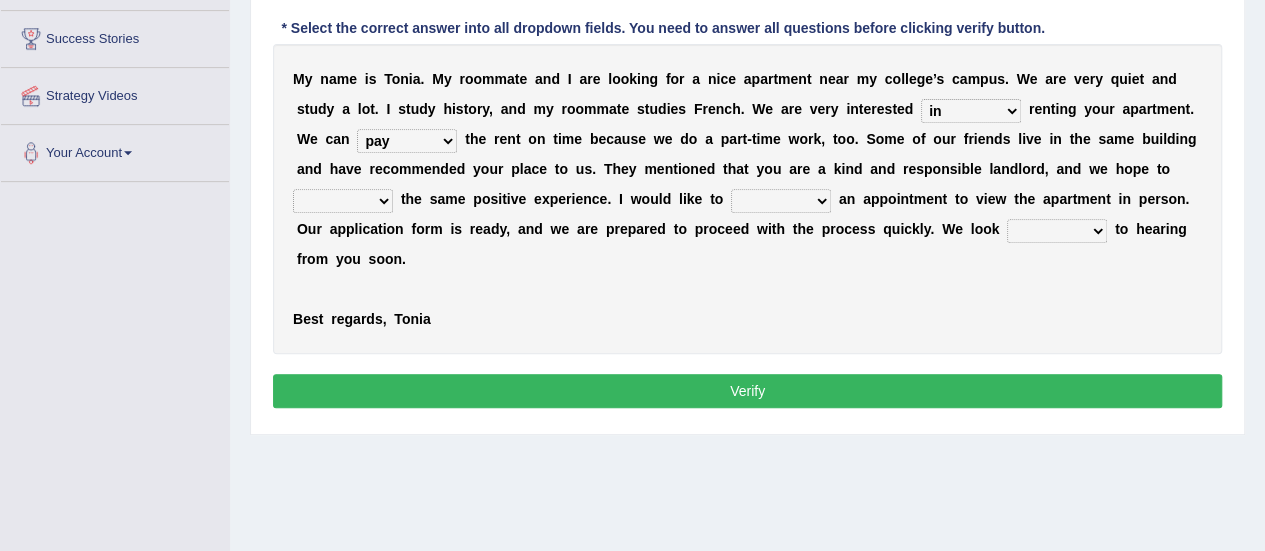 scroll, scrollTop: 400, scrollLeft: 0, axis: vertical 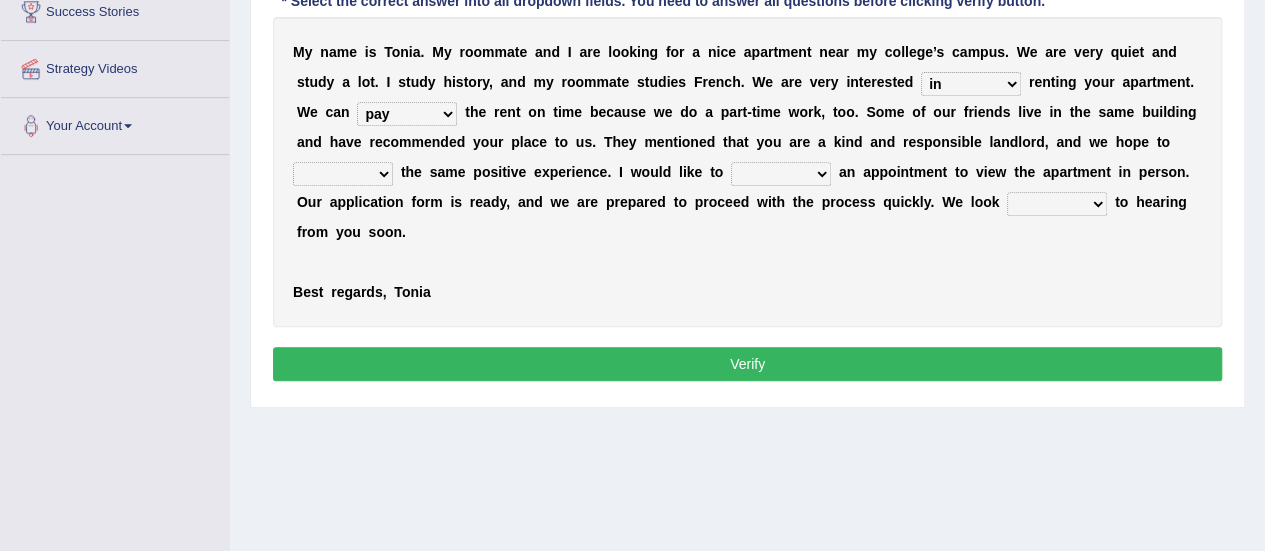 click on "form meet have decide" at bounding box center (343, 174) 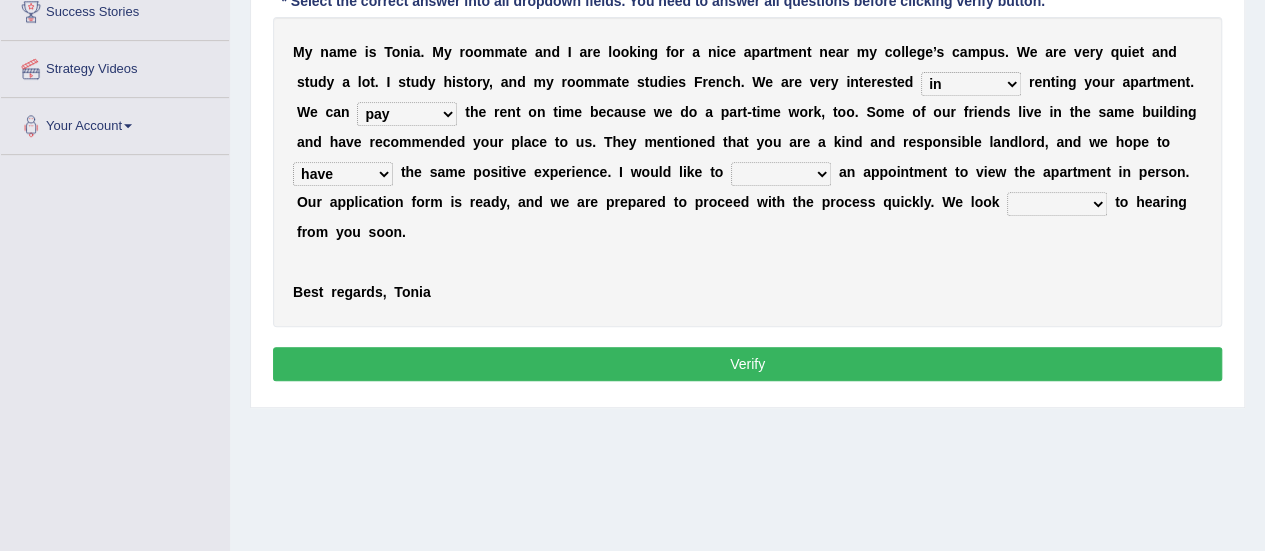 click on "form meet have decide" at bounding box center (343, 174) 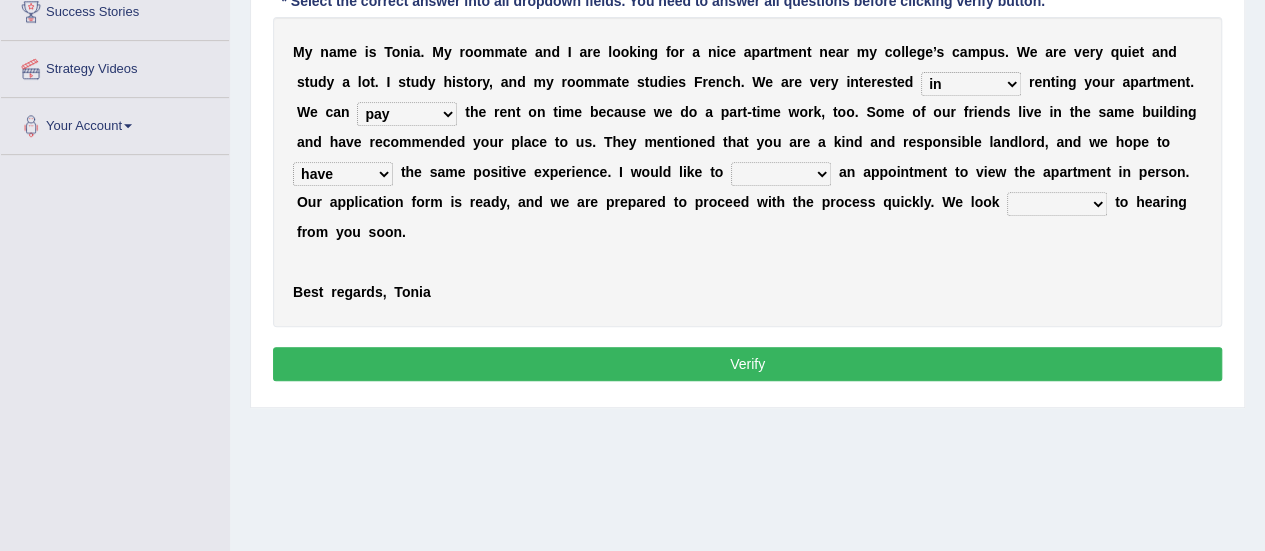 drag, startPoint x: 791, startPoint y: 157, endPoint x: 800, endPoint y: 167, distance: 13.453624 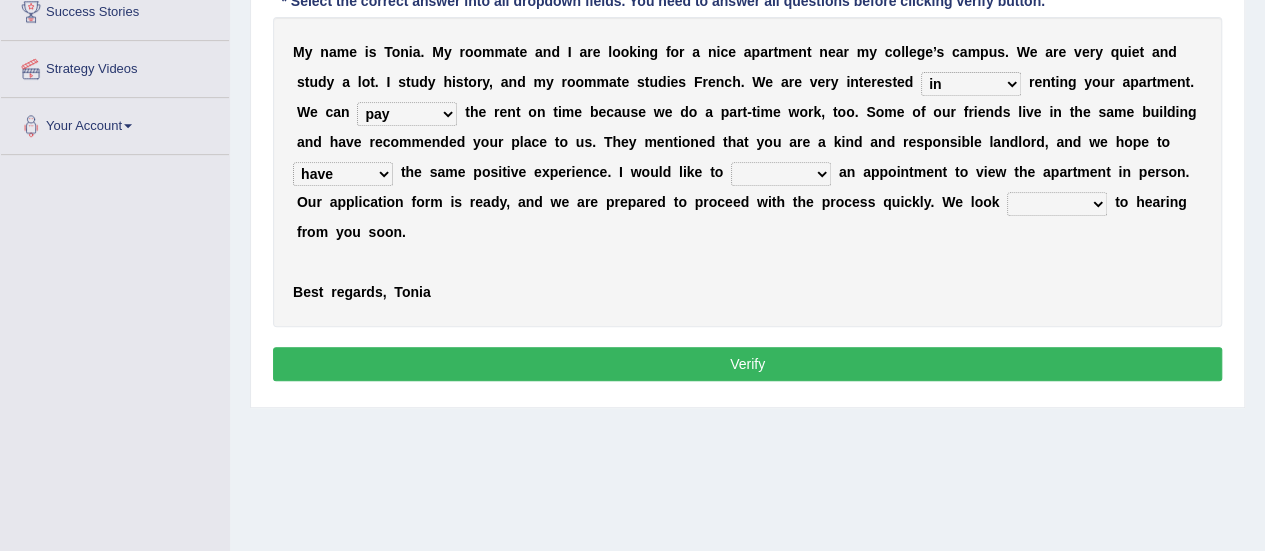 click on "own recall revise make" at bounding box center (781, 174) 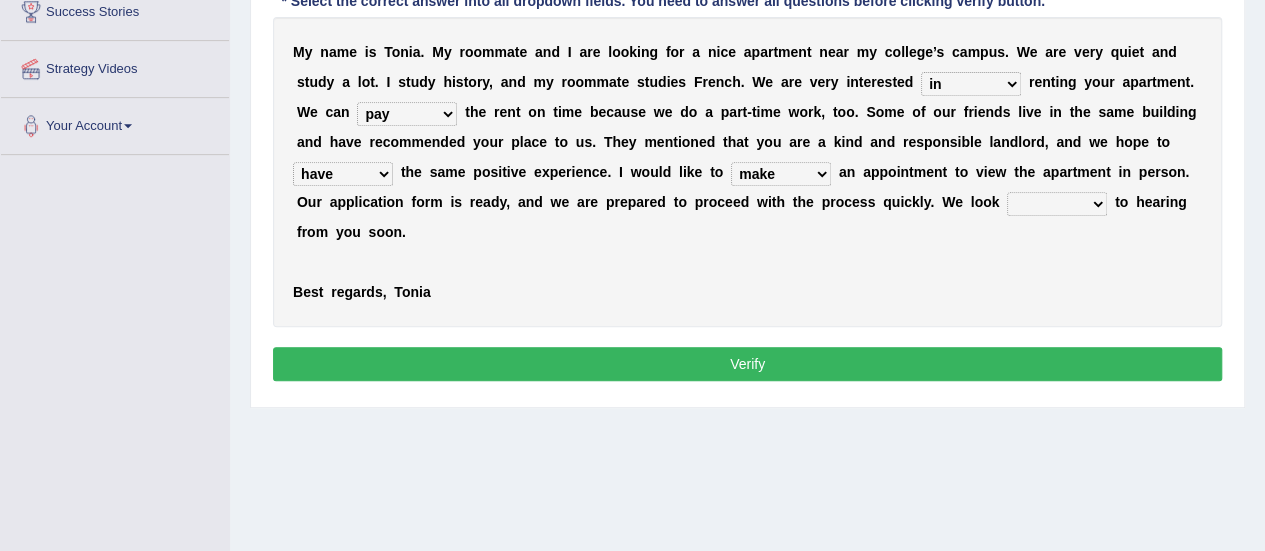 click on "own recall revise make" at bounding box center [781, 174] 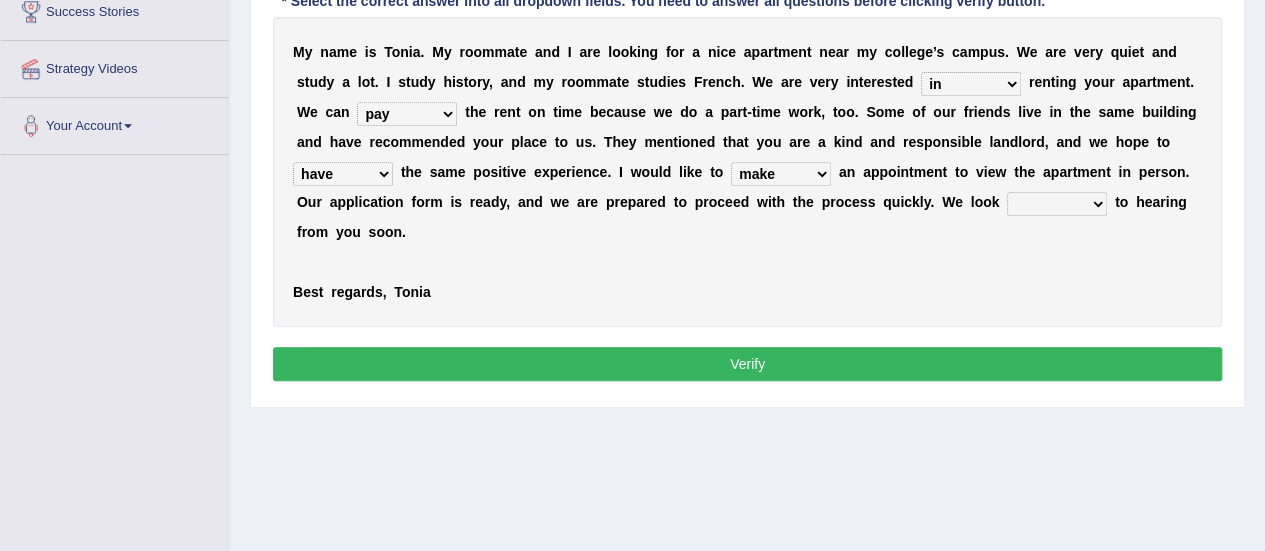 drag, startPoint x: 1079, startPoint y: 201, endPoint x: 1068, endPoint y: 204, distance: 11.401754 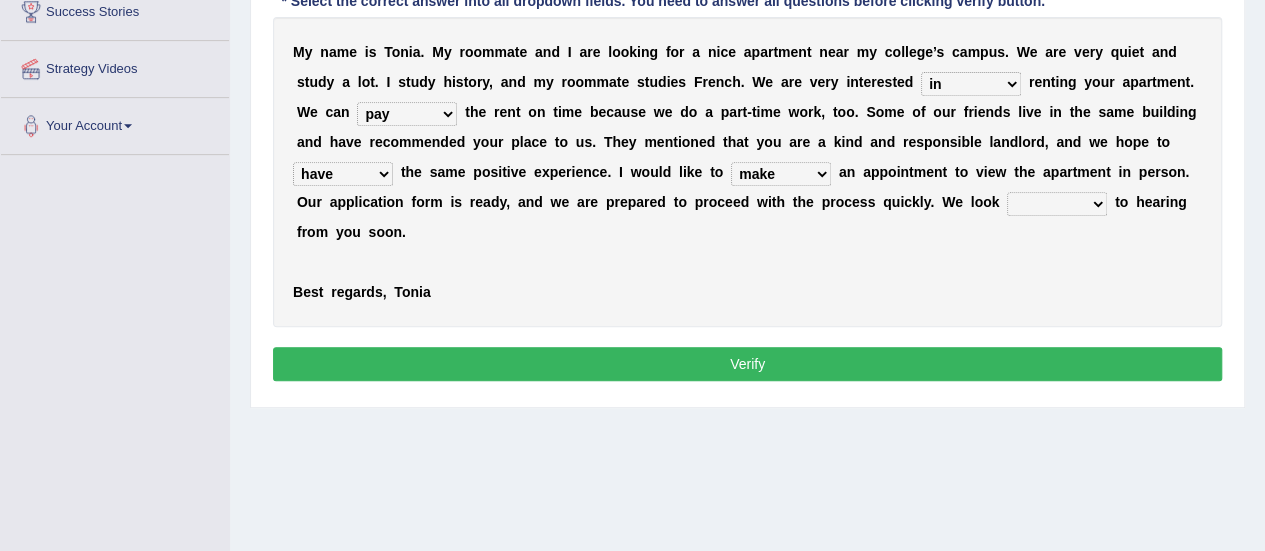 drag, startPoint x: 1011, startPoint y: 197, endPoint x: 1019, endPoint y: 204, distance: 10.630146 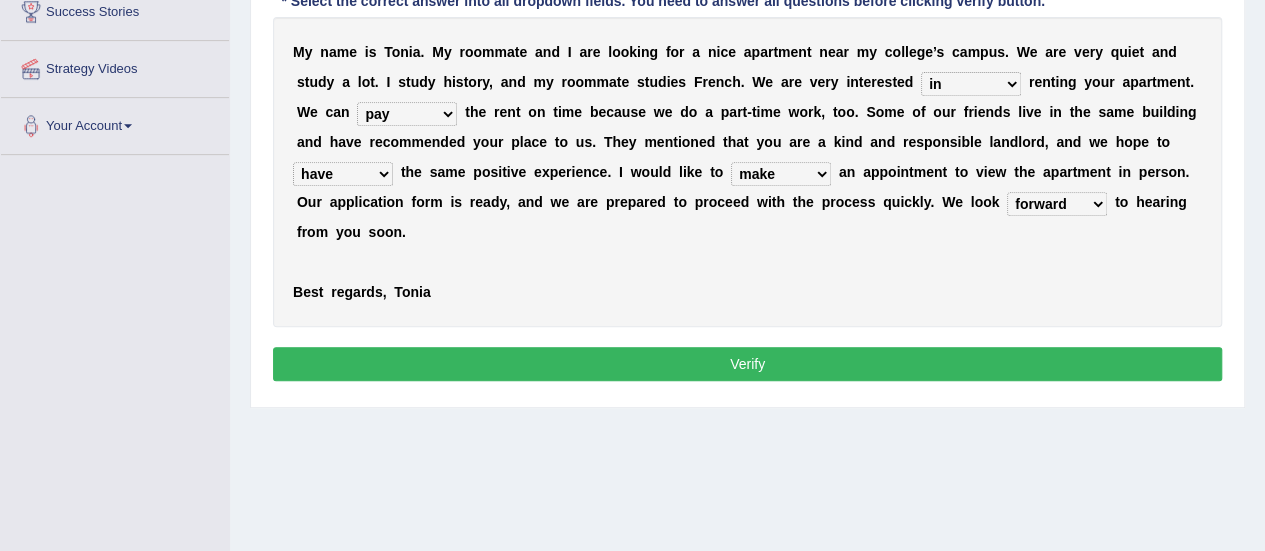 click on "around out in forward" at bounding box center [1057, 204] 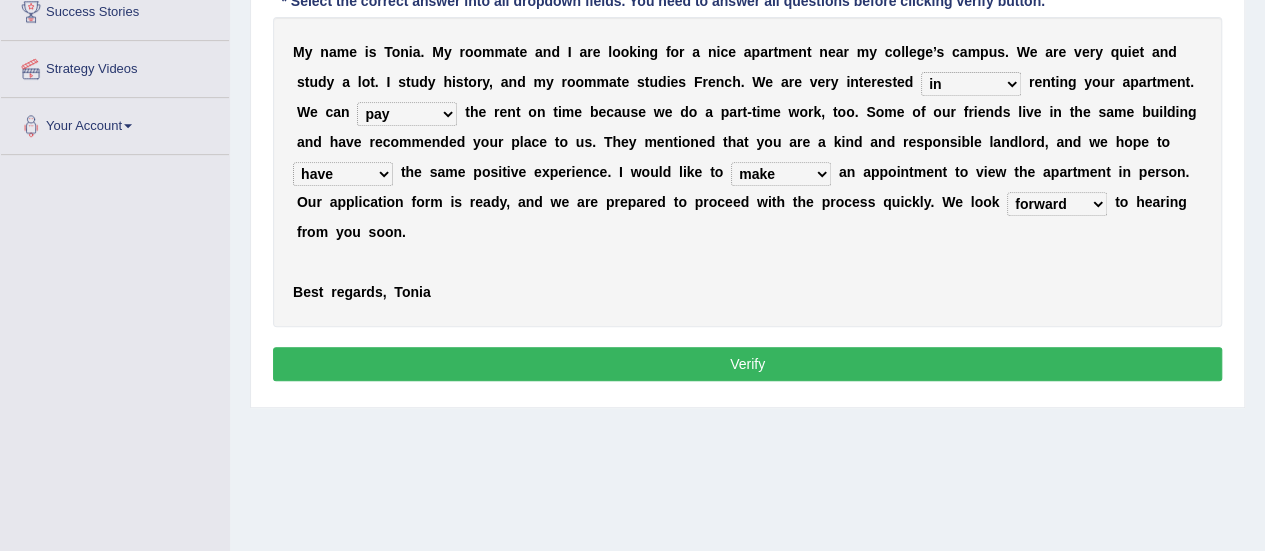 click on "Verify" at bounding box center (747, 364) 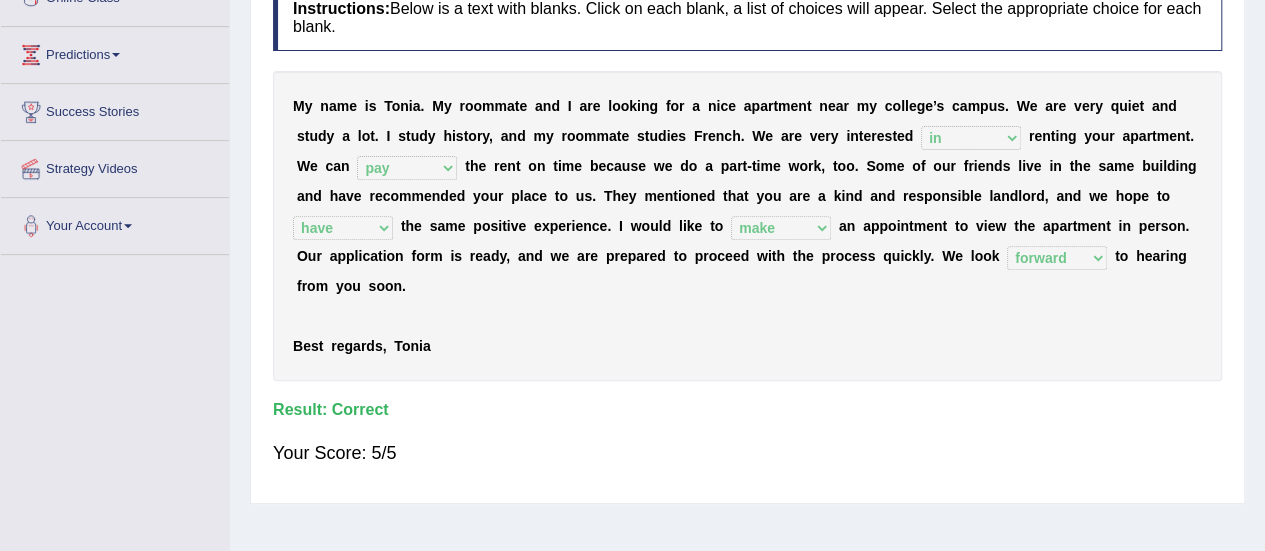 scroll, scrollTop: 100, scrollLeft: 0, axis: vertical 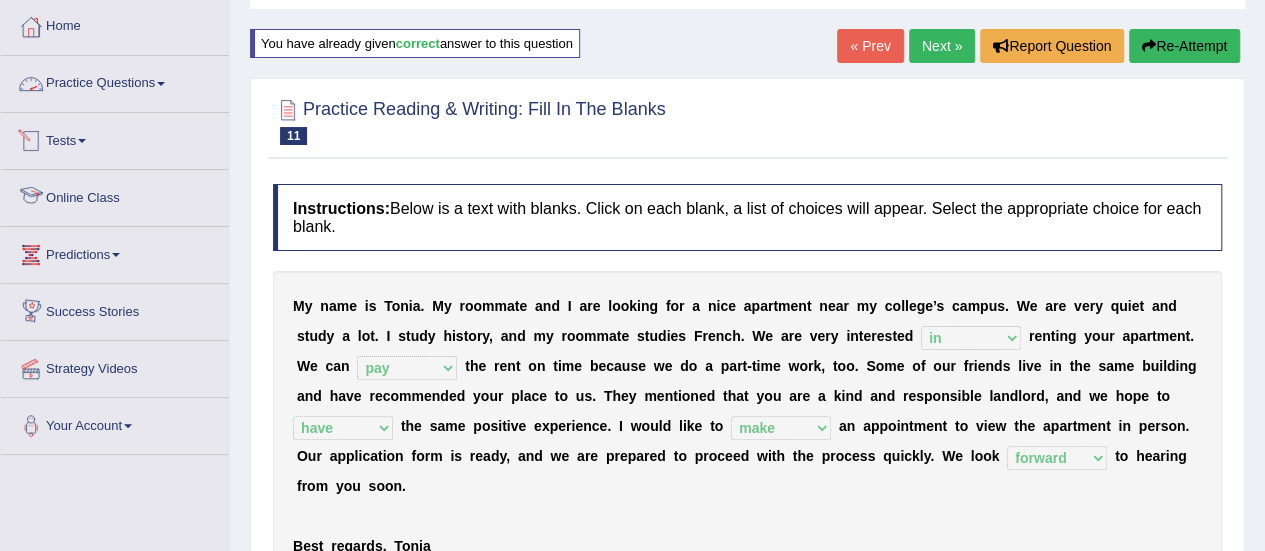 click on "Practice Questions" at bounding box center [115, 81] 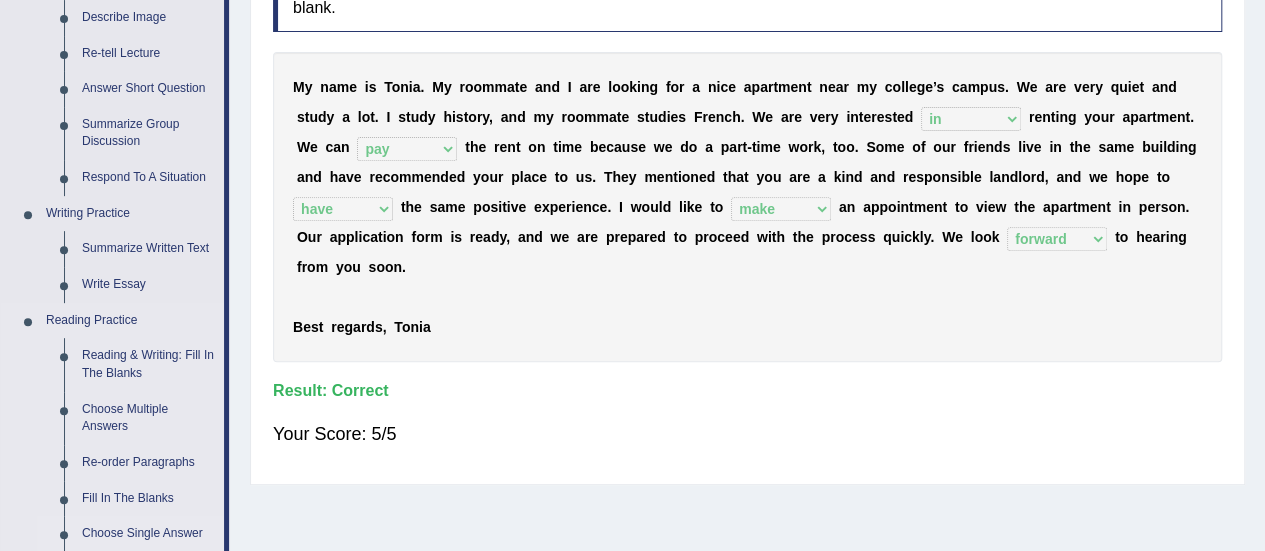 scroll, scrollTop: 600, scrollLeft: 0, axis: vertical 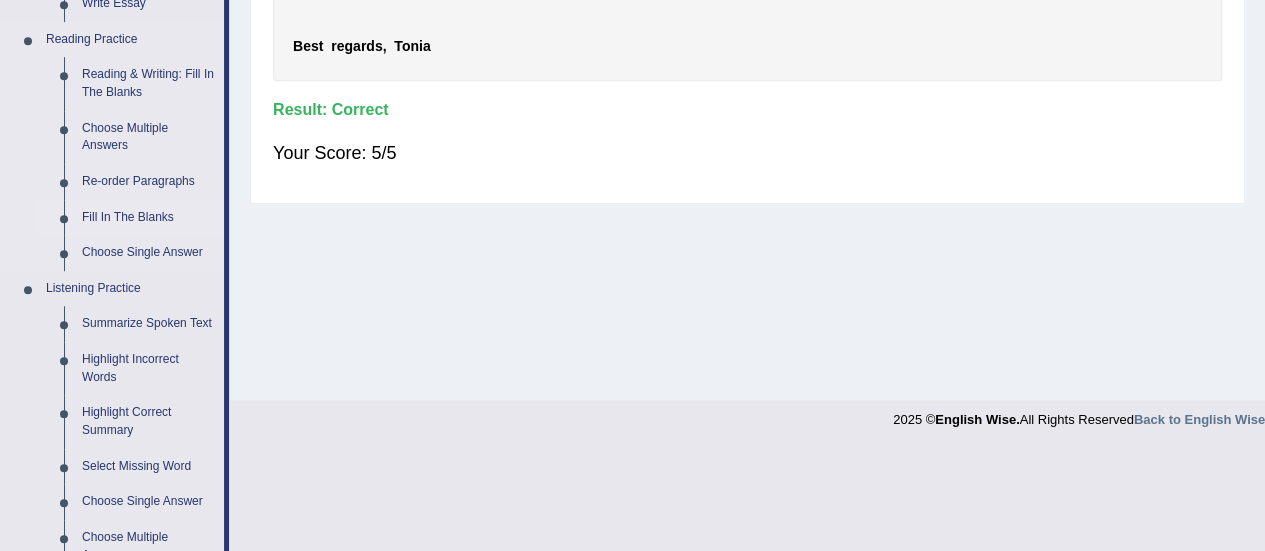 click on "Fill In The Blanks" at bounding box center (148, 218) 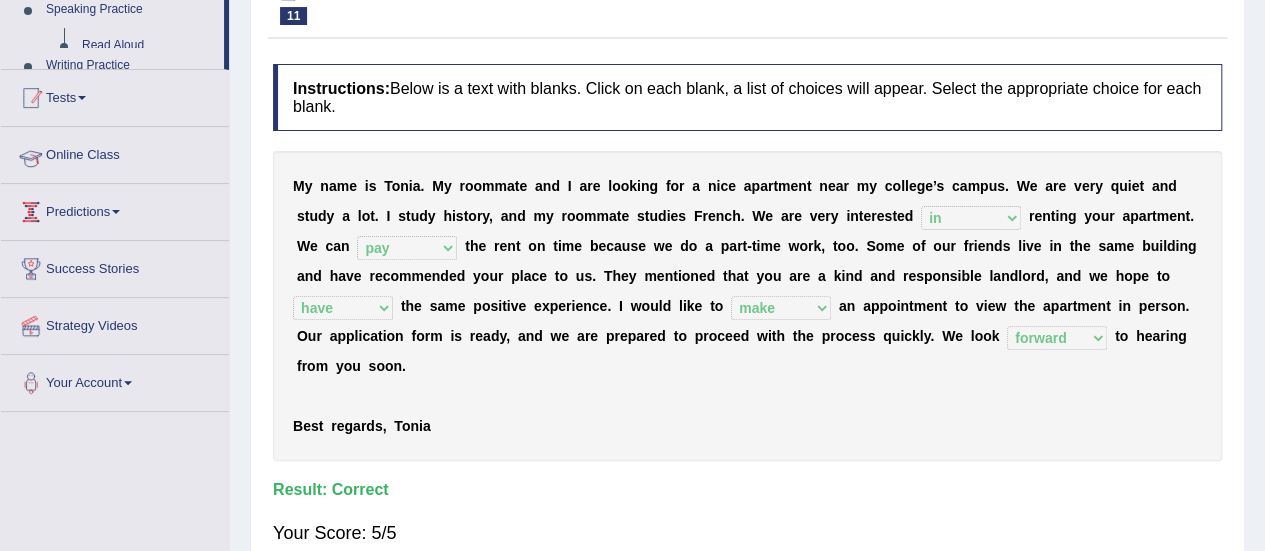 scroll, scrollTop: 306, scrollLeft: 0, axis: vertical 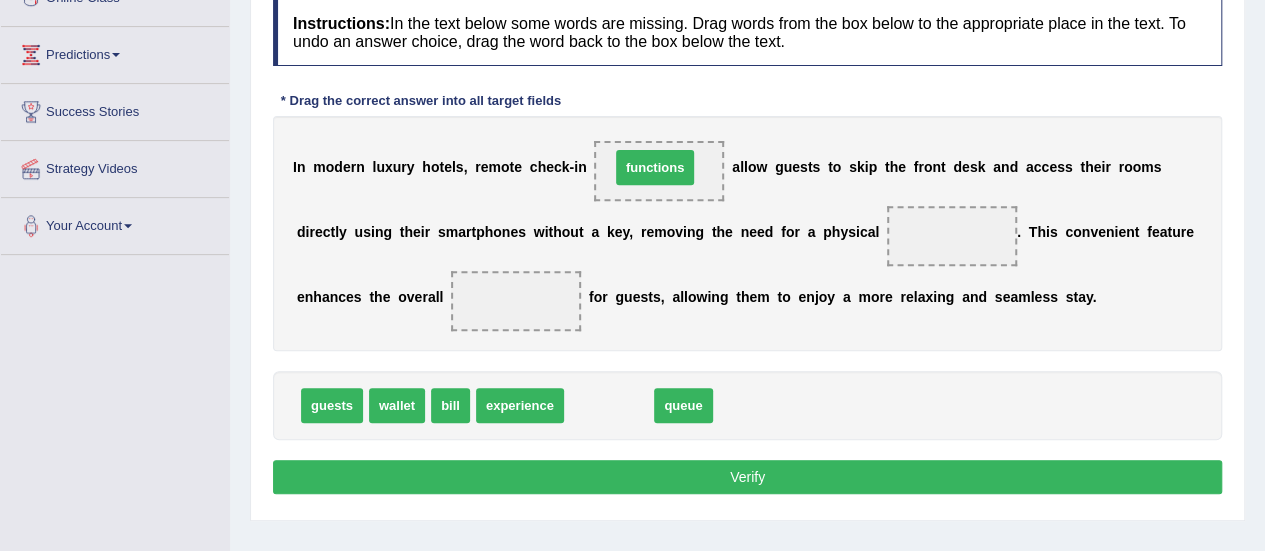 drag, startPoint x: 606, startPoint y: 407, endPoint x: 652, endPoint y: 169, distance: 242.40462 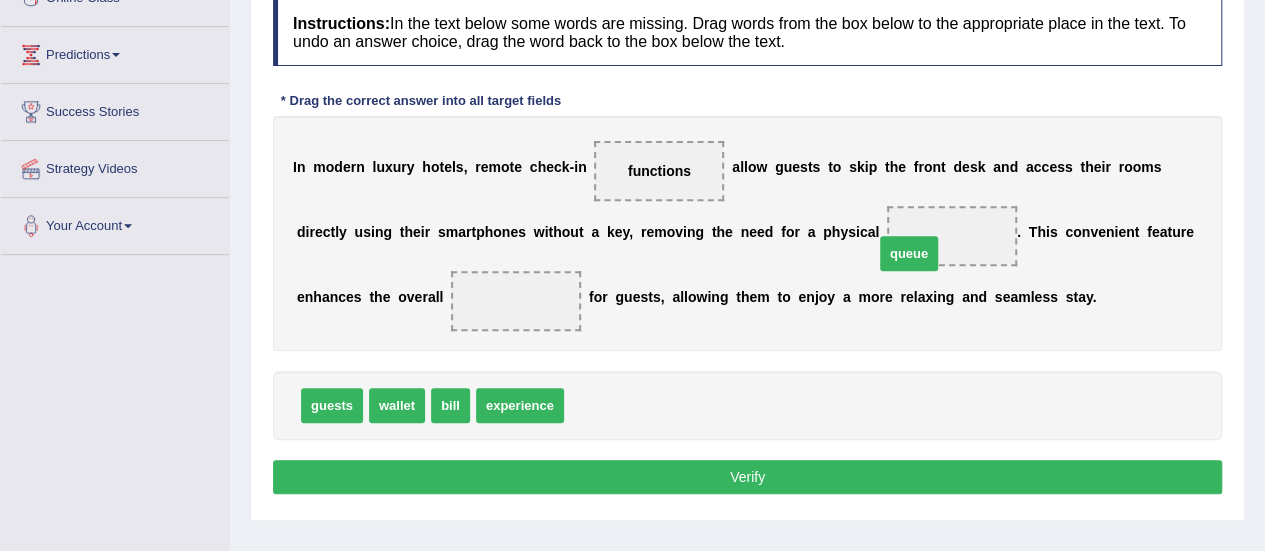 drag, startPoint x: 592, startPoint y: 397, endPoint x: 983, endPoint y: 271, distance: 410.80045 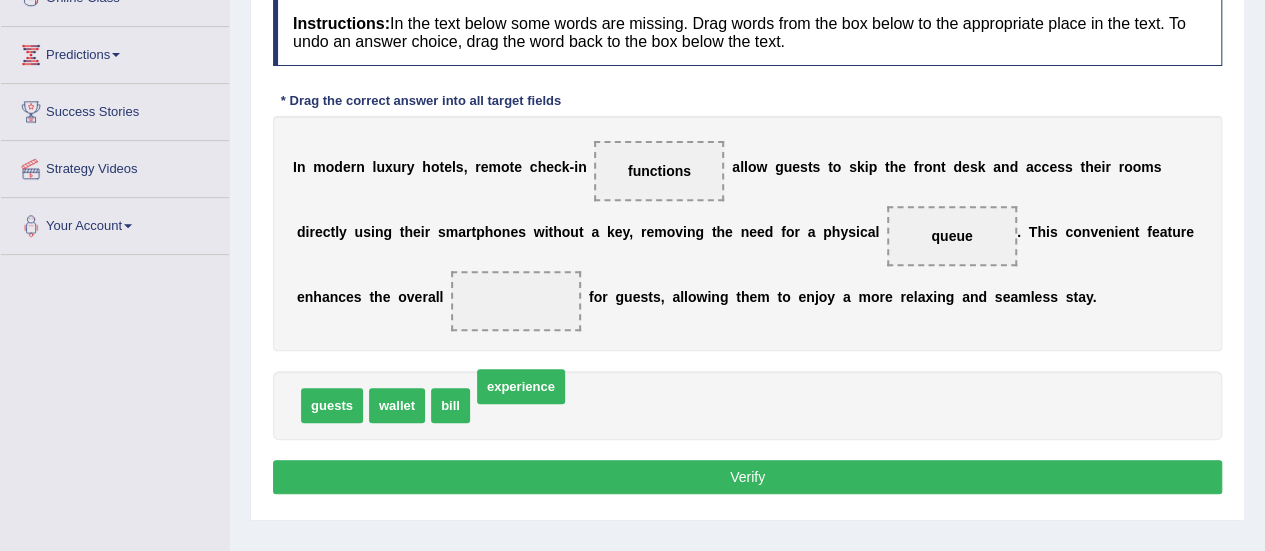 drag, startPoint x: 534, startPoint y: 409, endPoint x: 542, endPoint y: 299, distance: 110.29053 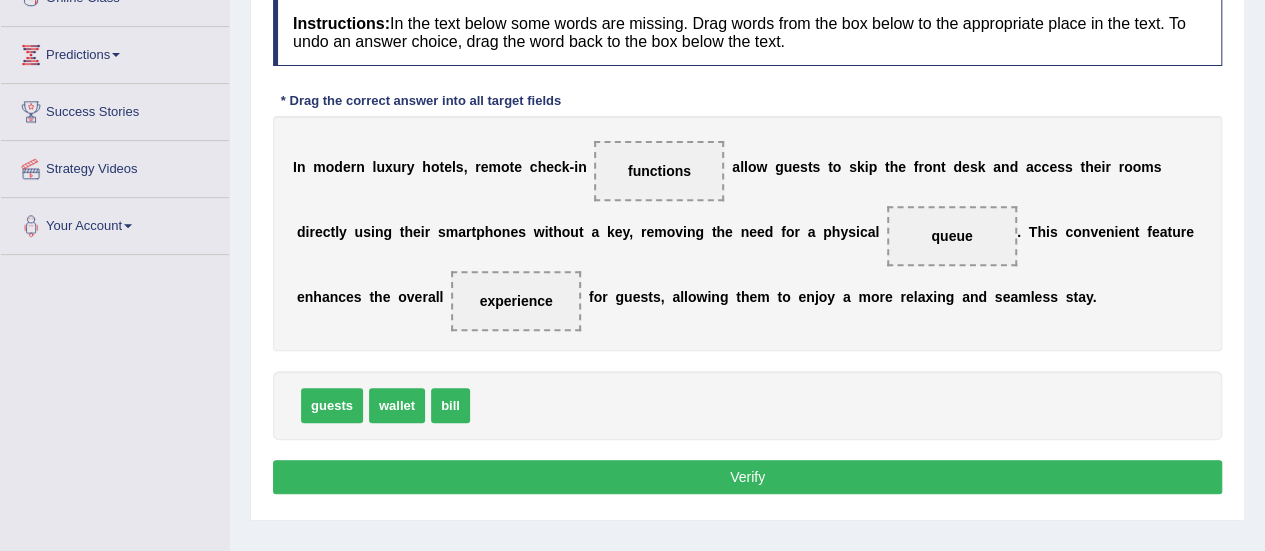 drag, startPoint x: 717, startPoint y: 469, endPoint x: 711, endPoint y: 485, distance: 17.088007 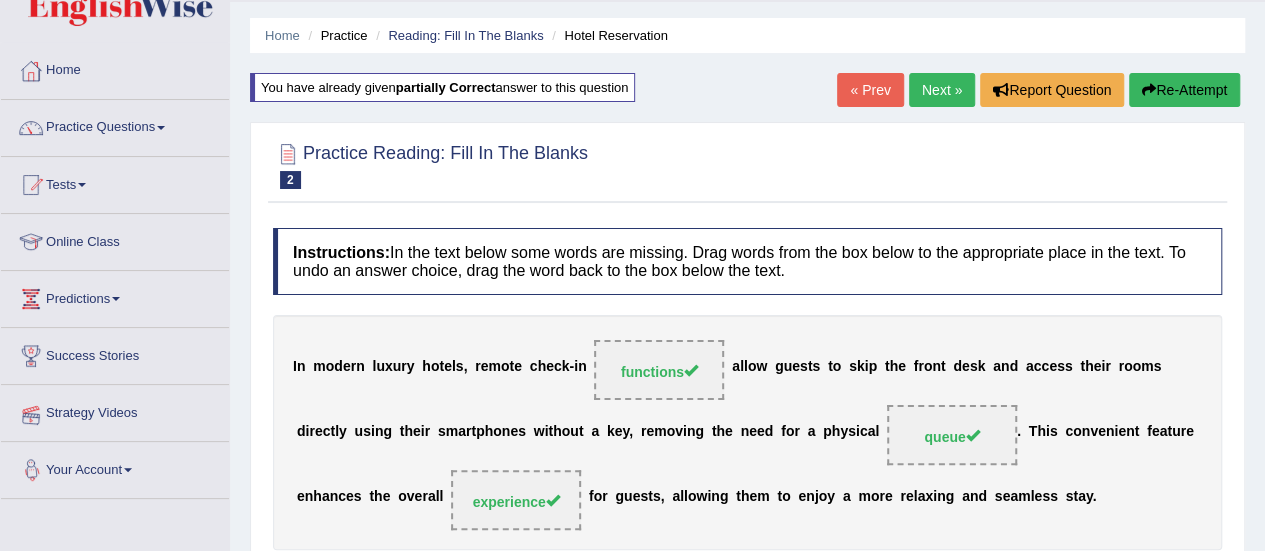 scroll, scrollTop: 0, scrollLeft: 0, axis: both 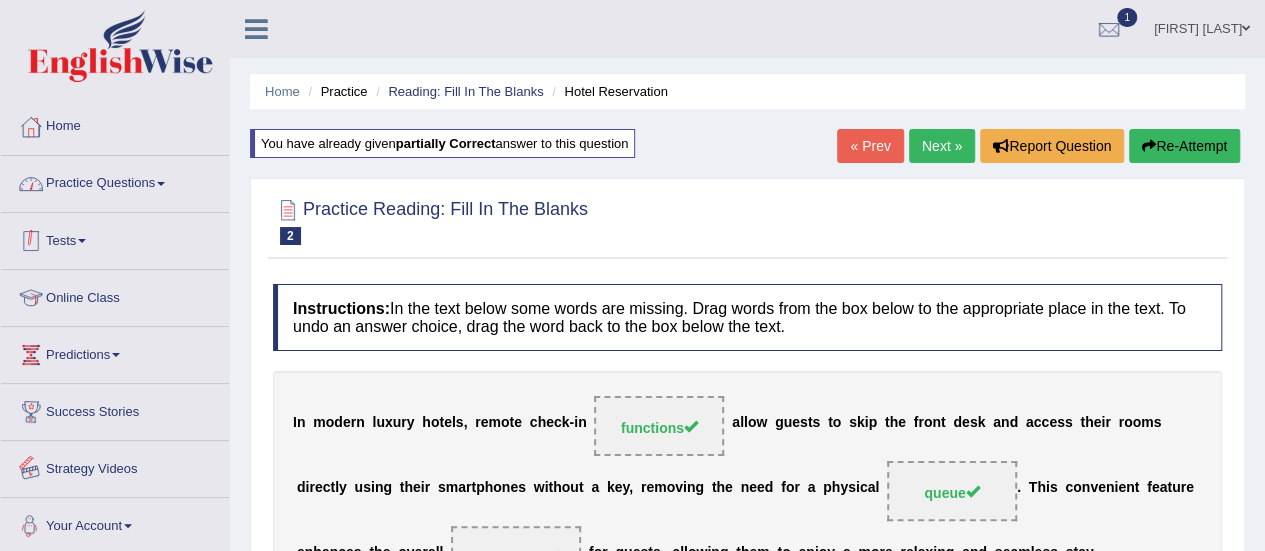 drag, startPoint x: 136, startPoint y: 169, endPoint x: 98, endPoint y: 193, distance: 44.94441 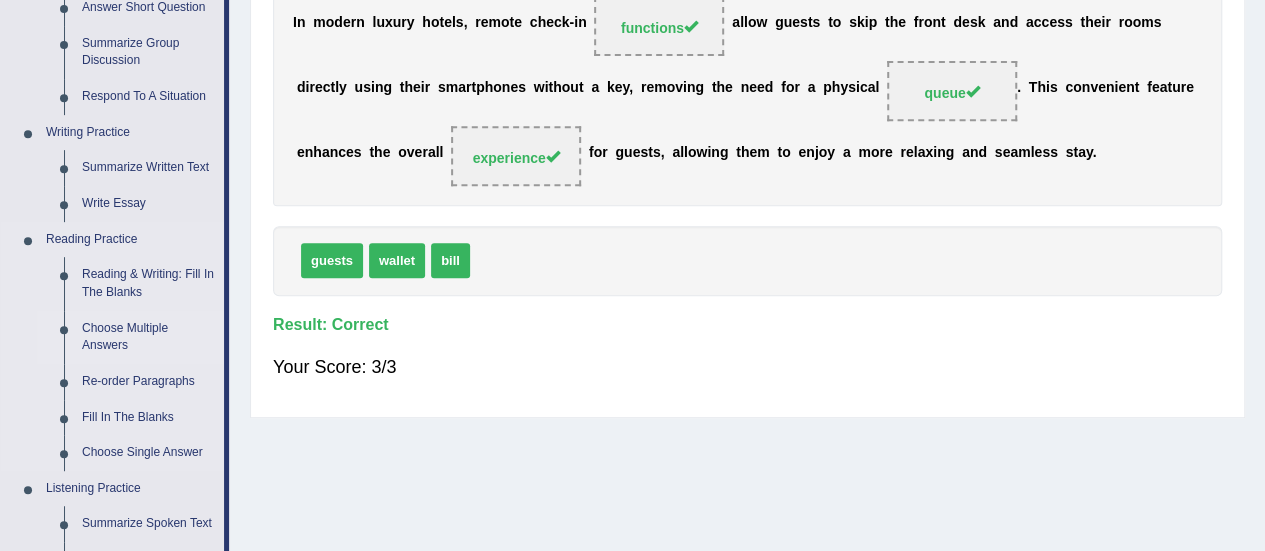 scroll, scrollTop: 500, scrollLeft: 0, axis: vertical 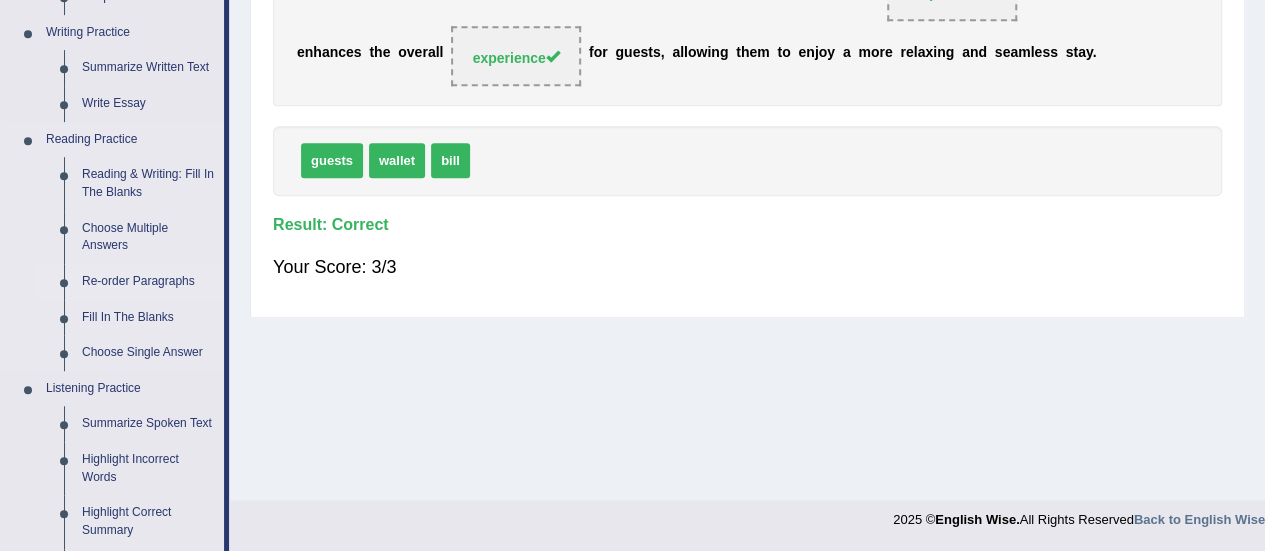 click on "Re-order Paragraphs" at bounding box center [148, 282] 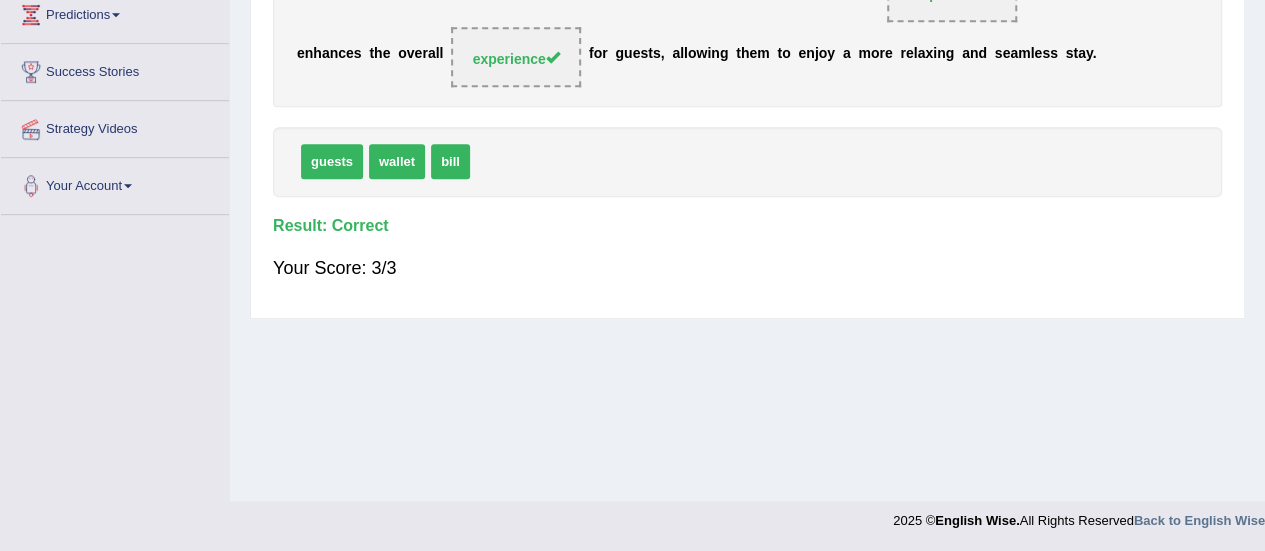 scroll, scrollTop: 238, scrollLeft: 0, axis: vertical 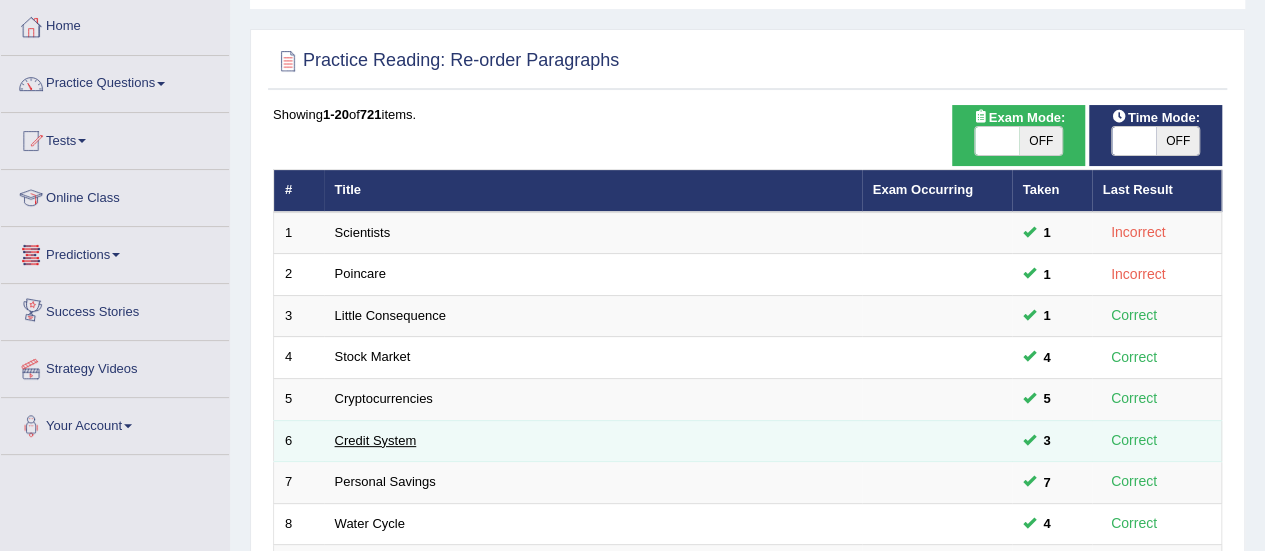 click on "Credit System" at bounding box center [376, 440] 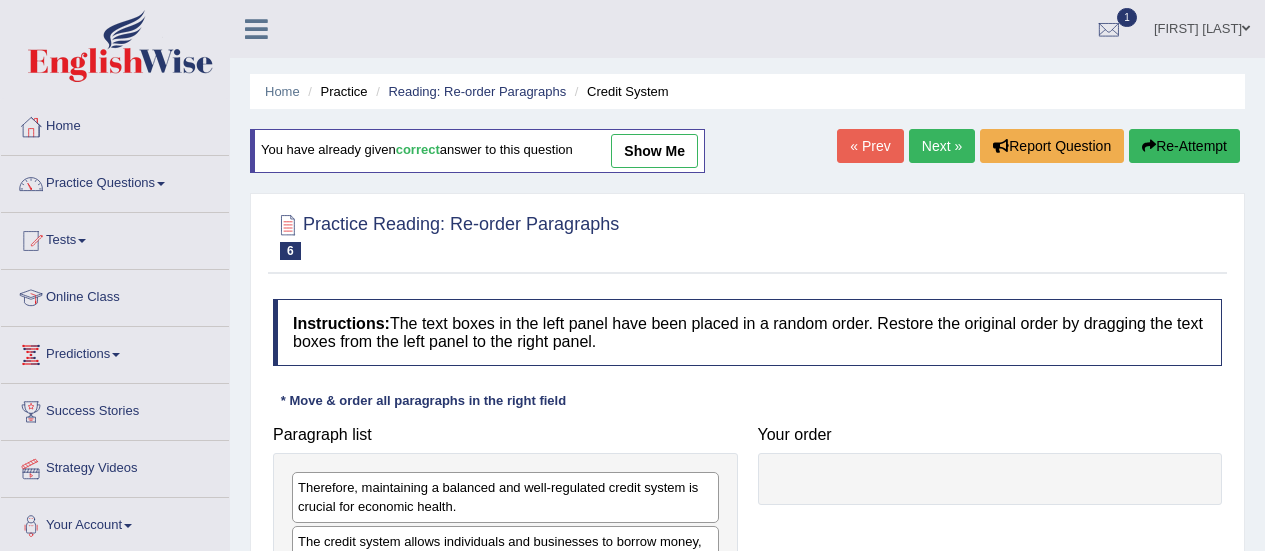 scroll, scrollTop: 300, scrollLeft: 0, axis: vertical 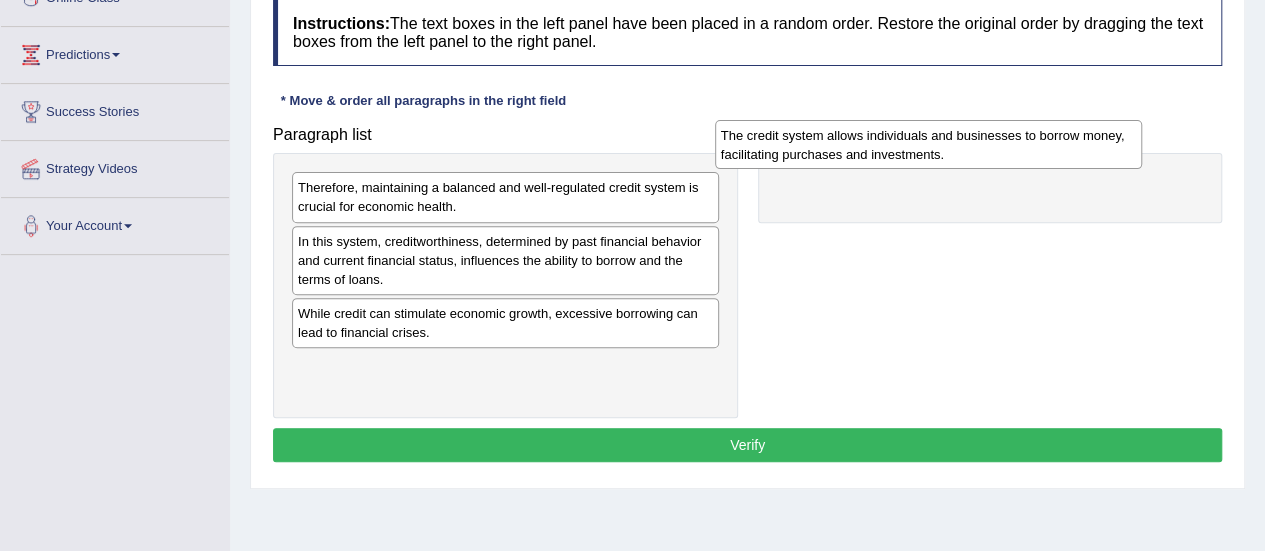 drag, startPoint x: 523, startPoint y: 247, endPoint x: 971, endPoint y: 135, distance: 461.78784 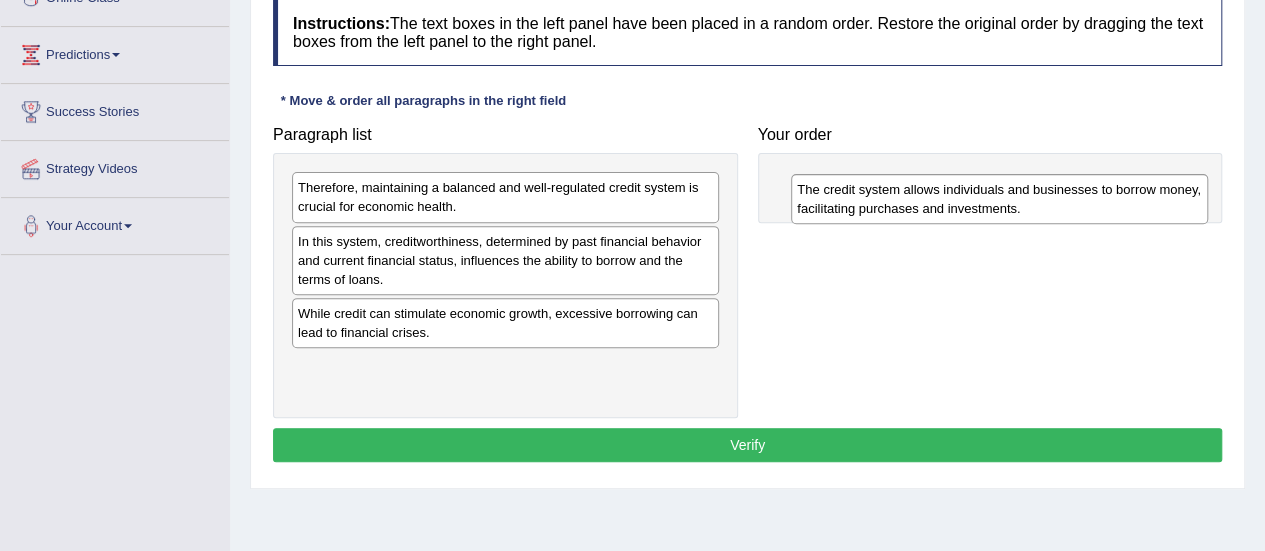 drag, startPoint x: 943, startPoint y: 199, endPoint x: 930, endPoint y: 250, distance: 52.63079 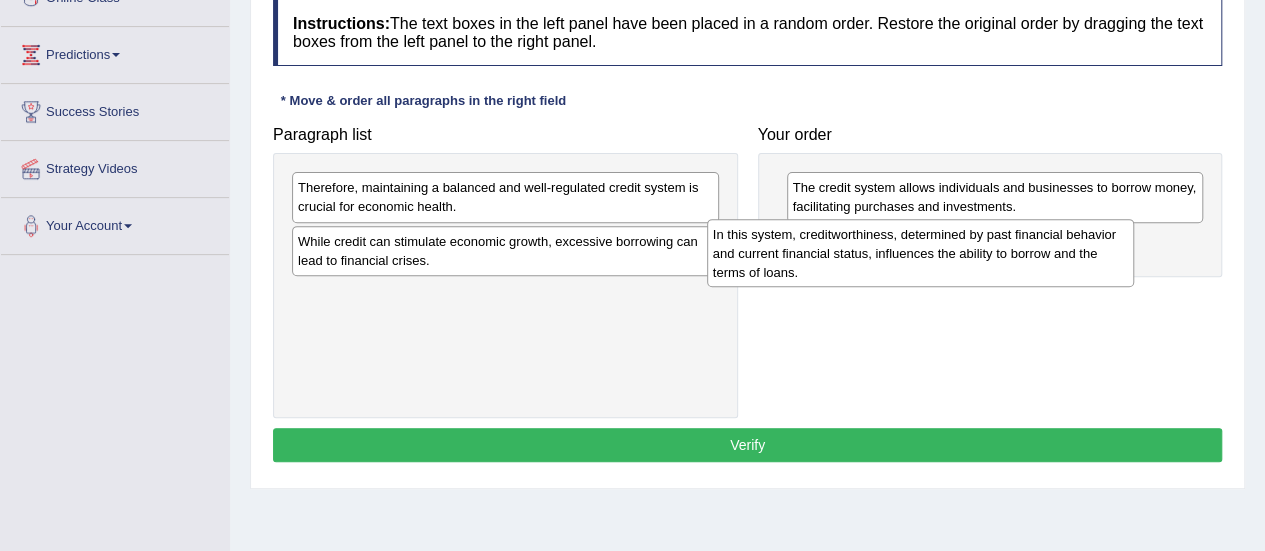 drag, startPoint x: 497, startPoint y: 271, endPoint x: 924, endPoint y: 266, distance: 427.02927 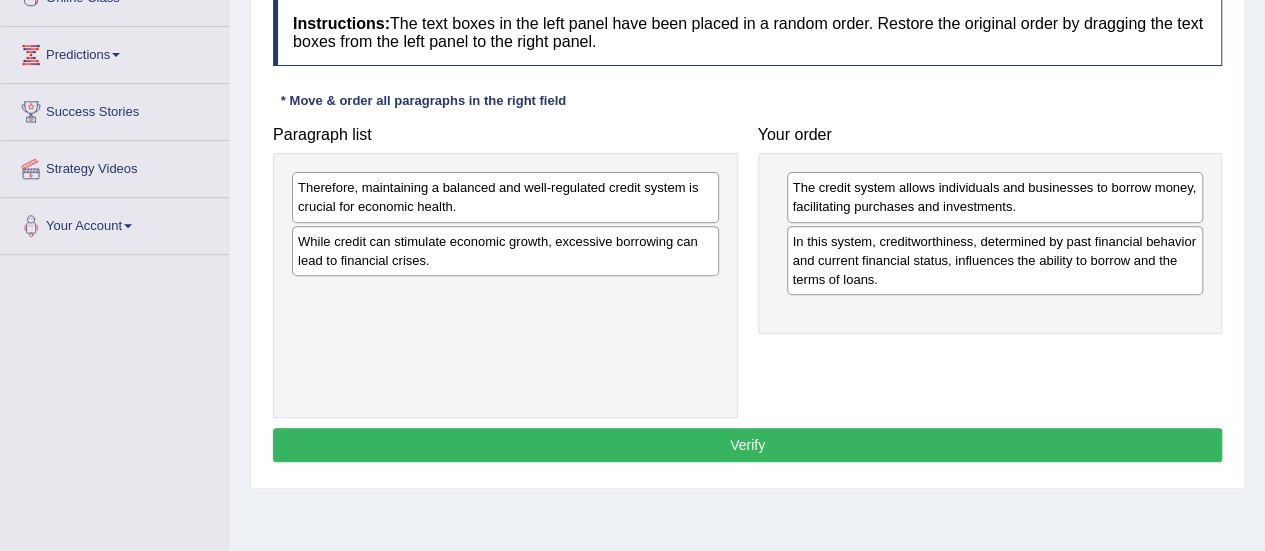 click on "While credit can stimulate economic growth, excessive borrowing can lead to financial crises." at bounding box center (505, 251) 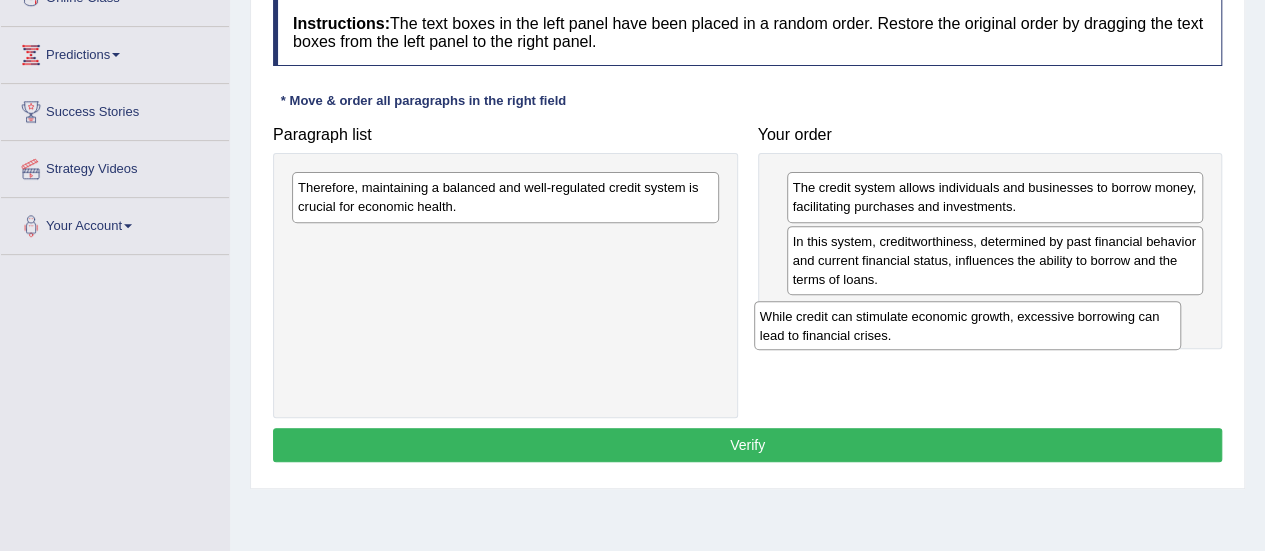drag, startPoint x: 519, startPoint y: 259, endPoint x: 990, endPoint y: 337, distance: 477.41492 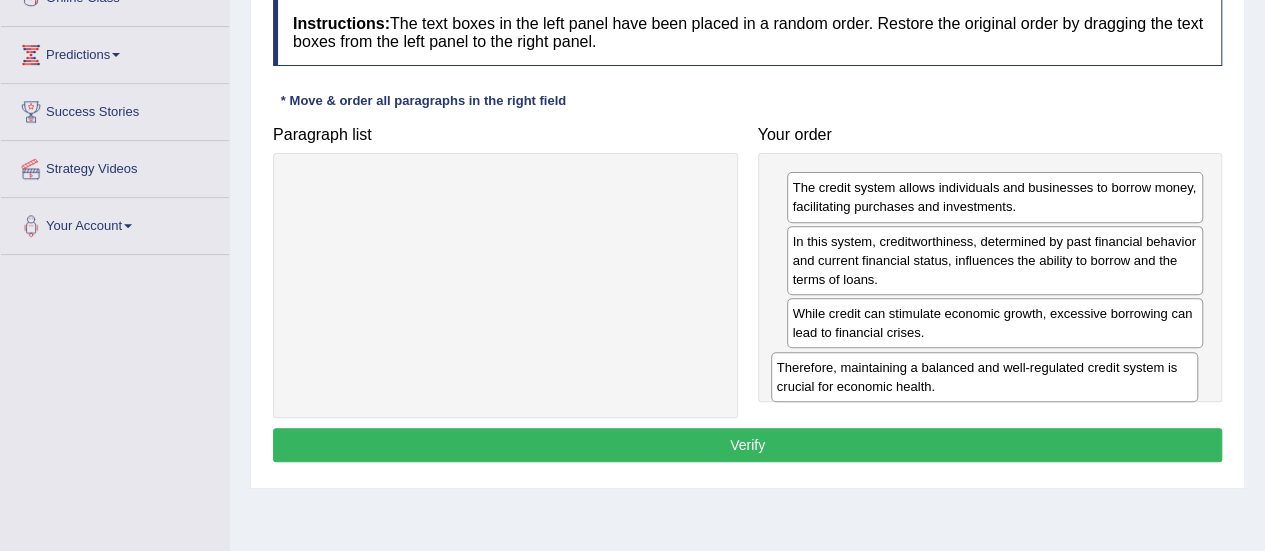 drag, startPoint x: 451, startPoint y: 193, endPoint x: 930, endPoint y: 373, distance: 511.704 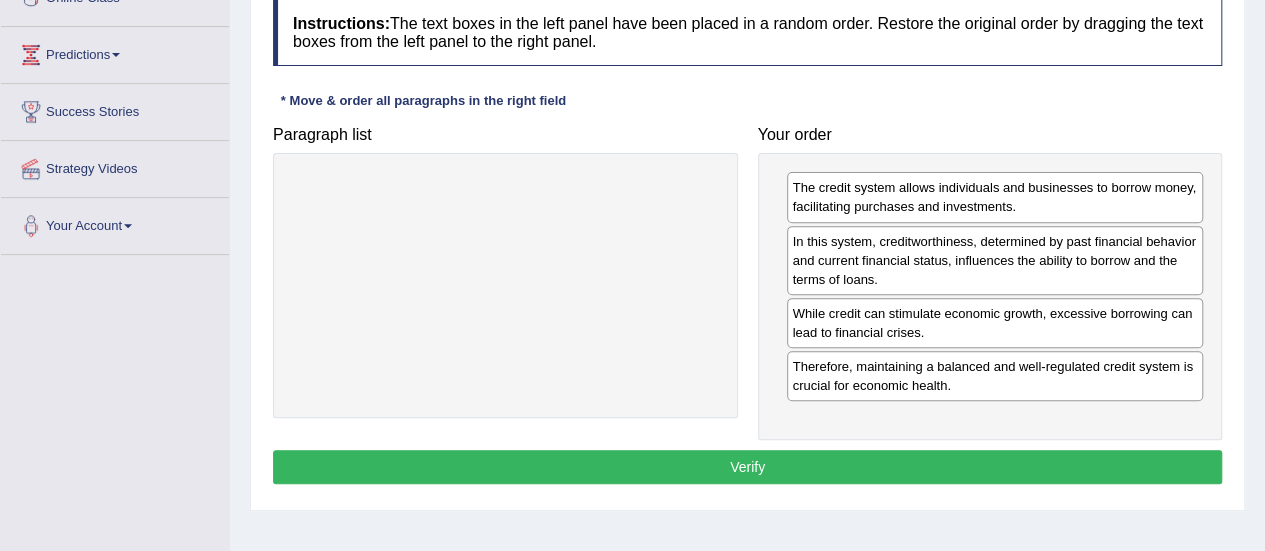 click on "Verify" at bounding box center [747, 467] 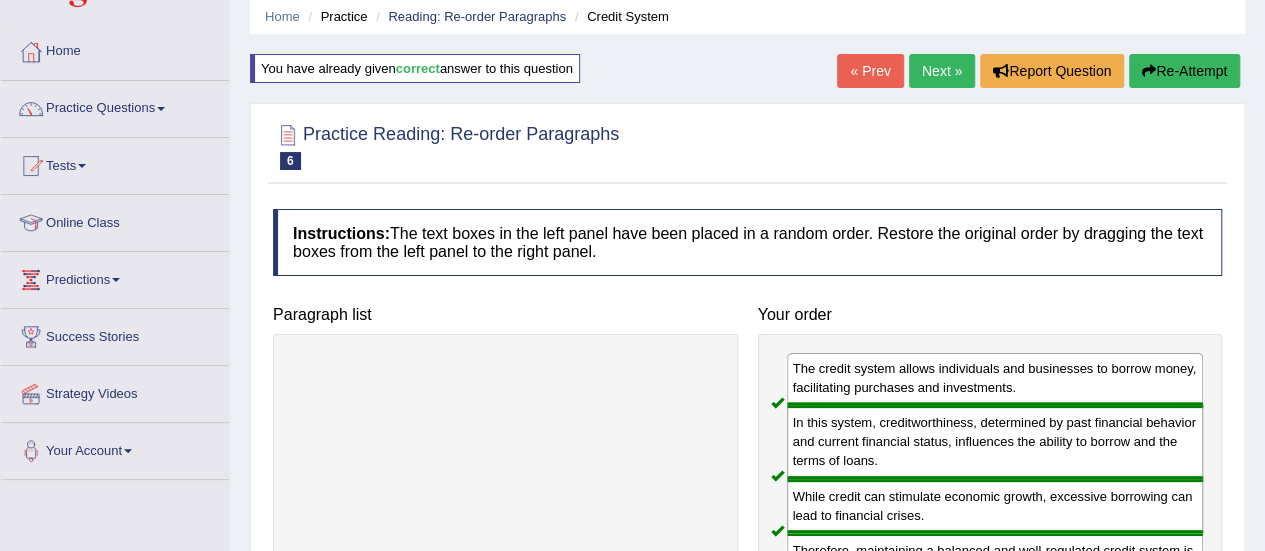 scroll, scrollTop: 0, scrollLeft: 0, axis: both 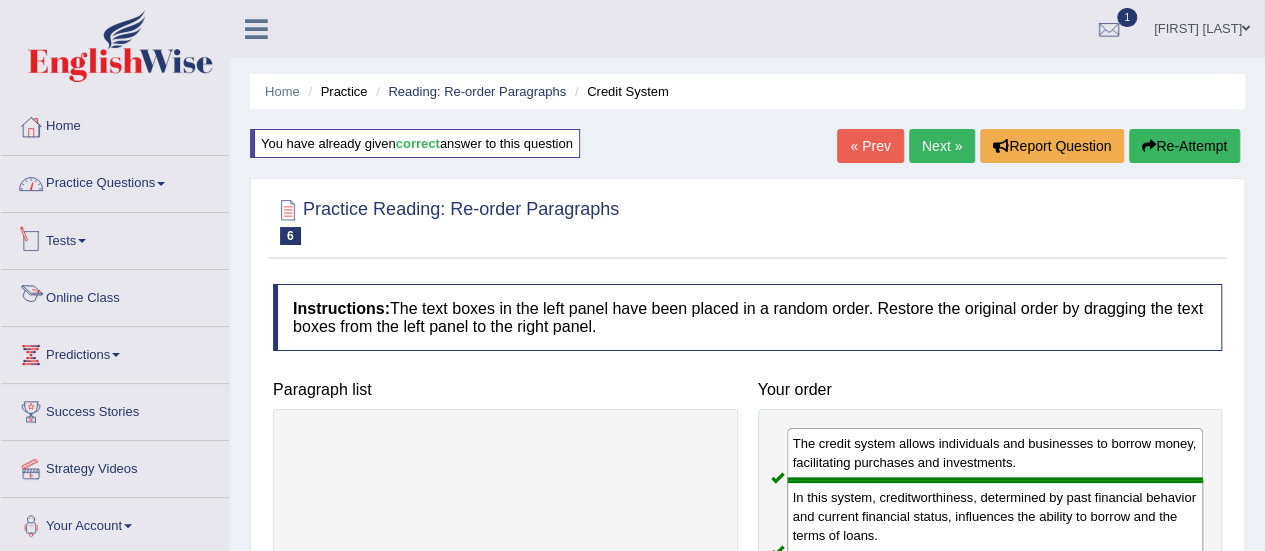 click on "Practice Questions" at bounding box center [115, 181] 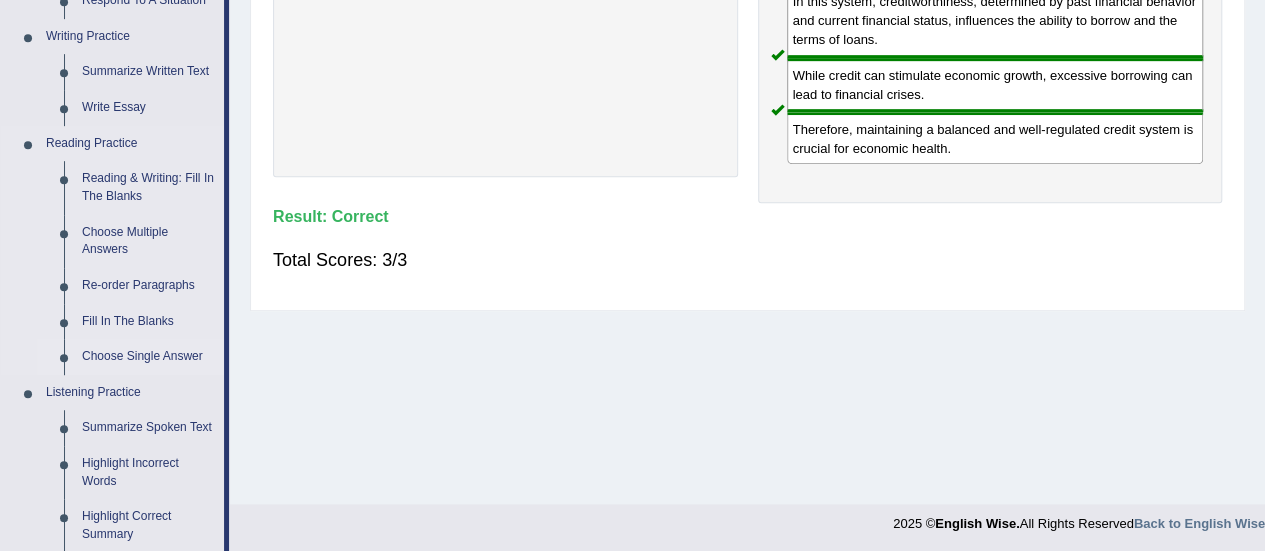scroll, scrollTop: 500, scrollLeft: 0, axis: vertical 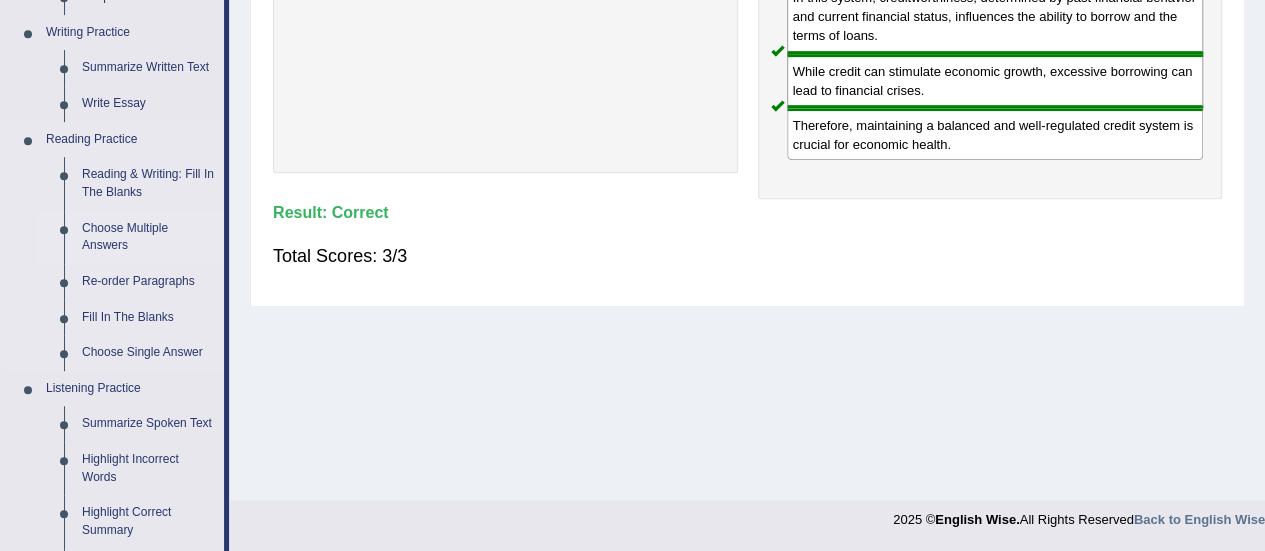 click on "Choose Multiple Answers" at bounding box center (148, 237) 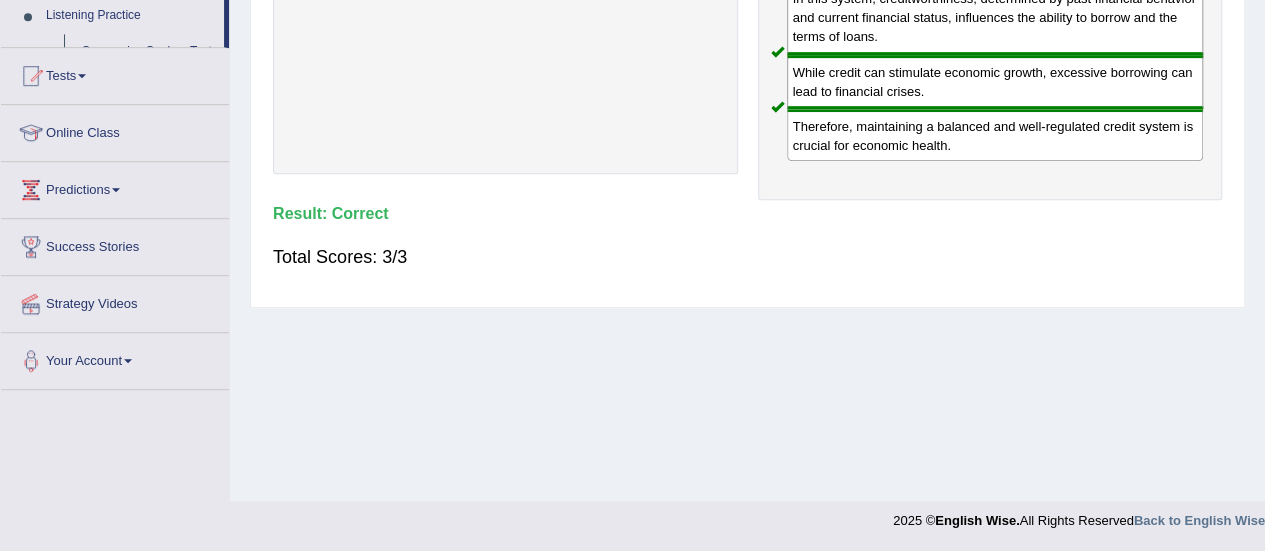 scroll, scrollTop: 229, scrollLeft: 0, axis: vertical 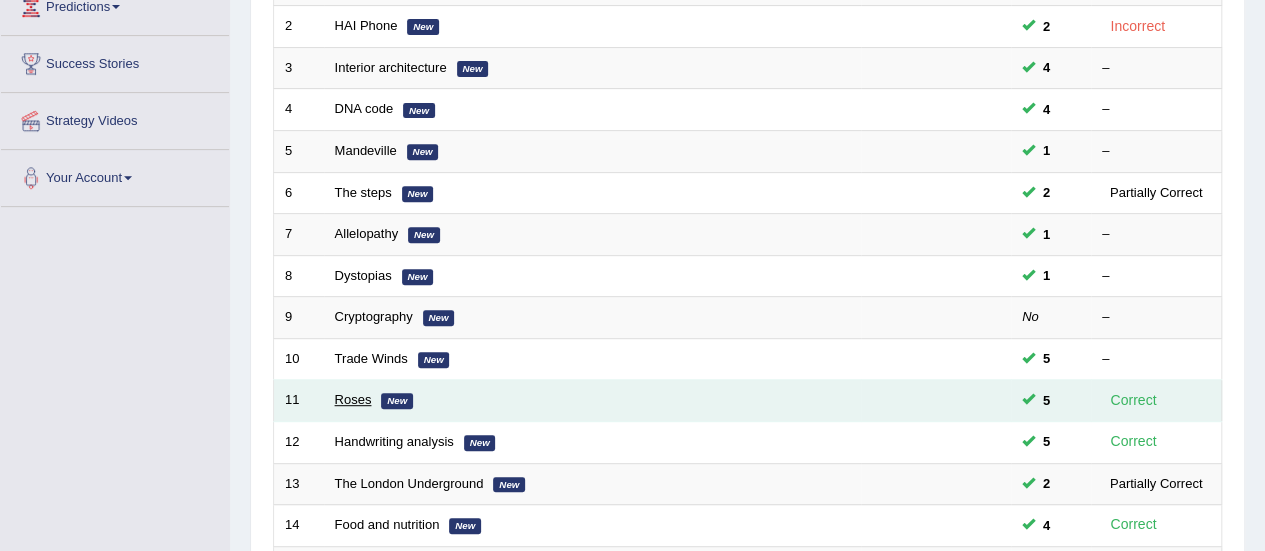 click on "Roses" at bounding box center (353, 399) 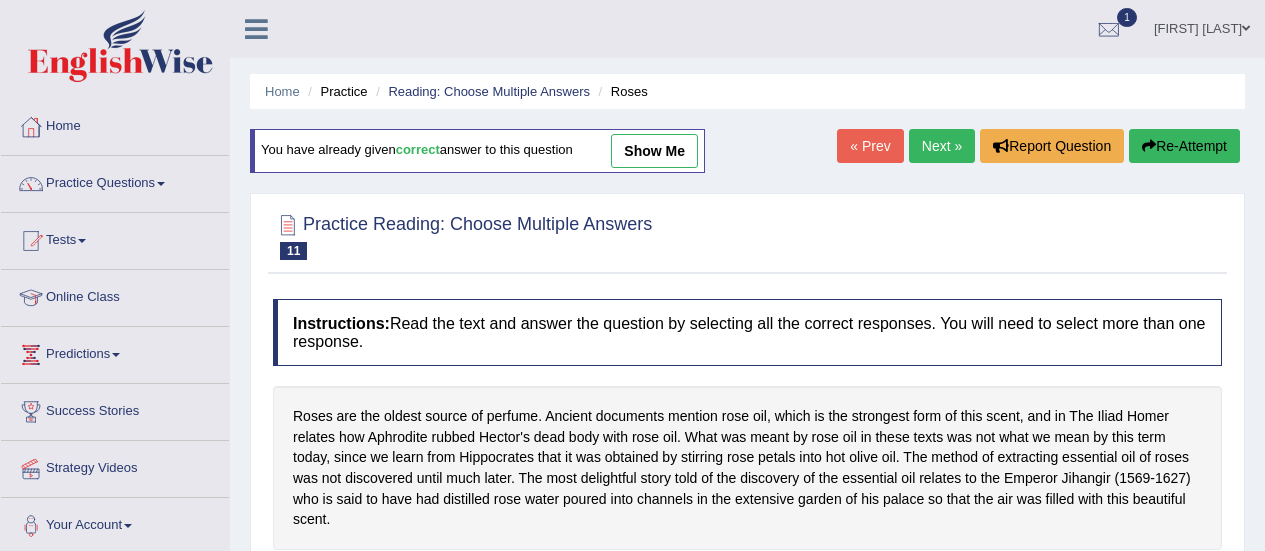 scroll, scrollTop: 400, scrollLeft: 0, axis: vertical 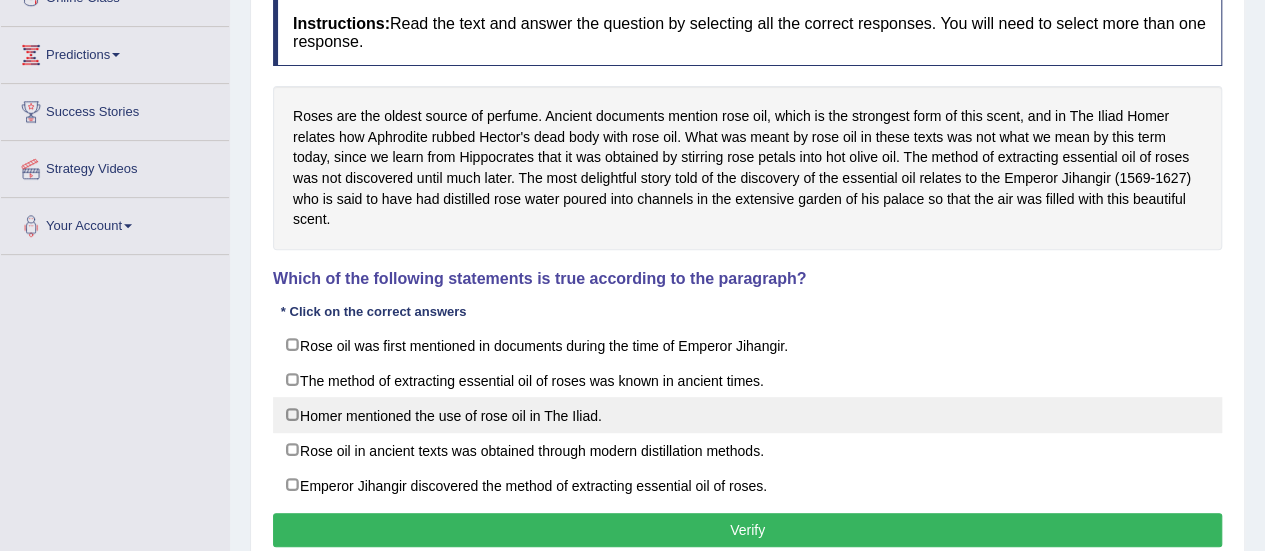 click on "Homer mentioned the use of rose oil in The Iliad." at bounding box center (747, 415) 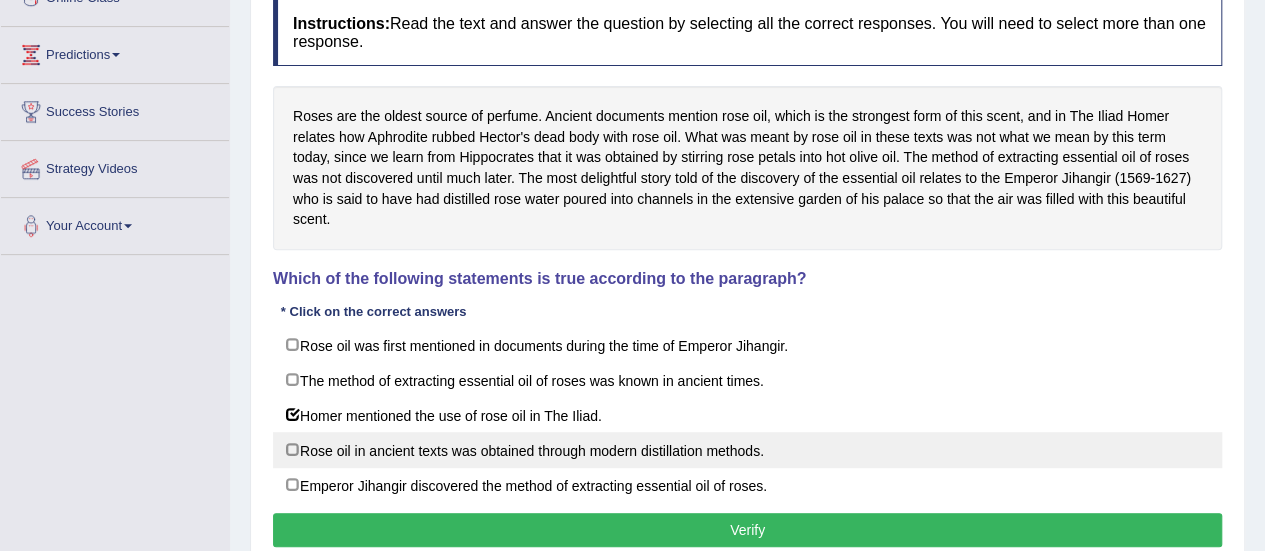 click on "Rose oil in ancient texts was obtained through modern distillation methods." at bounding box center [747, 450] 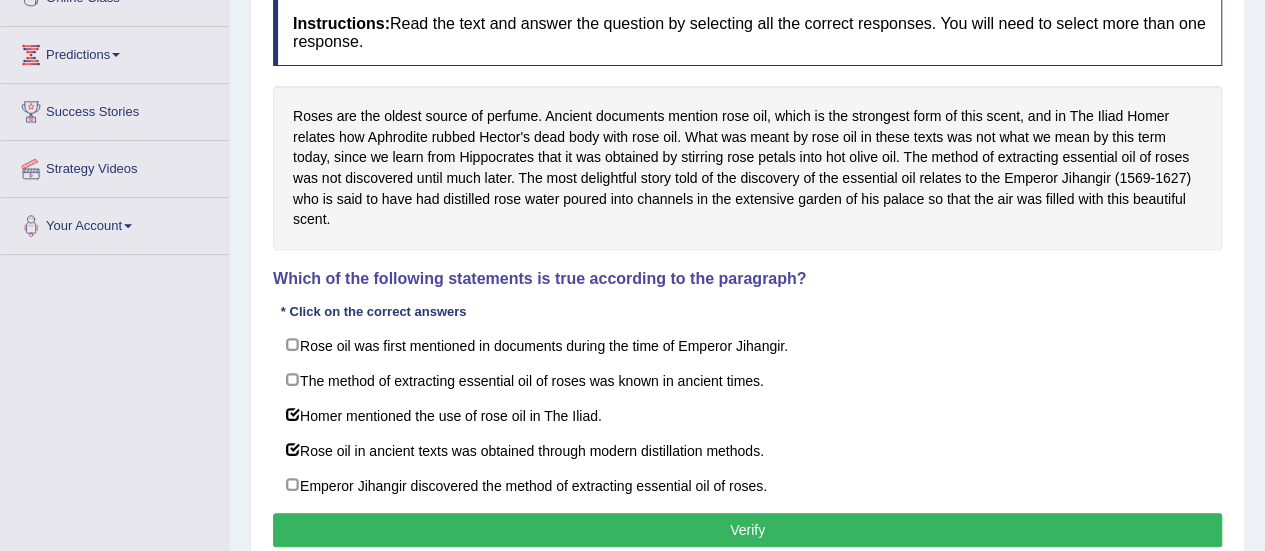 click on "Verify" at bounding box center (747, 530) 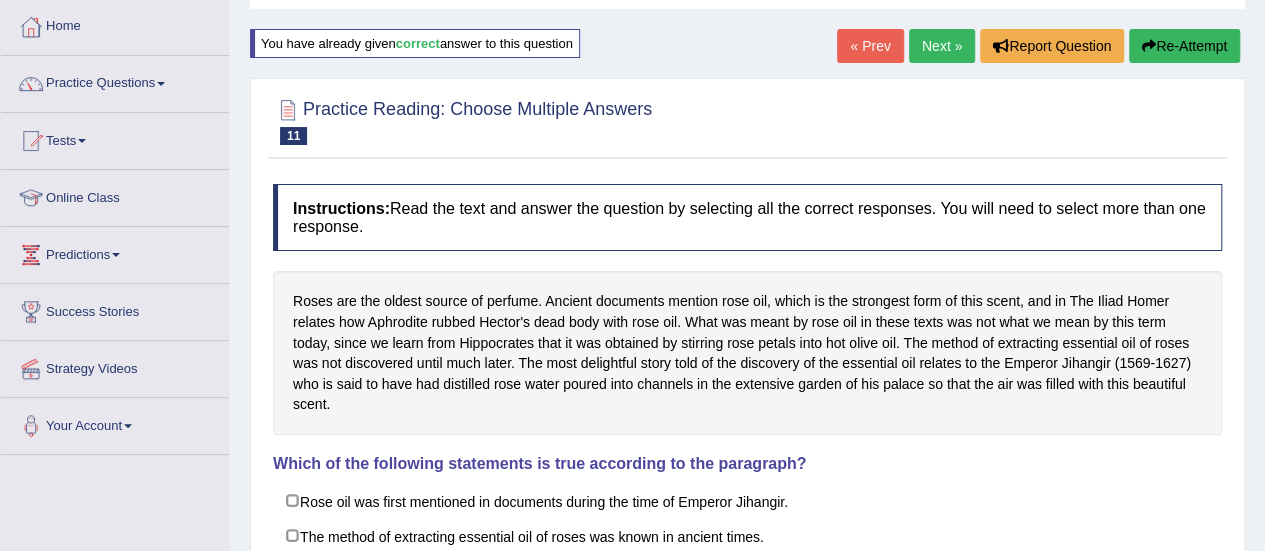 scroll, scrollTop: 0, scrollLeft: 0, axis: both 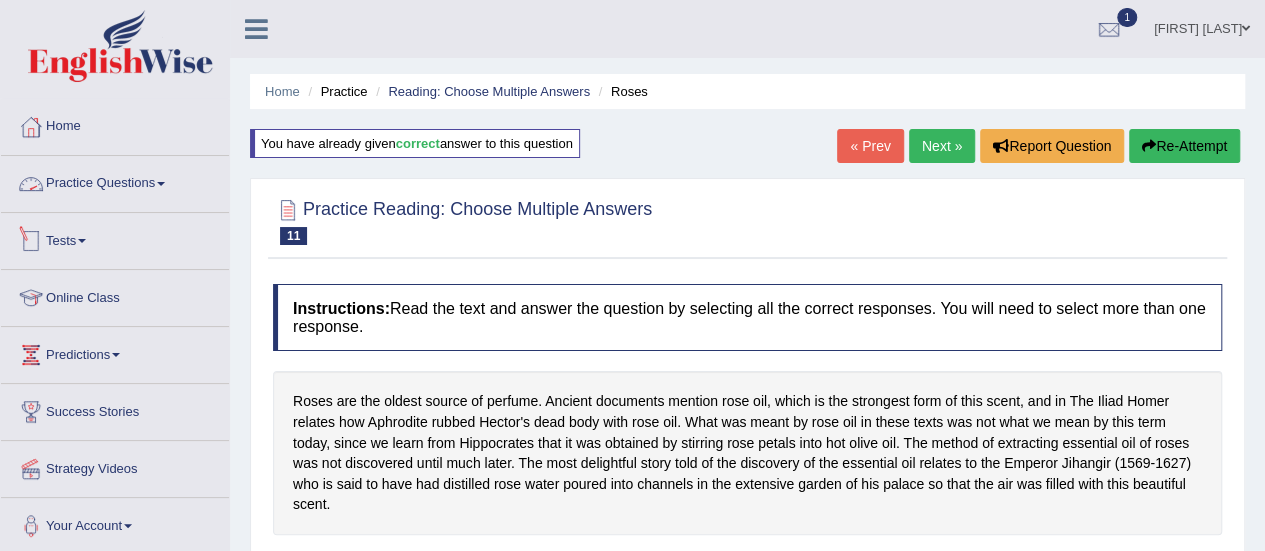 click on "Practice Questions" at bounding box center (115, 181) 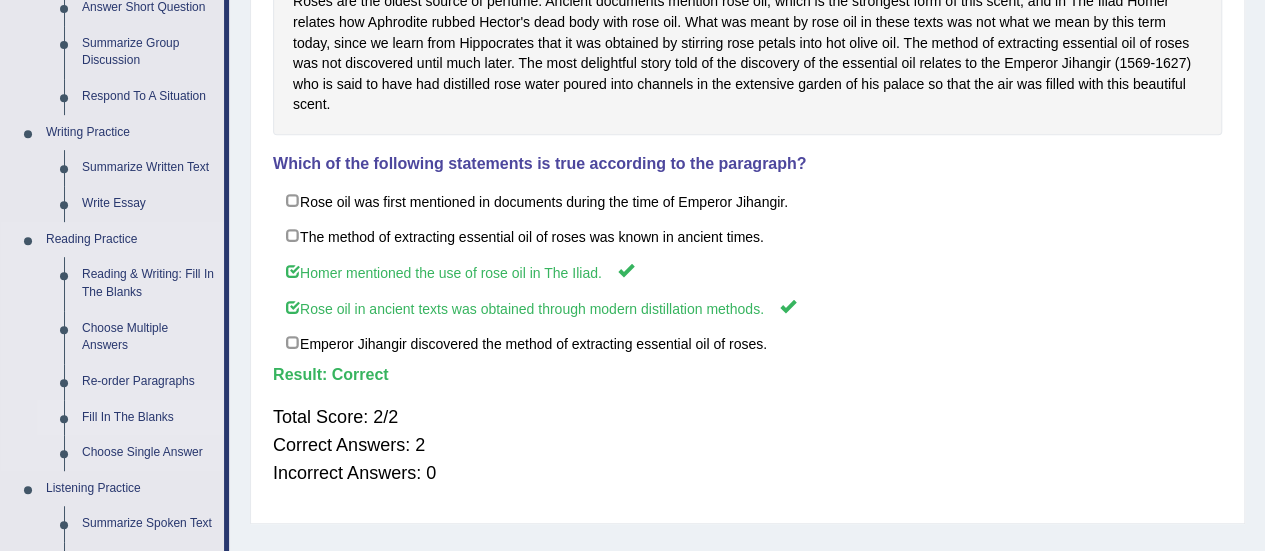 scroll, scrollTop: 500, scrollLeft: 0, axis: vertical 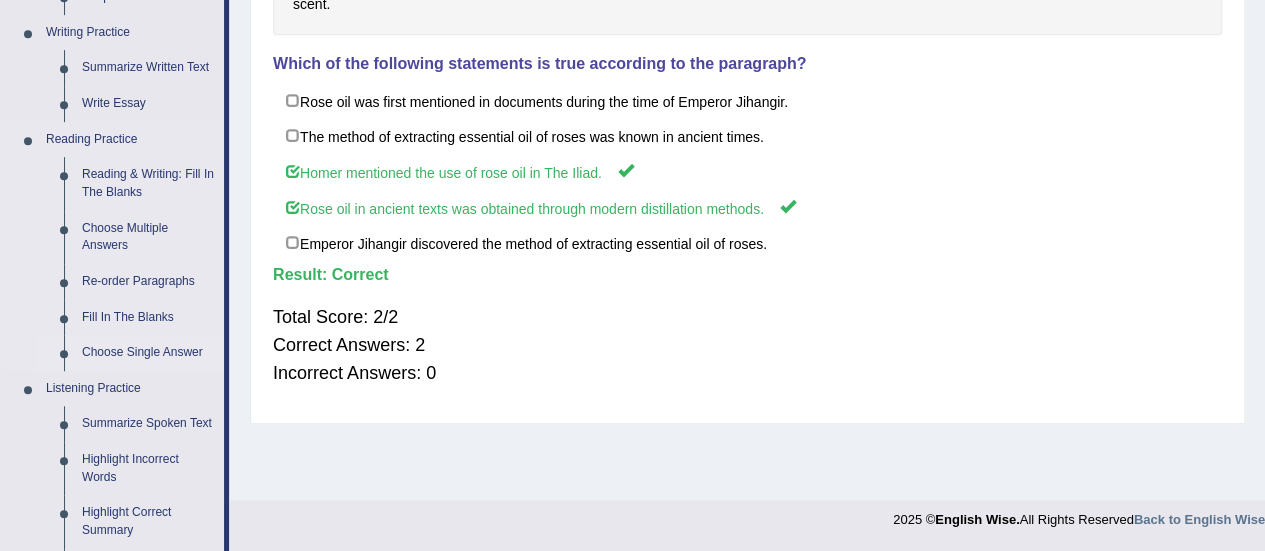 click on "Choose Single Answer" at bounding box center [148, 353] 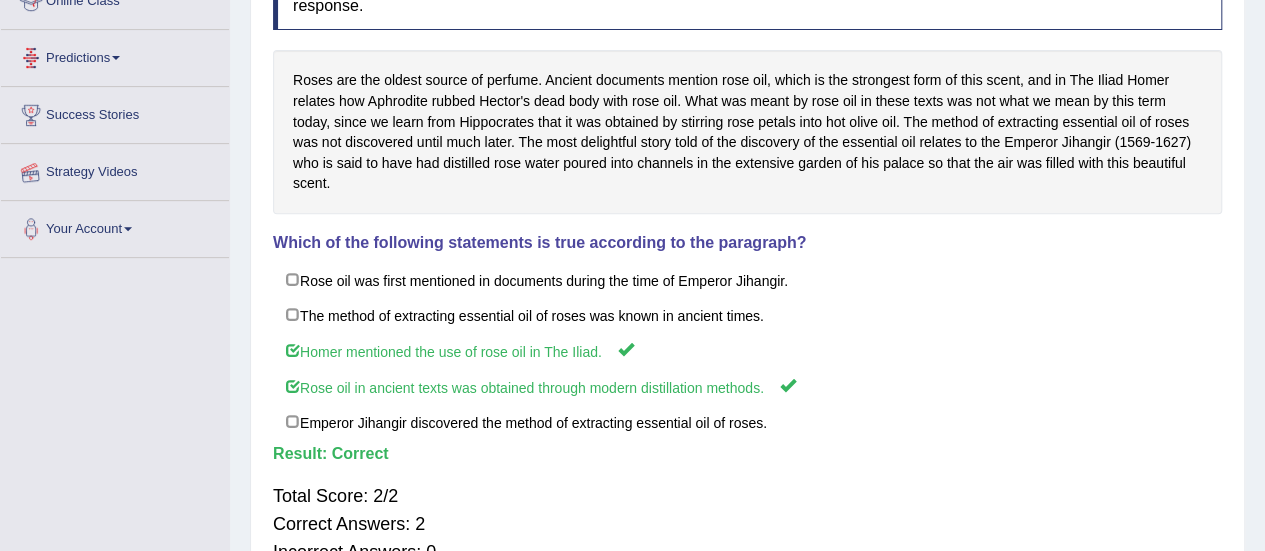 scroll, scrollTop: 285, scrollLeft: 0, axis: vertical 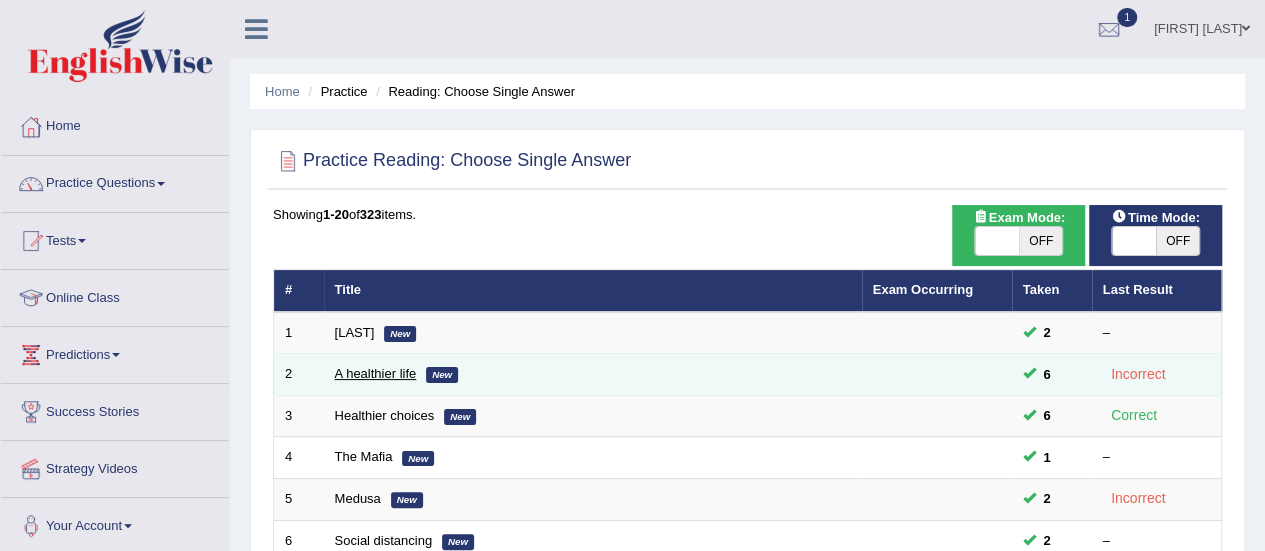 click on "A healthier life" at bounding box center [376, 373] 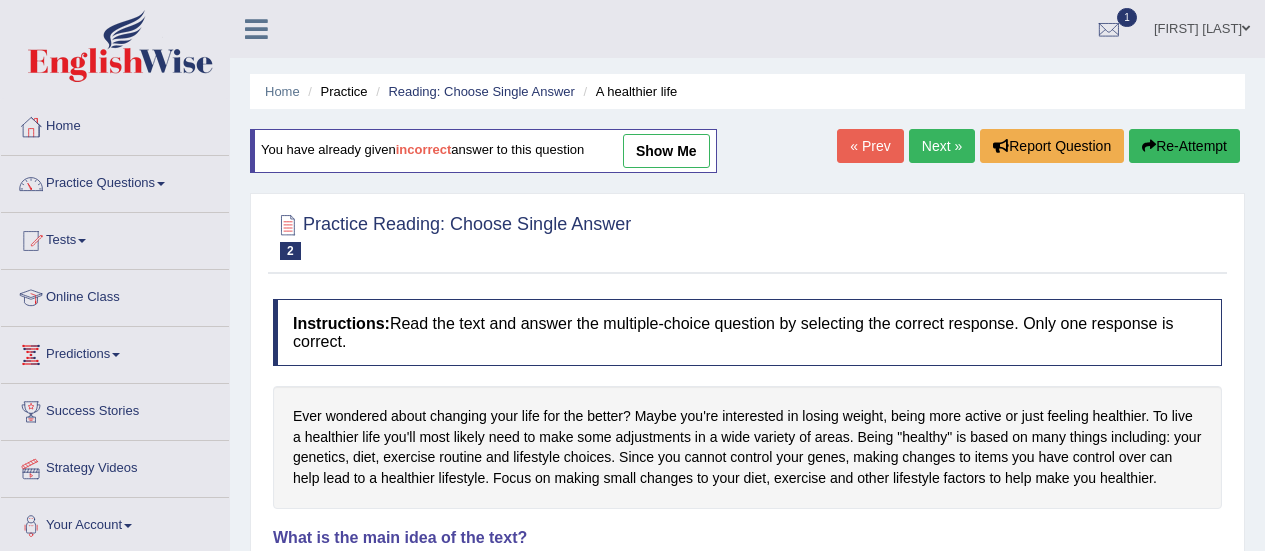 scroll, scrollTop: 0, scrollLeft: 0, axis: both 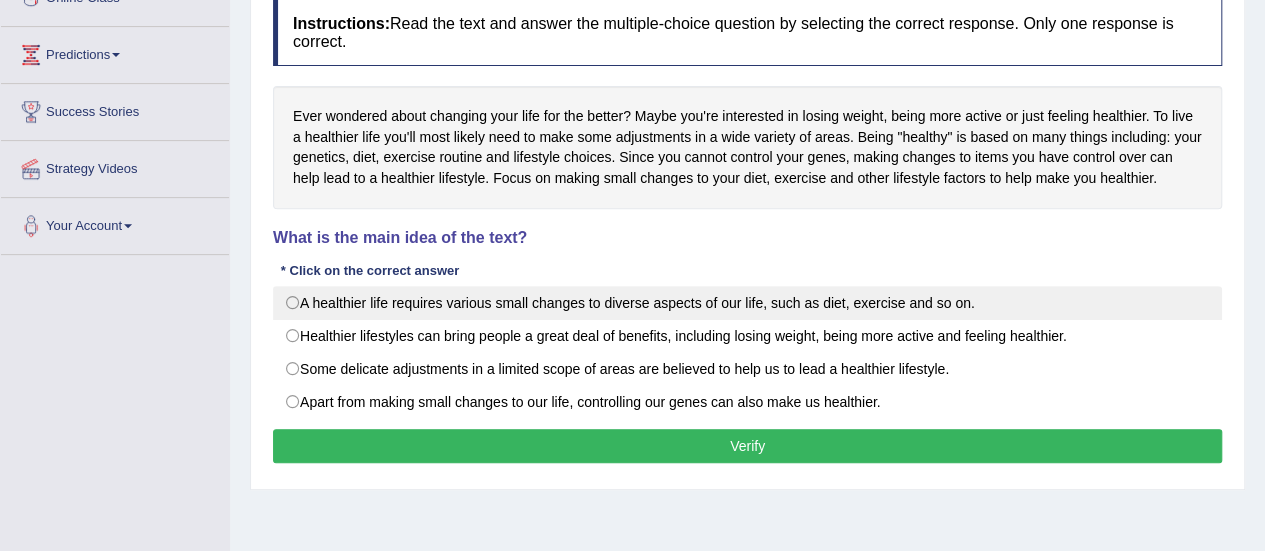 click on "A healthier life requires various small changes to diverse aspects of our life, such as diet, exercise and so on." at bounding box center (747, 303) 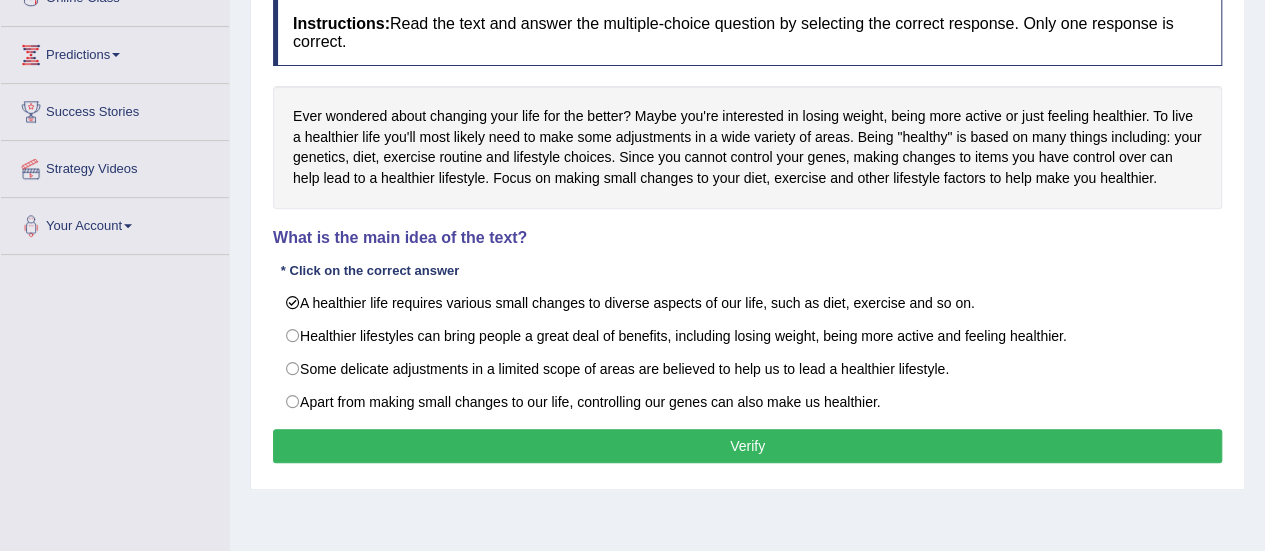 click on "Verify" at bounding box center (747, 446) 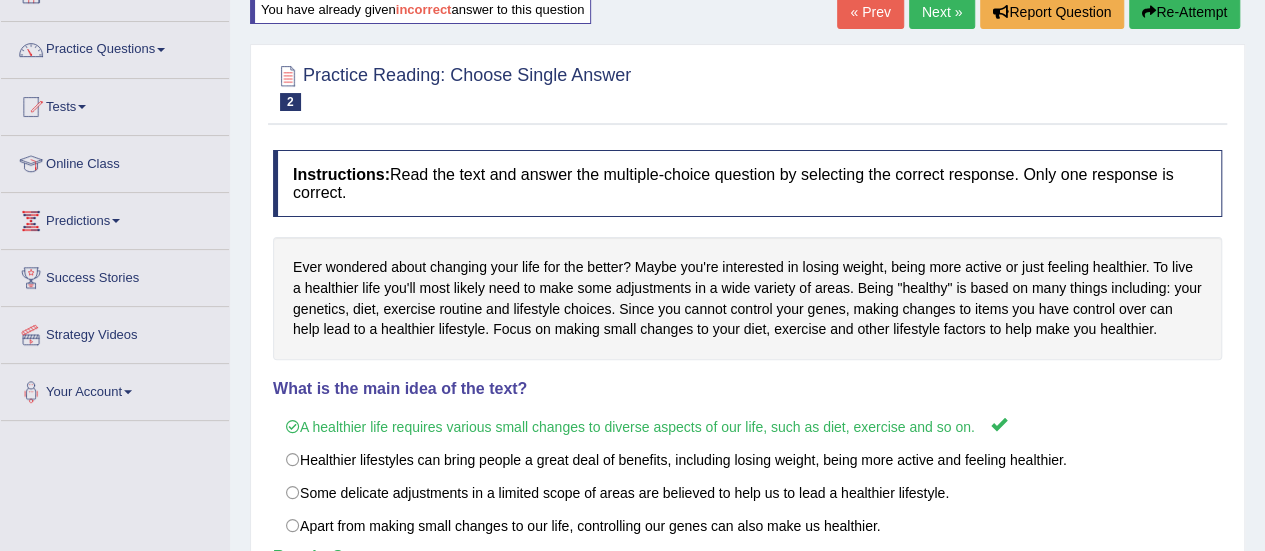 scroll, scrollTop: 0, scrollLeft: 0, axis: both 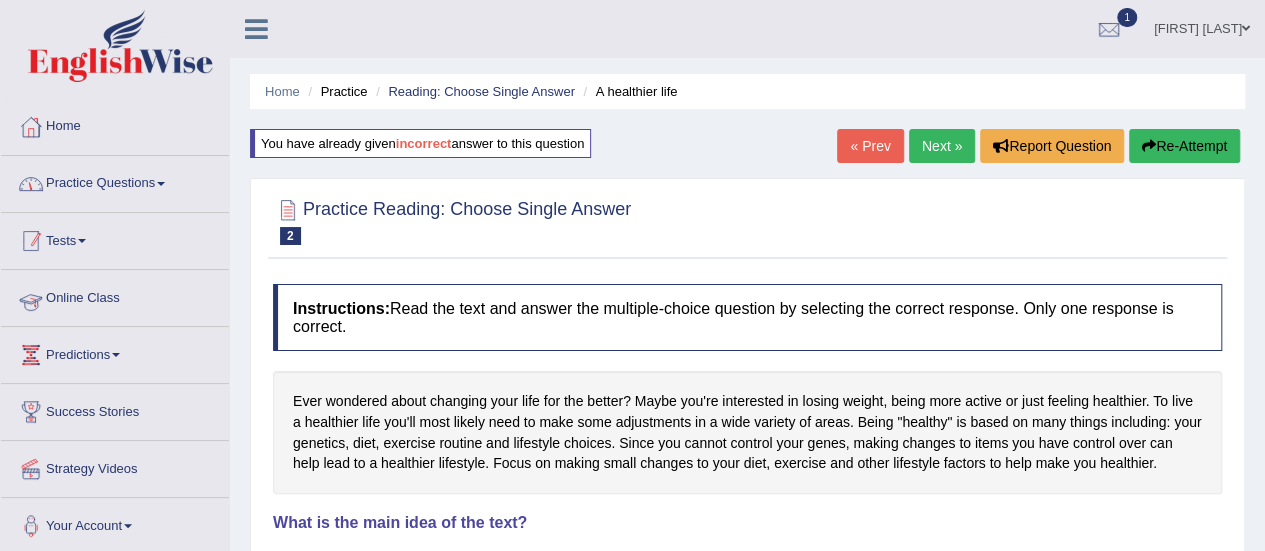 click on "Practice Questions" at bounding box center (115, 181) 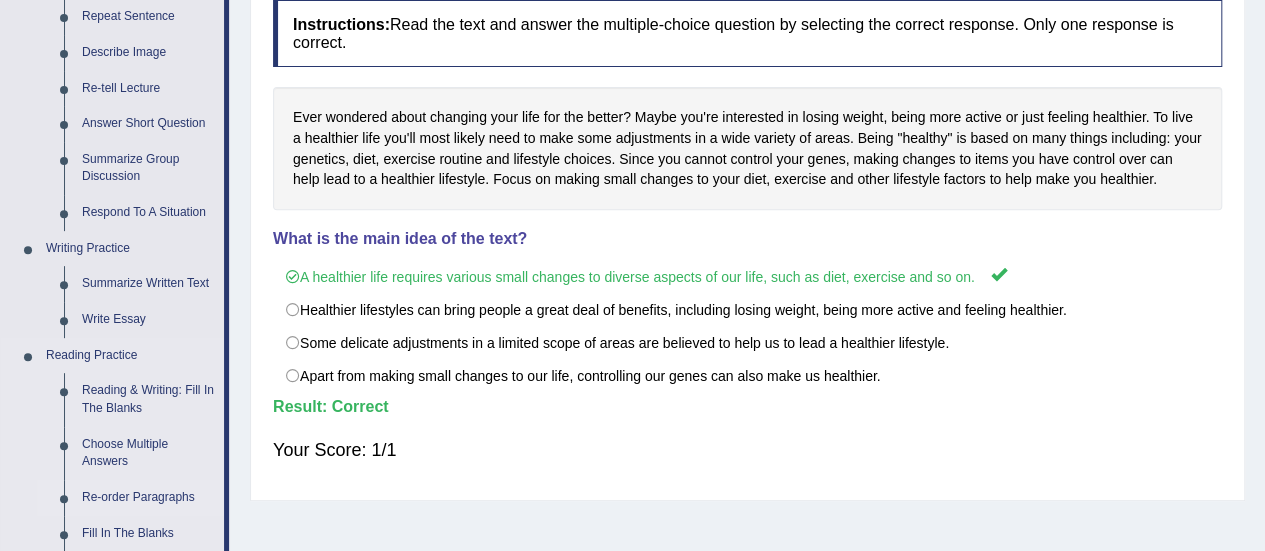 scroll, scrollTop: 400, scrollLeft: 0, axis: vertical 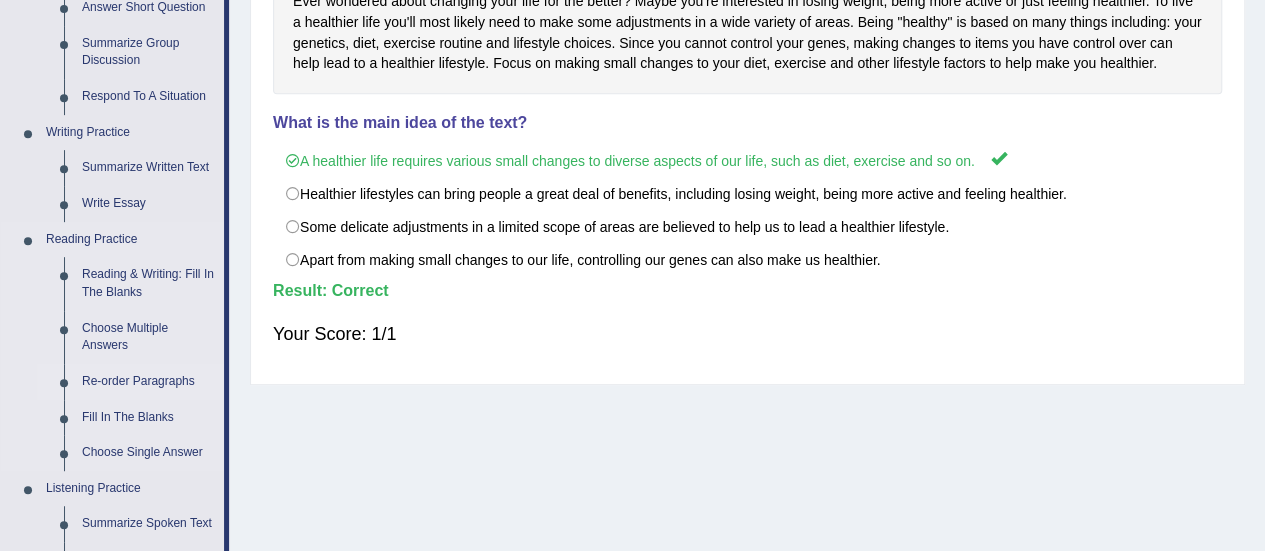 click on "Re-order Paragraphs" at bounding box center (148, 382) 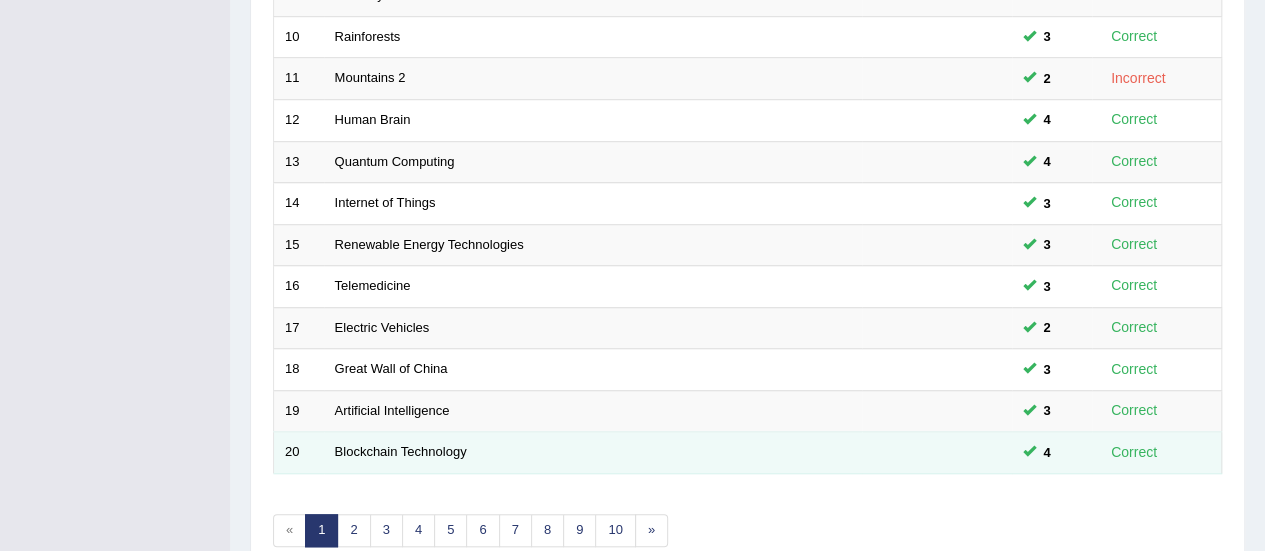 scroll, scrollTop: 700, scrollLeft: 0, axis: vertical 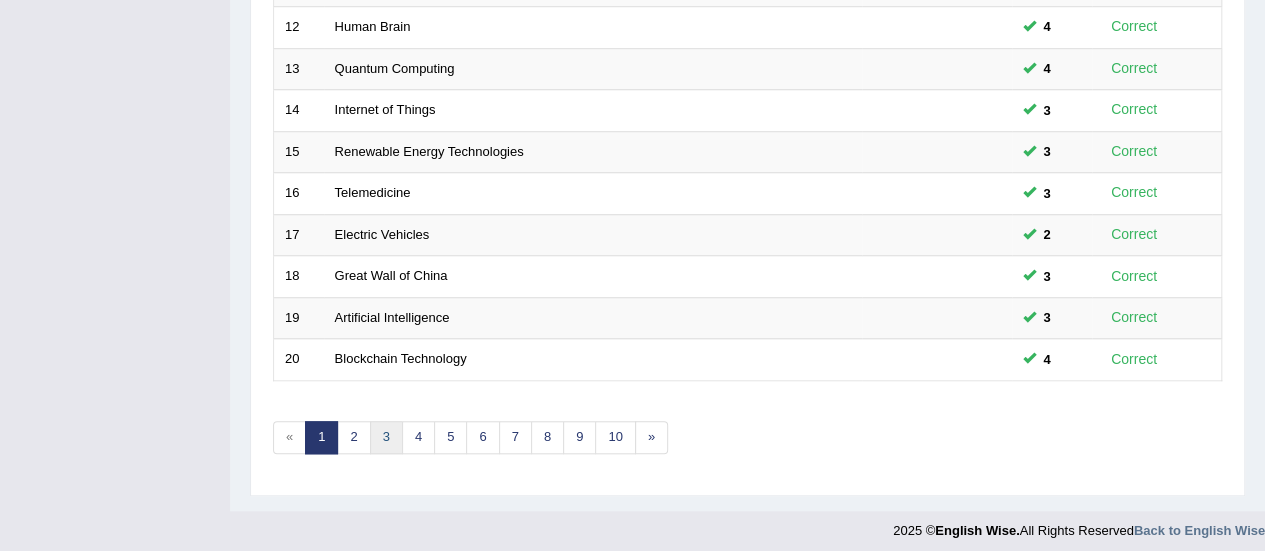 click on "3" at bounding box center [386, 437] 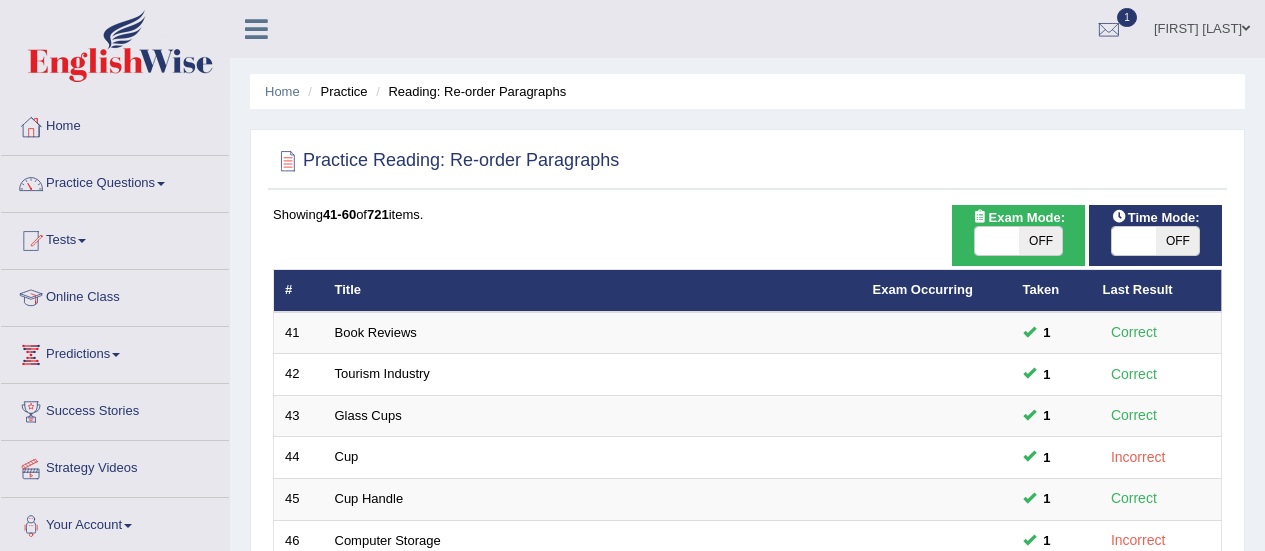 scroll, scrollTop: 763, scrollLeft: 0, axis: vertical 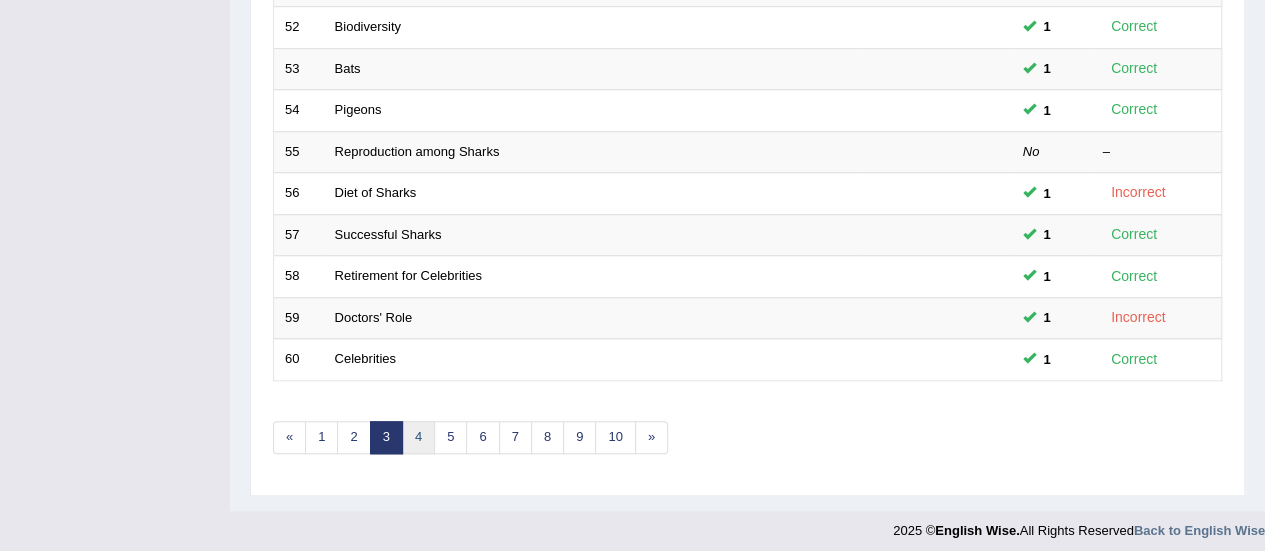 click on "4" at bounding box center (418, 437) 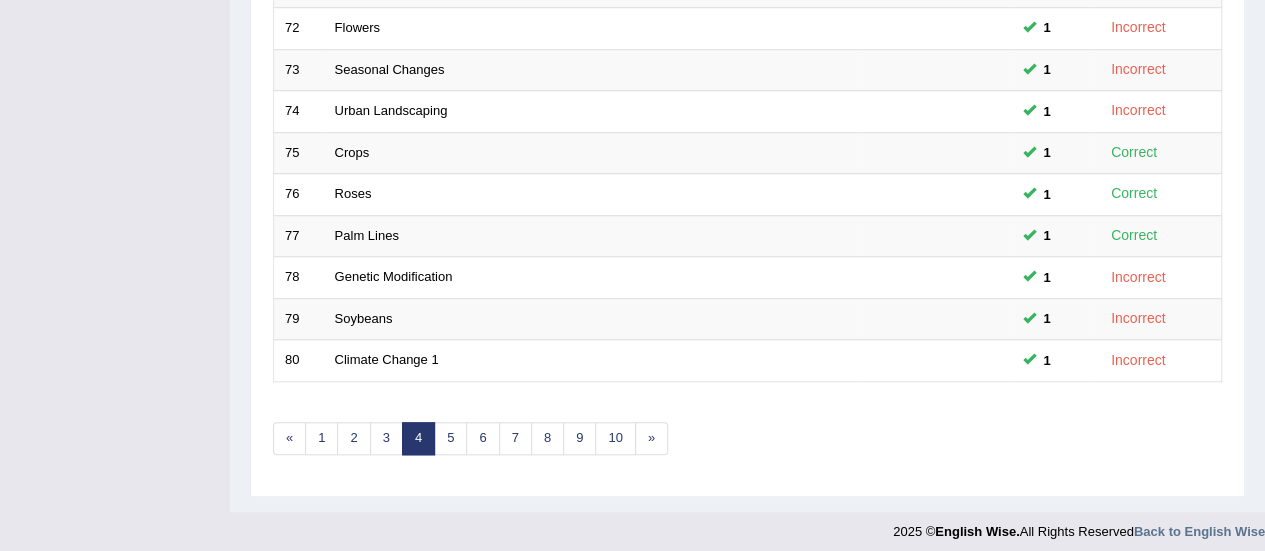 scroll, scrollTop: 0, scrollLeft: 0, axis: both 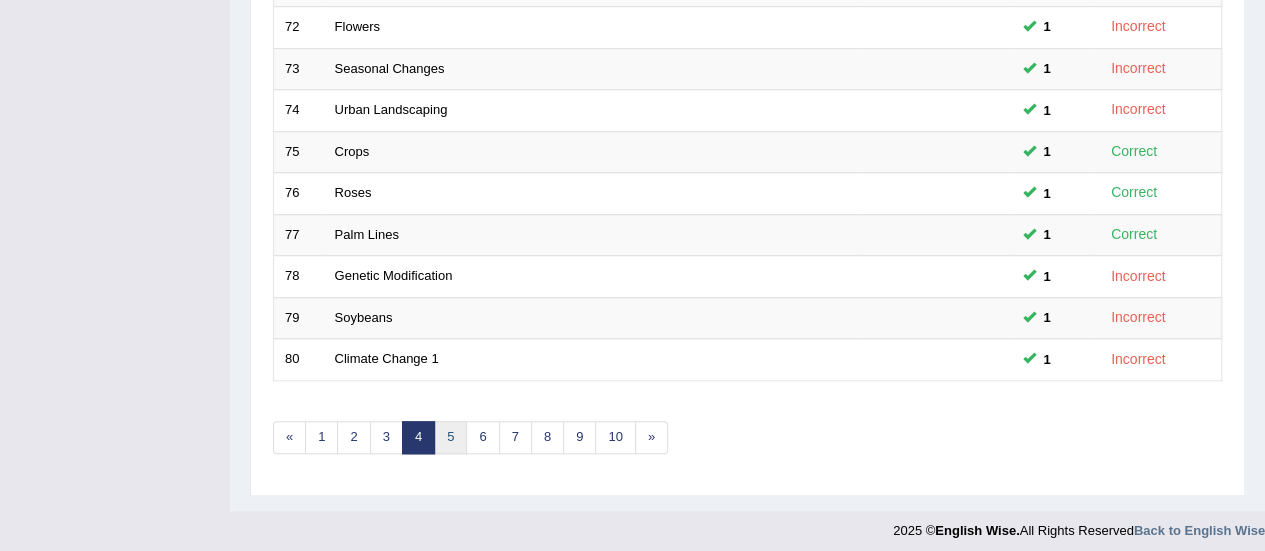 click on "5" at bounding box center [450, 437] 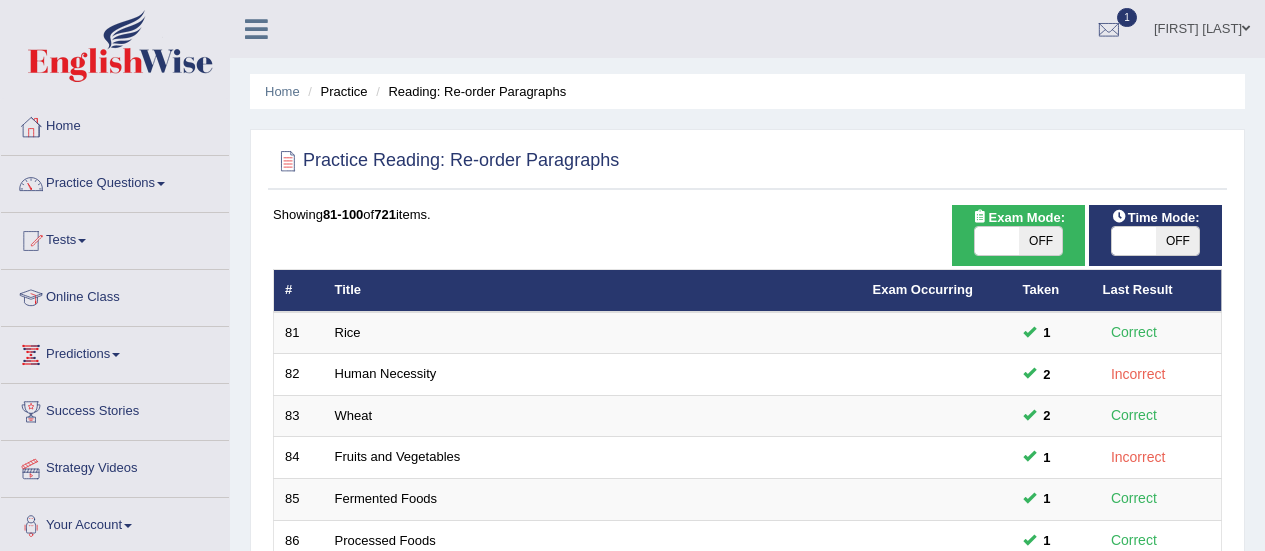 scroll, scrollTop: 763, scrollLeft: 0, axis: vertical 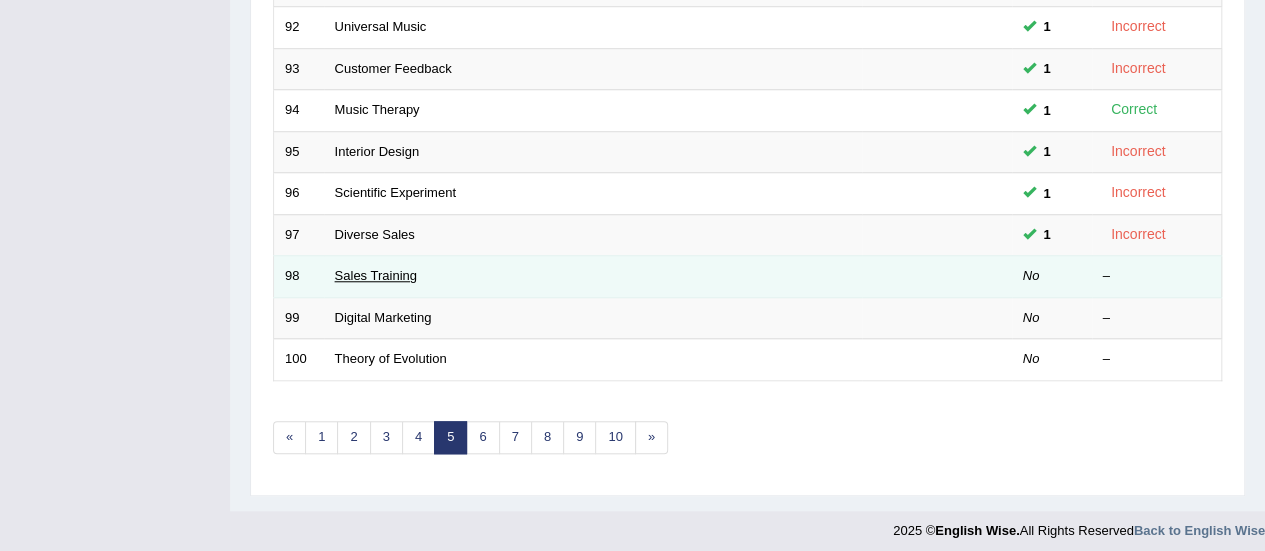 click on "Sales Training" at bounding box center [376, 275] 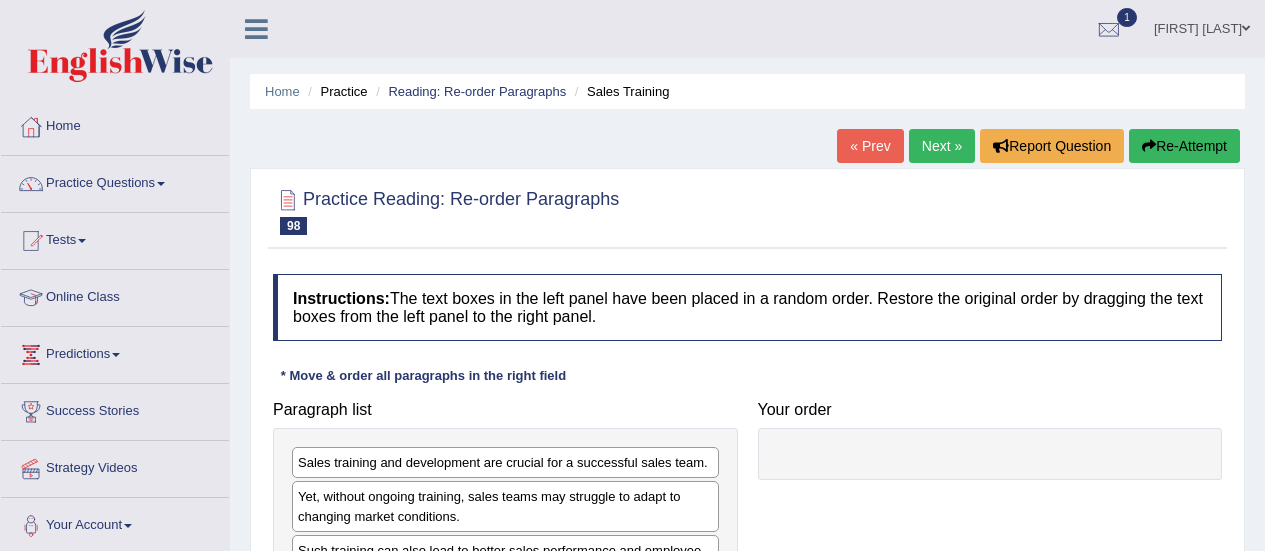 scroll, scrollTop: 470, scrollLeft: 0, axis: vertical 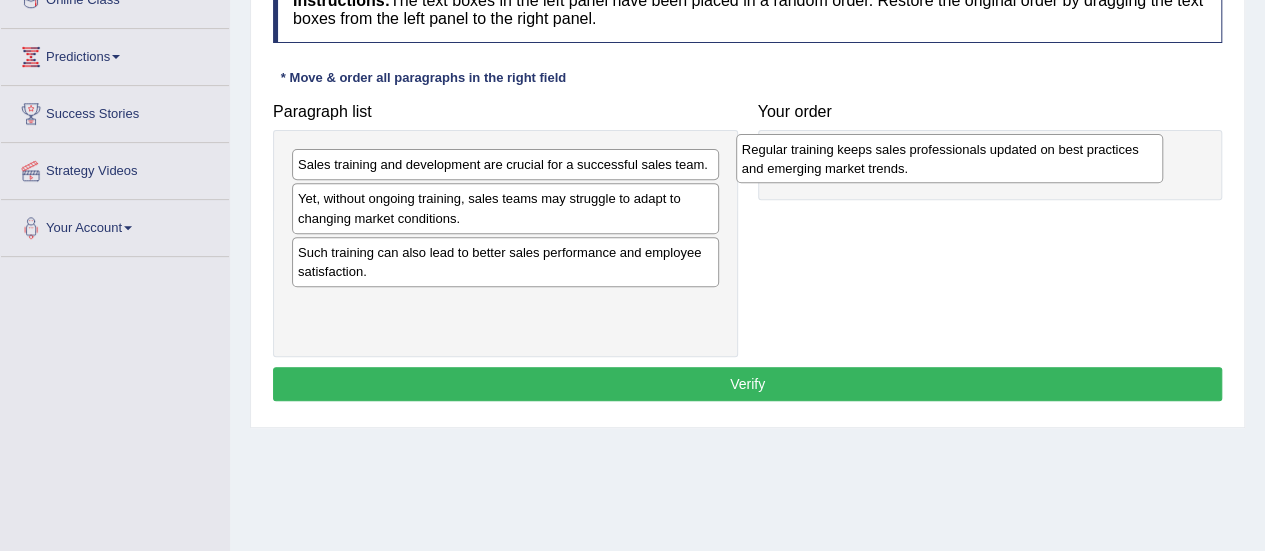 drag, startPoint x: 594, startPoint y: 332, endPoint x: 1066, endPoint y: 188, distance: 493.47745 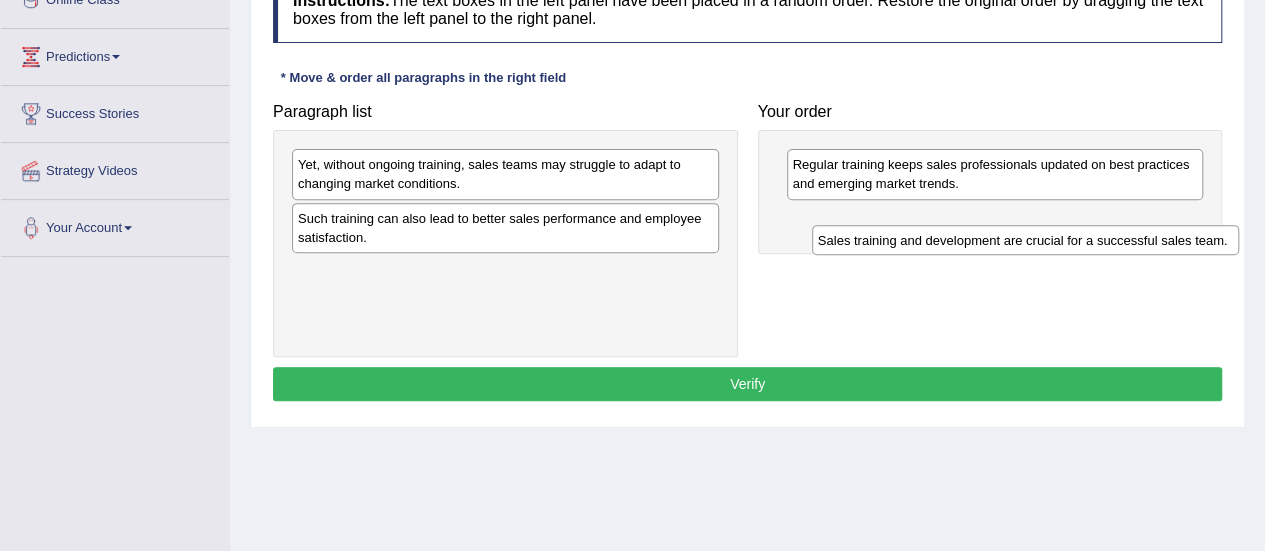 drag, startPoint x: 564, startPoint y: 160, endPoint x: 1060, endPoint y: 219, distance: 499.49673 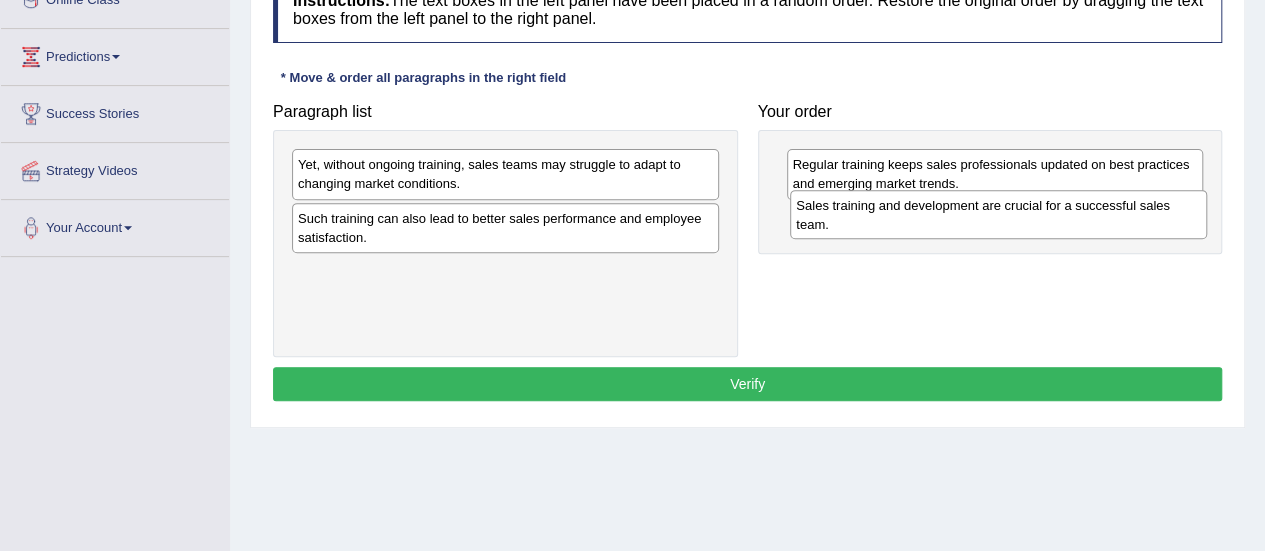 drag, startPoint x: 910, startPoint y: 205, endPoint x: 898, endPoint y: 129, distance: 76.941536 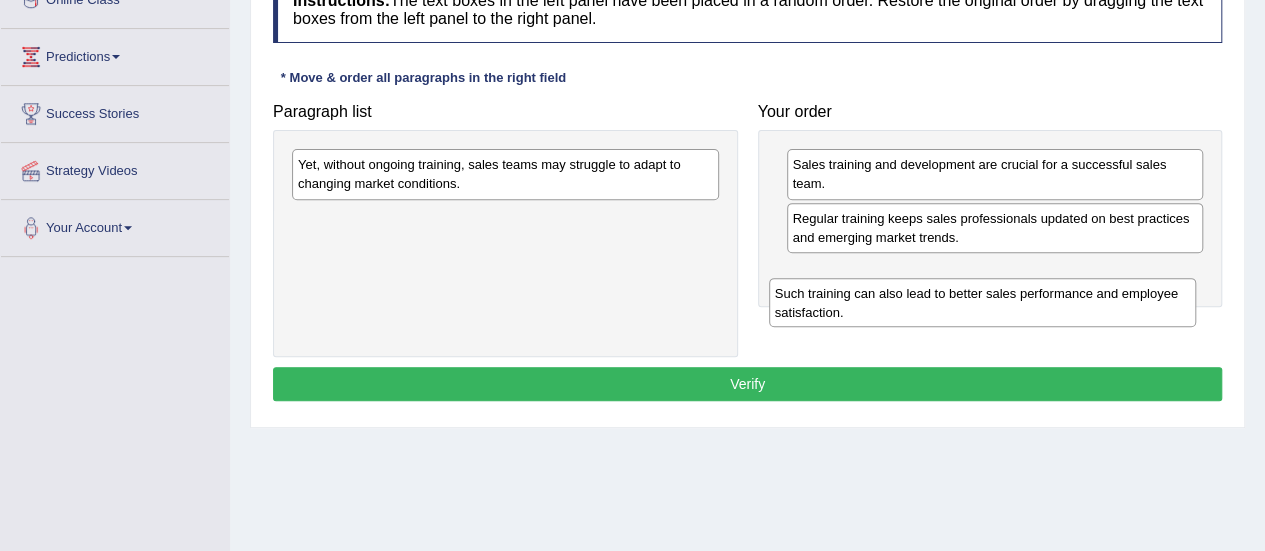 drag, startPoint x: 597, startPoint y: 203, endPoint x: 1089, endPoint y: 277, distance: 497.5339 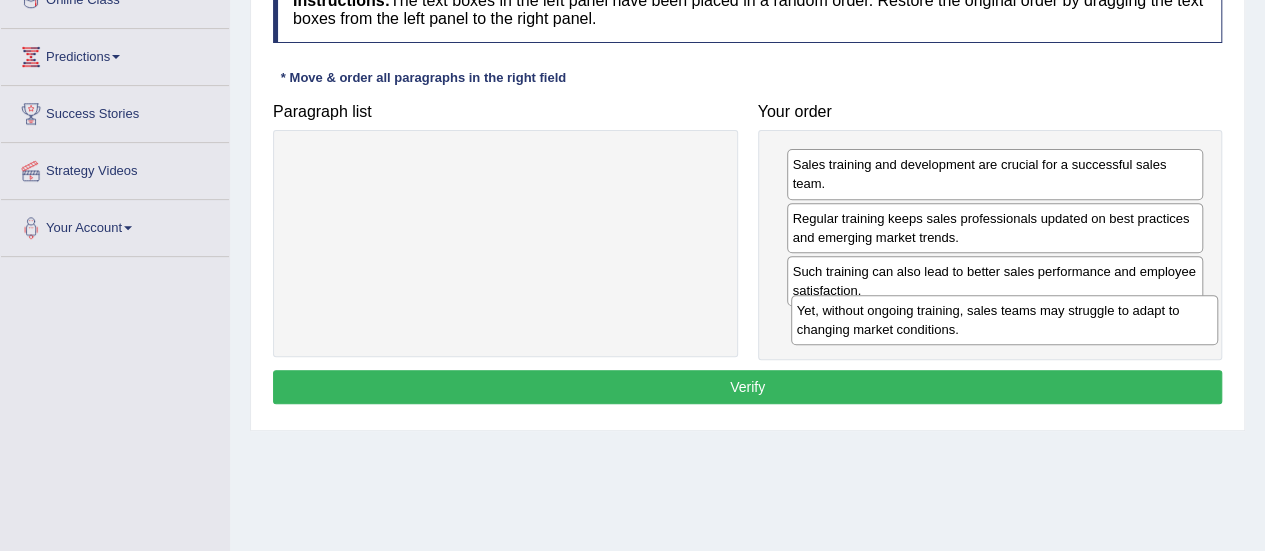 drag, startPoint x: 609, startPoint y: 183, endPoint x: 1110, endPoint y: 346, distance: 526.8491 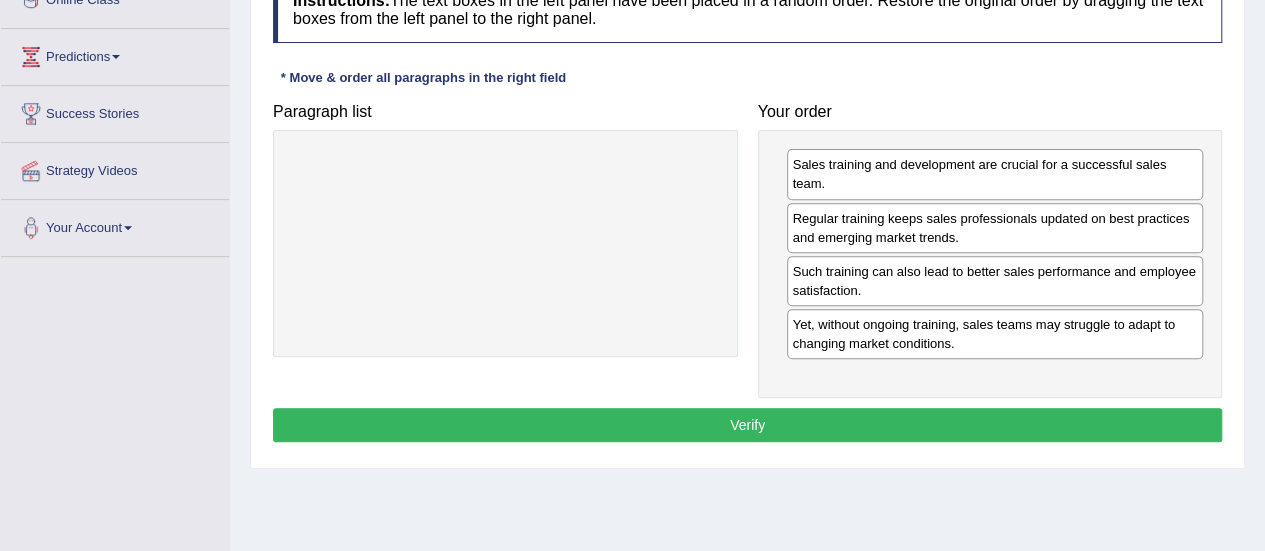 click on "Verify" at bounding box center [747, 425] 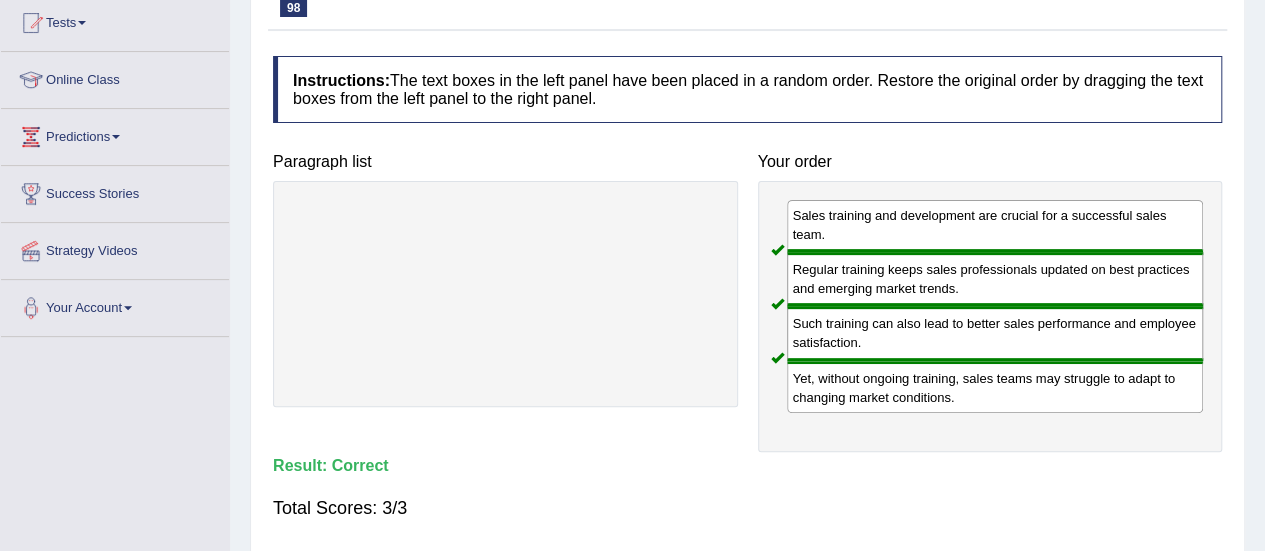 scroll, scrollTop: 0, scrollLeft: 0, axis: both 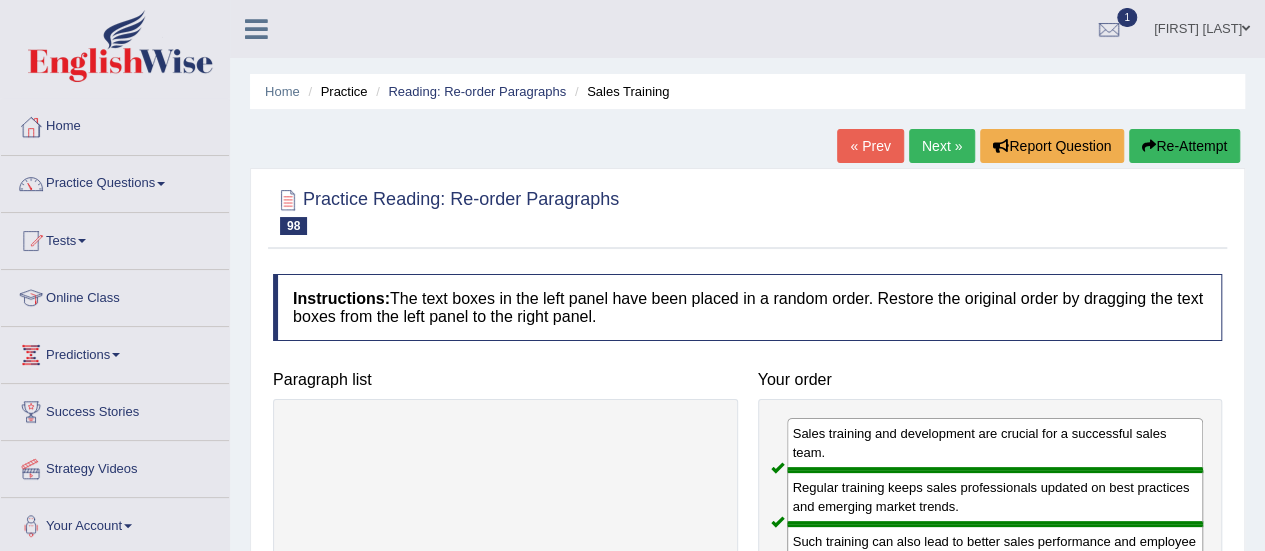 click on "Next »" at bounding box center (942, 146) 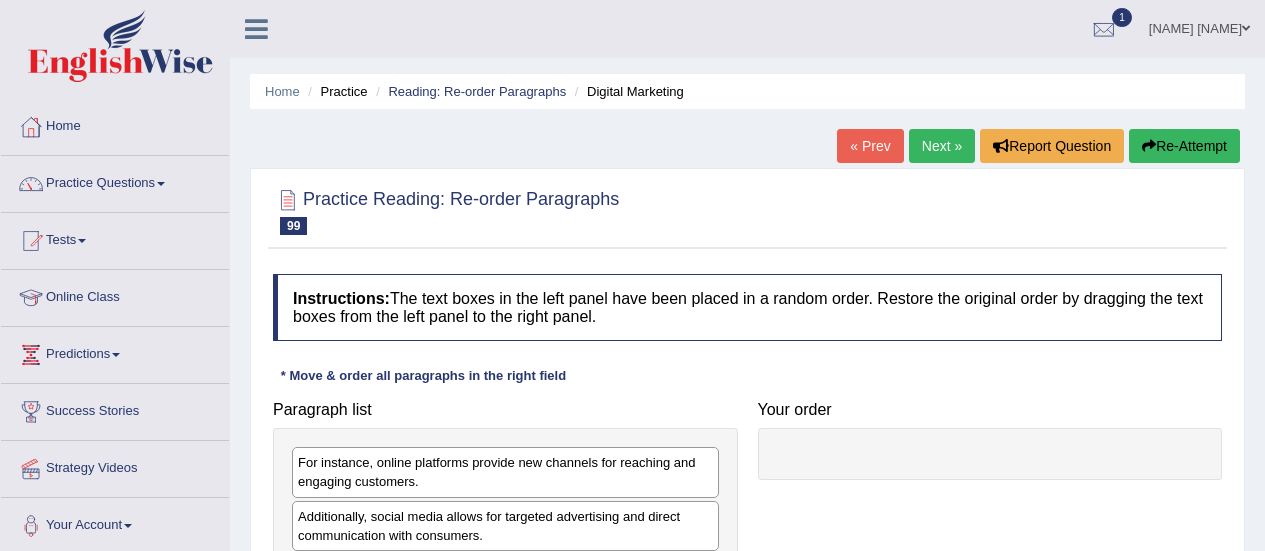 scroll, scrollTop: 0, scrollLeft: 0, axis: both 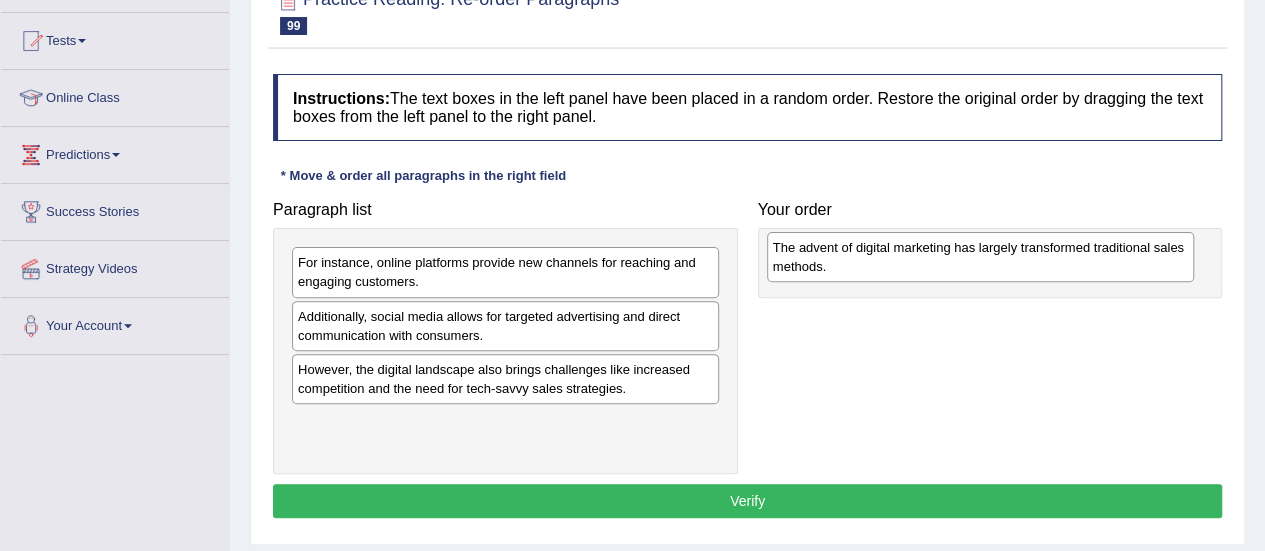 drag, startPoint x: 548, startPoint y: 381, endPoint x: 1048, endPoint y: 256, distance: 515.3882 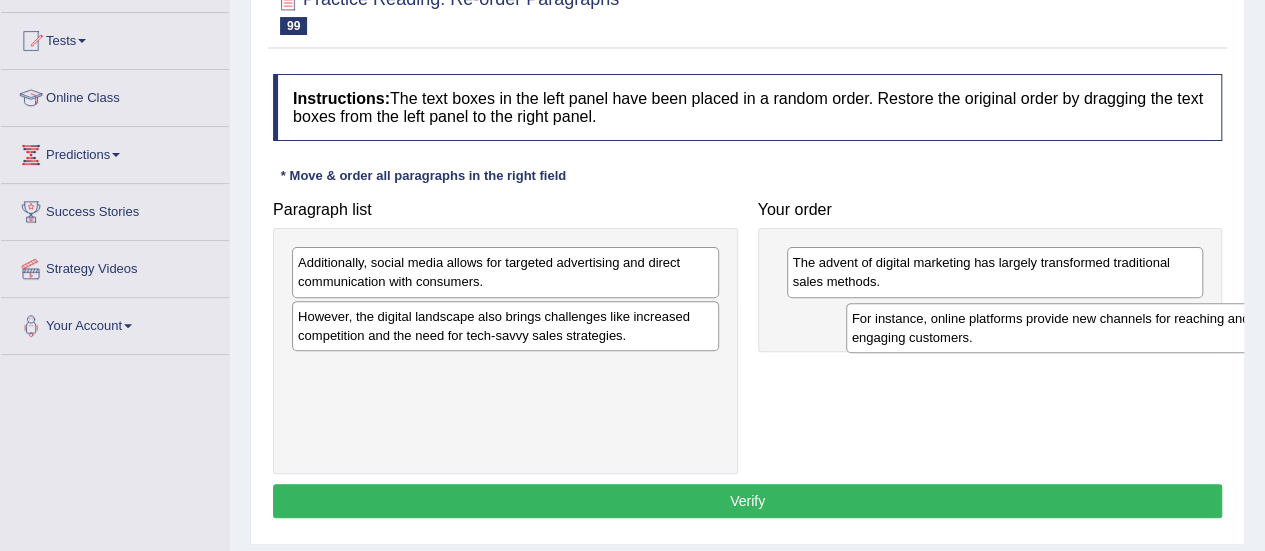 drag, startPoint x: 552, startPoint y: 279, endPoint x: 1047, endPoint y: 335, distance: 498.1576 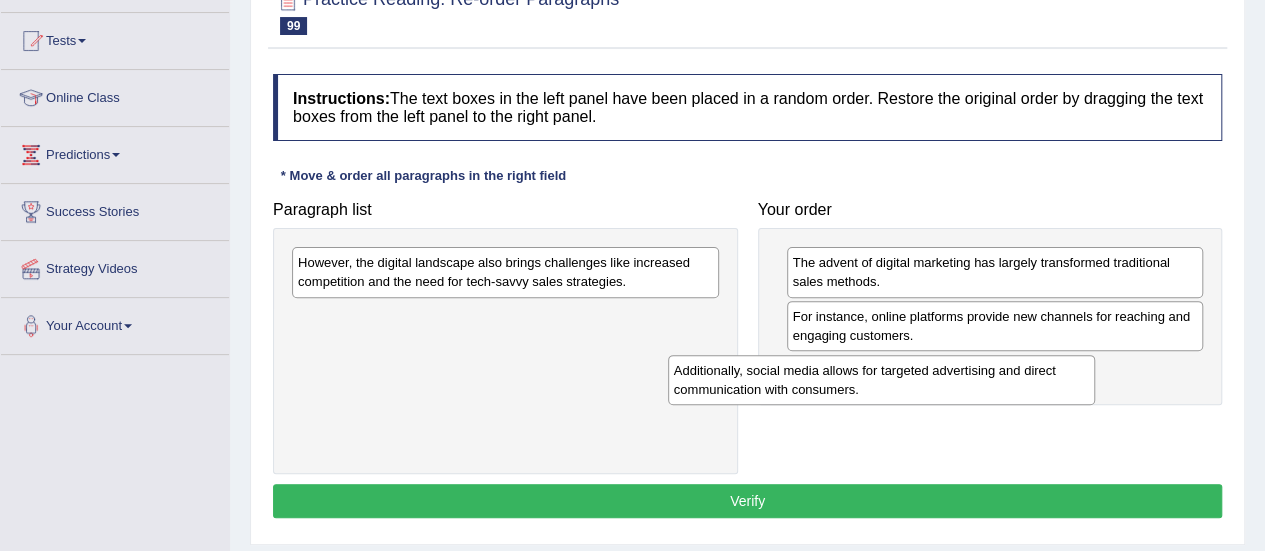 drag, startPoint x: 518, startPoint y: 257, endPoint x: 938, endPoint y: 374, distance: 435.99197 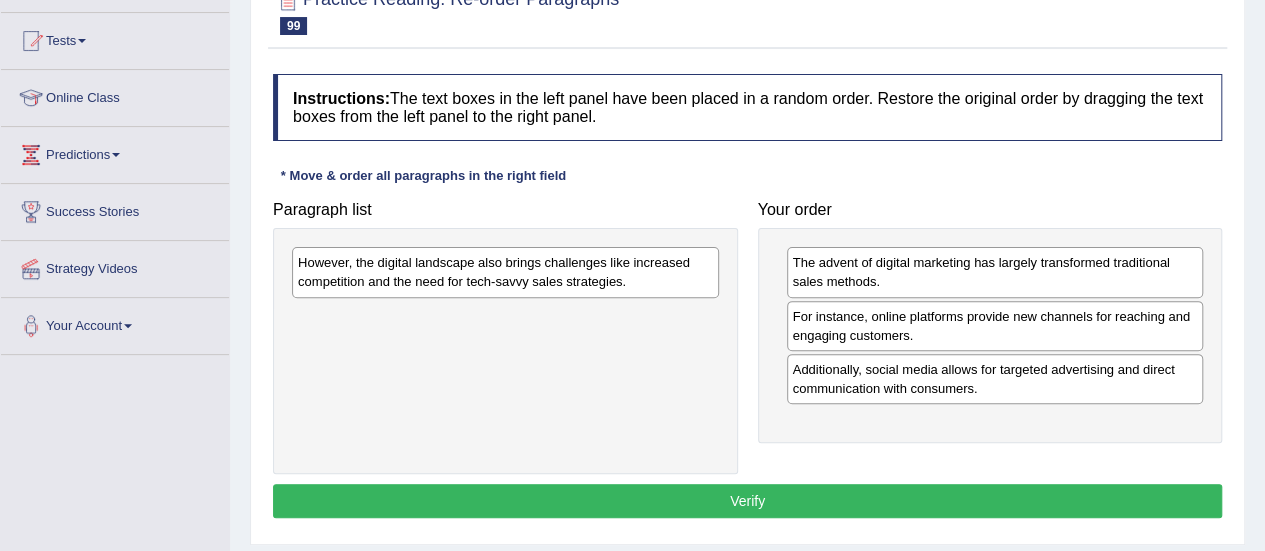 drag, startPoint x: 496, startPoint y: 248, endPoint x: 647, endPoint y: 286, distance: 155.70805 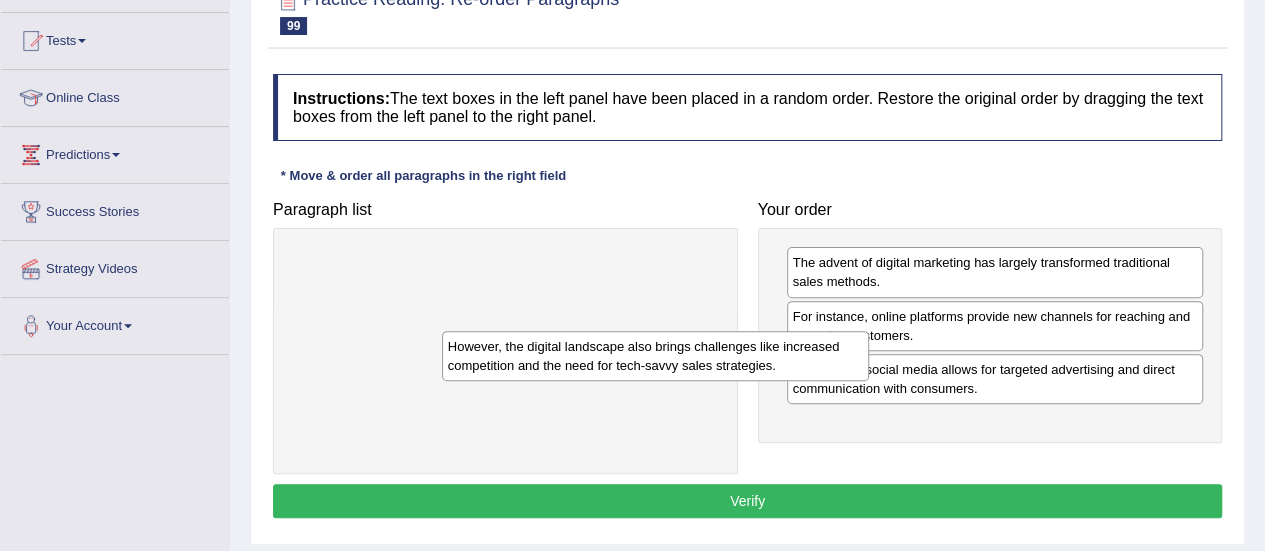 drag, startPoint x: 630, startPoint y: 279, endPoint x: 1080, endPoint y: 458, distance: 484.29434 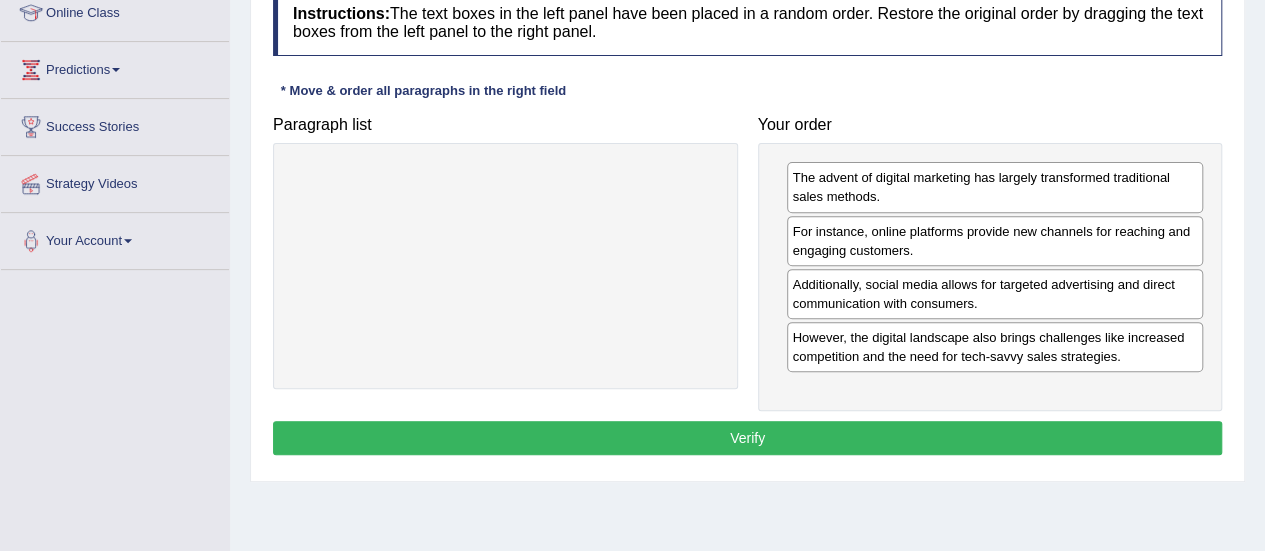 scroll, scrollTop: 400, scrollLeft: 0, axis: vertical 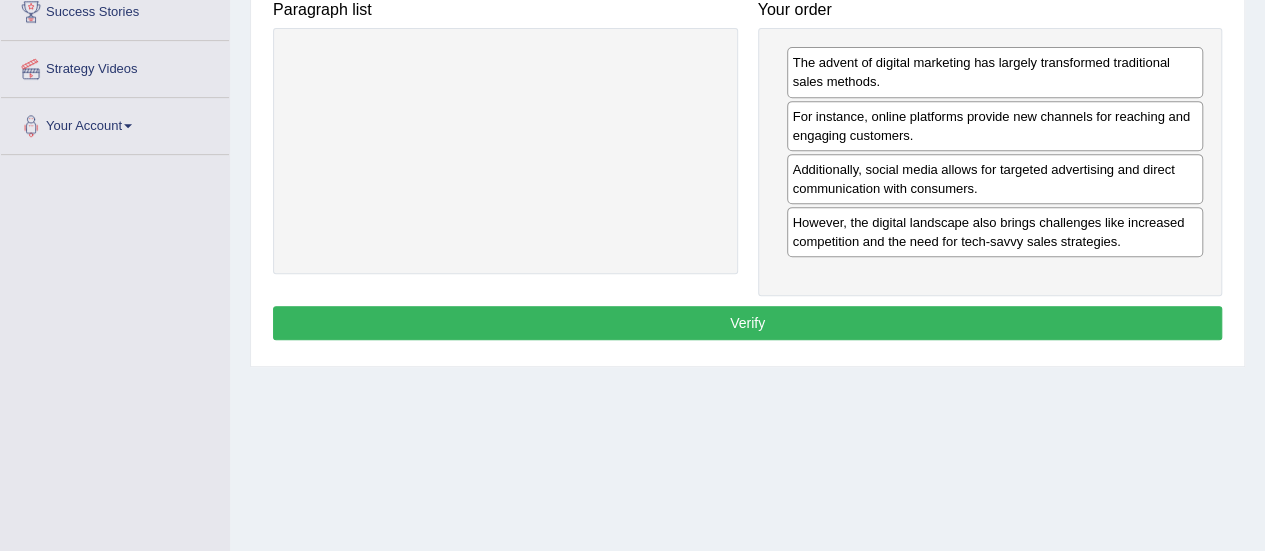 click on "Instructions:  The text boxes in the left panel have been placed in a random order. Restore the original order by dragging the text boxes from the left panel to the right panel.
* Move & order all paragraphs in the right field
Paragraph list
Correct order
The advent of digital marketing has largely transformed traditional sales methods. For instance, online platforms provide new channels for reaching and engaging customers. Additionally, social media allows for targeted advertising and direct communication with consumers. However, the digital landscape also brings challenges like increased competition and the need for tech-savvy
sales strategies.
Your order
The advent of digital marketing has largely transformed traditional sales methods. For instance, online platforms provide new channels for reaching and engaging customers. Additionally, social media allows for targeted advertising and direct communication with consumers.
Result:" at bounding box center [747, 110] 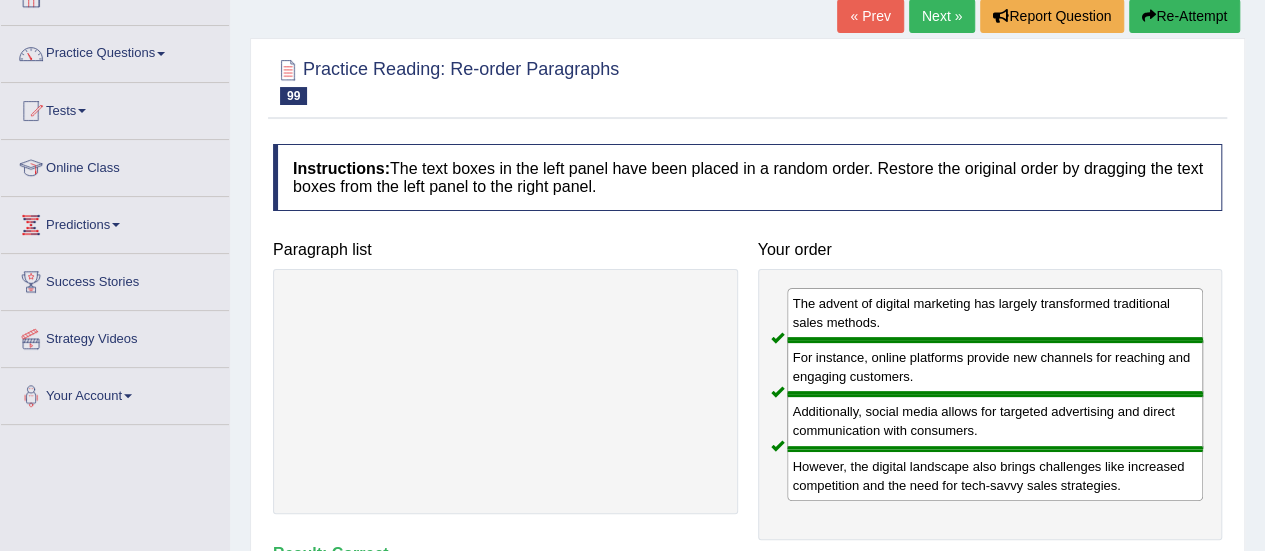 scroll, scrollTop: 100, scrollLeft: 0, axis: vertical 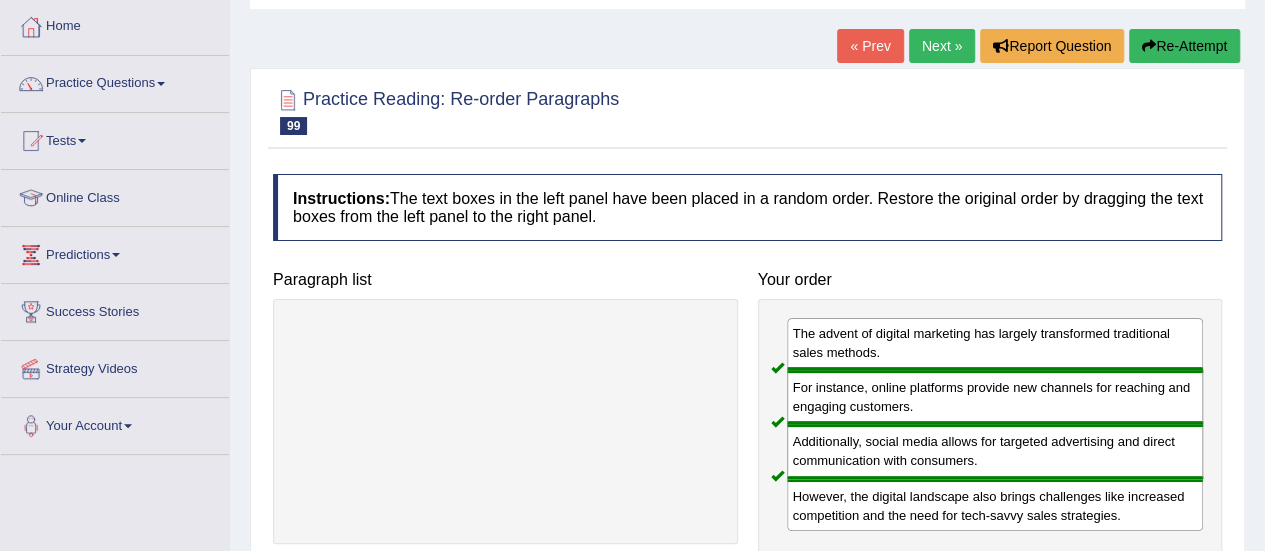 click on "Next »" at bounding box center (942, 46) 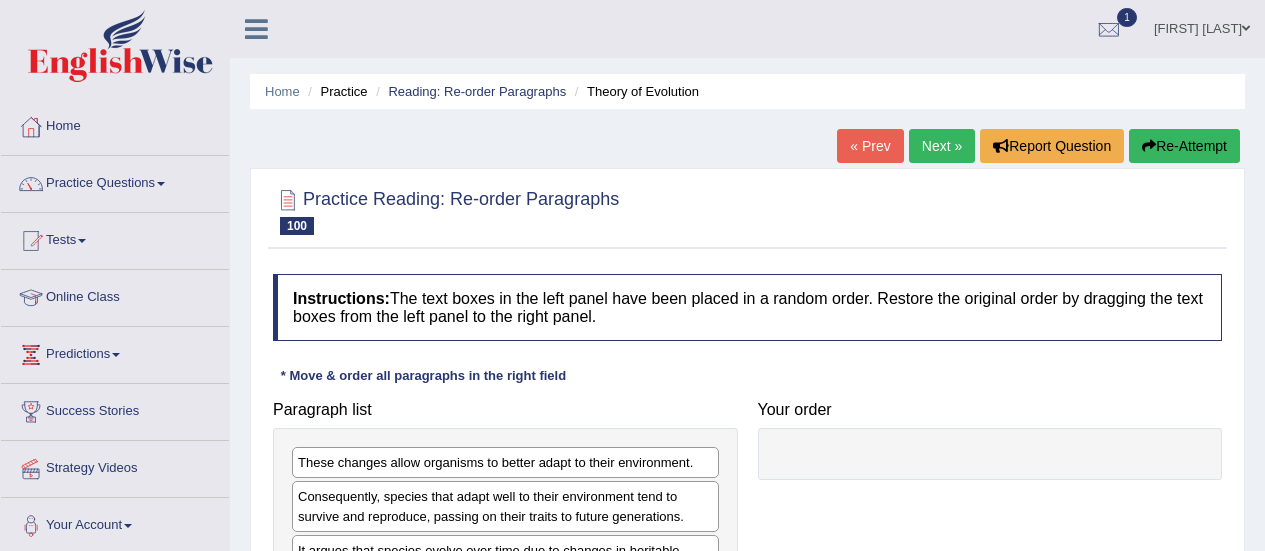 scroll, scrollTop: 300, scrollLeft: 0, axis: vertical 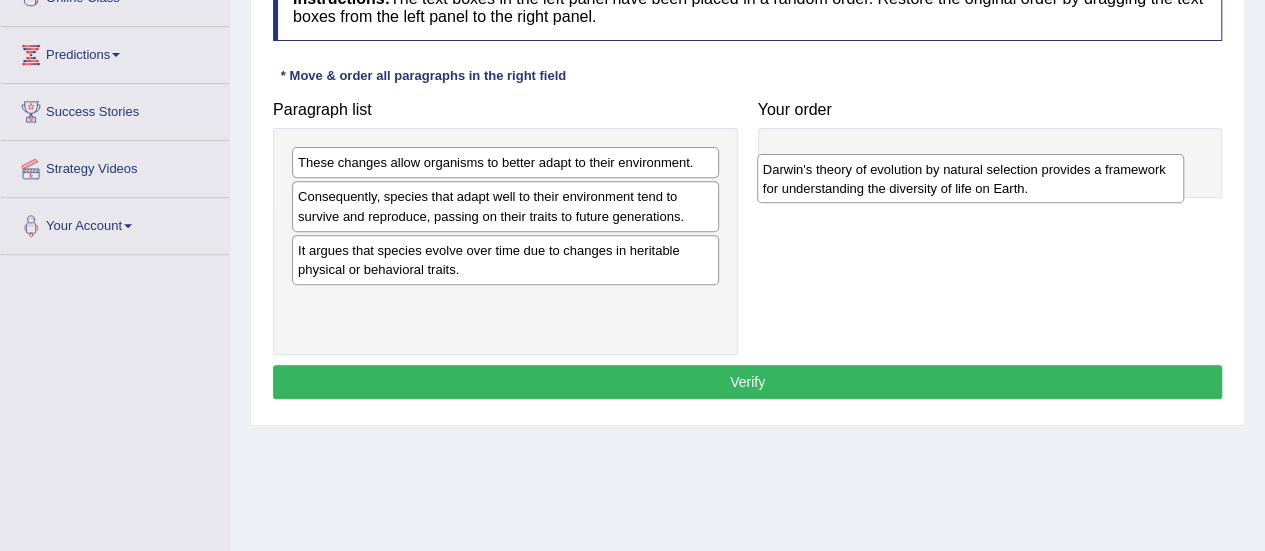 drag, startPoint x: 550, startPoint y: 315, endPoint x: 1015, endPoint y: 183, distance: 483.37253 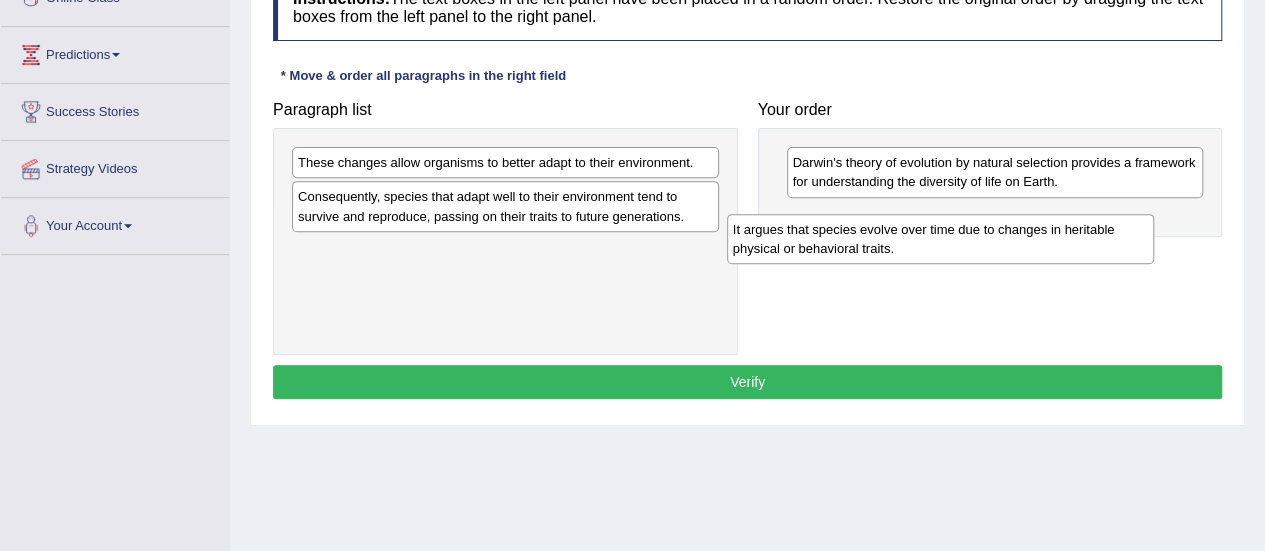 drag, startPoint x: 554, startPoint y: 269, endPoint x: 976, endPoint y: 248, distance: 422.5222 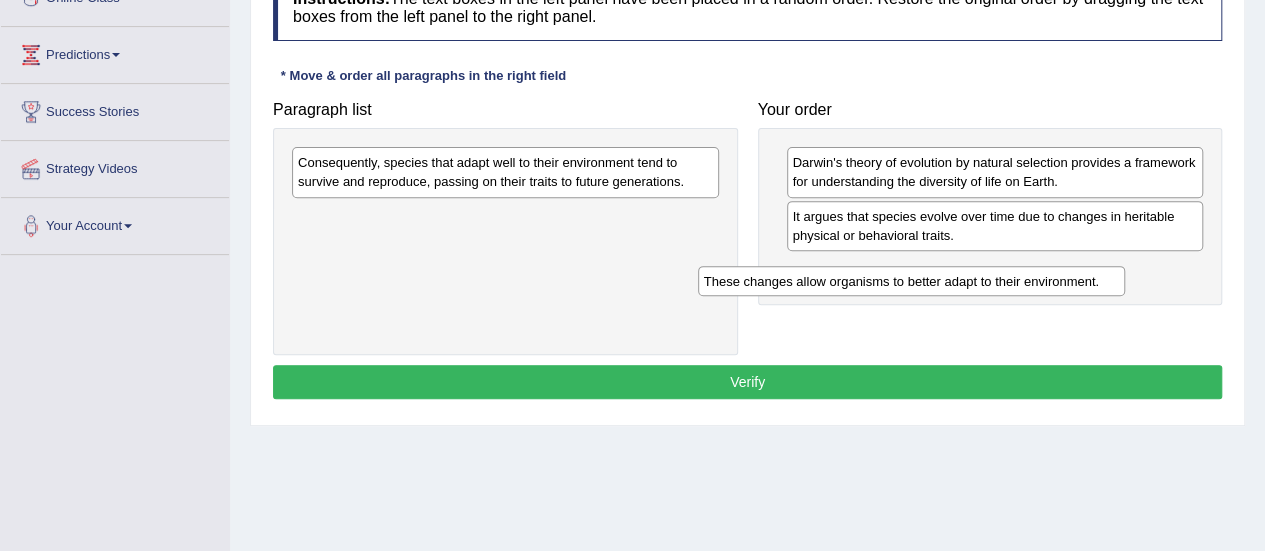 drag, startPoint x: 584, startPoint y: 156, endPoint x: 944, endPoint y: 253, distance: 372.8391 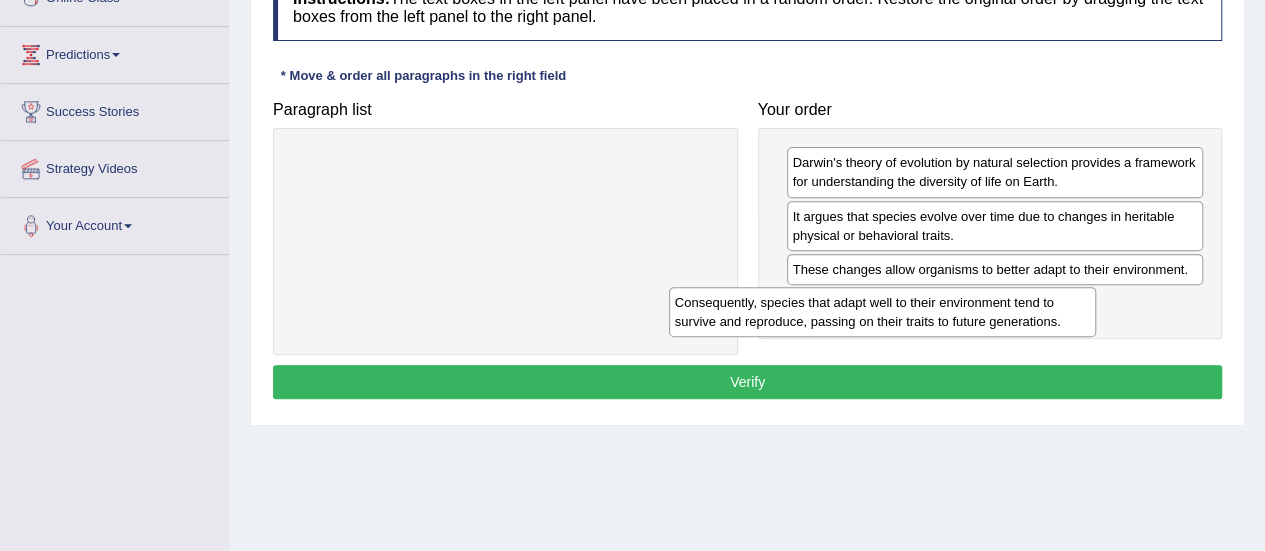 drag, startPoint x: 575, startPoint y: 183, endPoint x: 1041, endPoint y: 339, distance: 491.41837 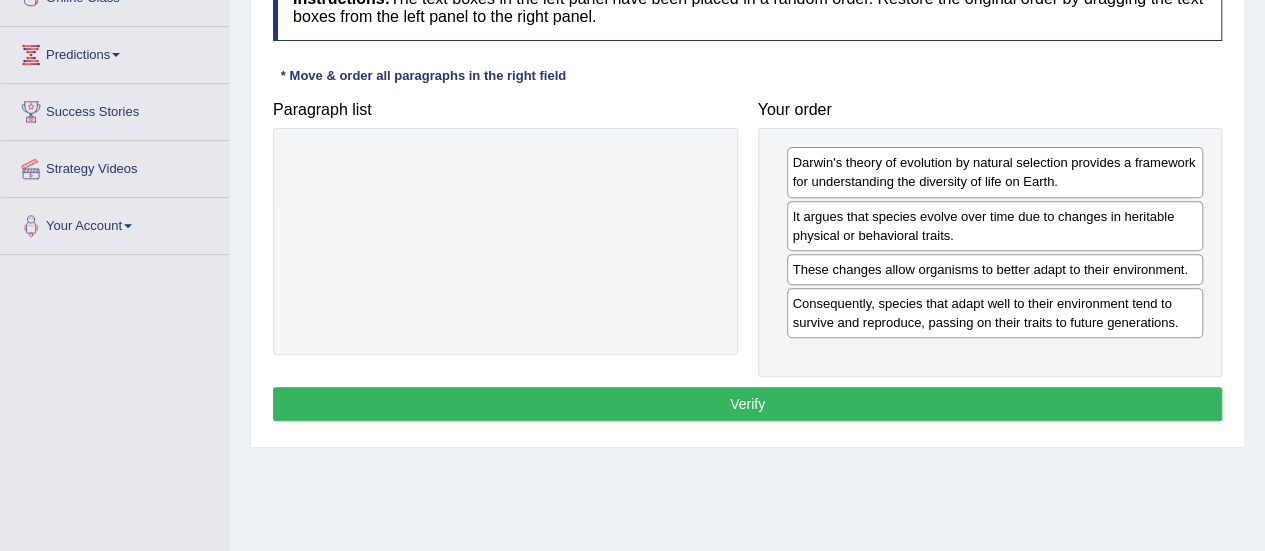 click on "Verify" at bounding box center [747, 404] 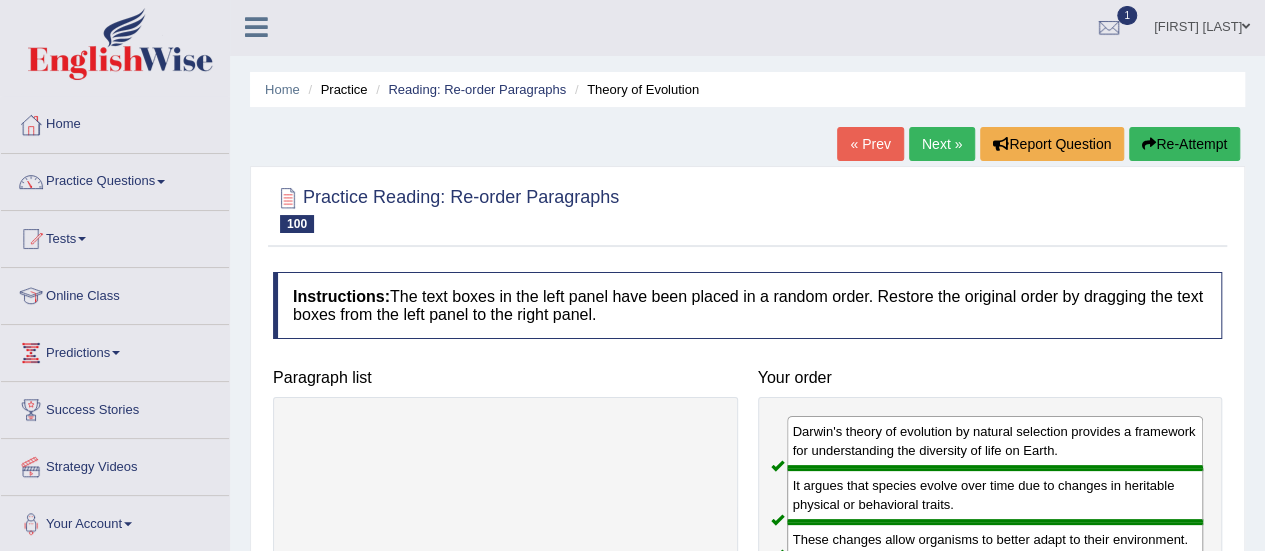 scroll, scrollTop: 0, scrollLeft: 0, axis: both 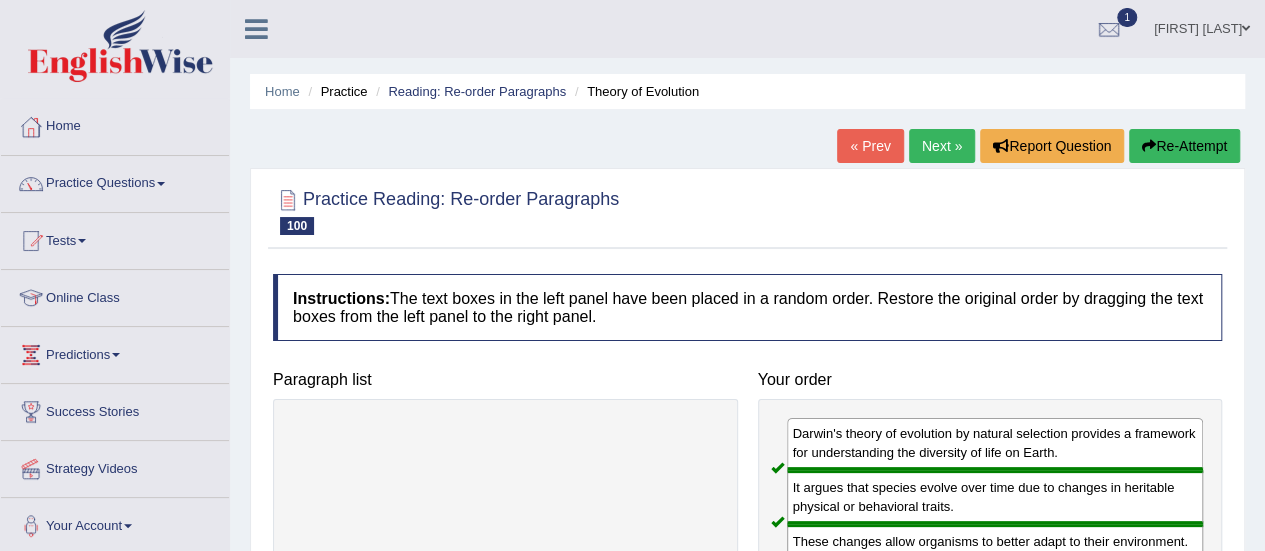 click on "Next »" at bounding box center [942, 146] 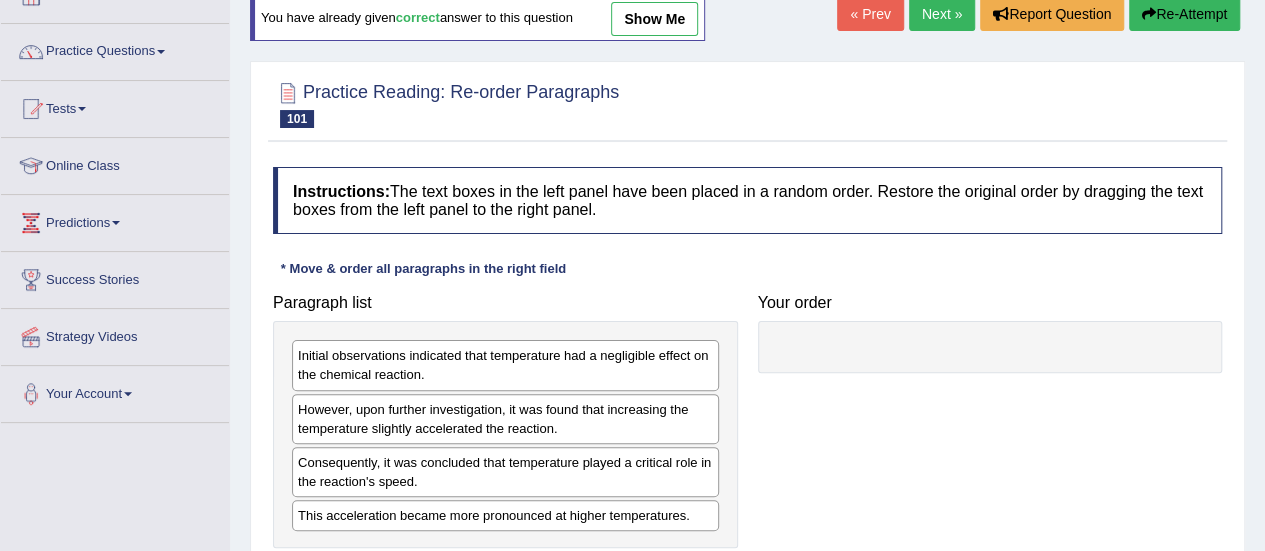 scroll, scrollTop: 200, scrollLeft: 0, axis: vertical 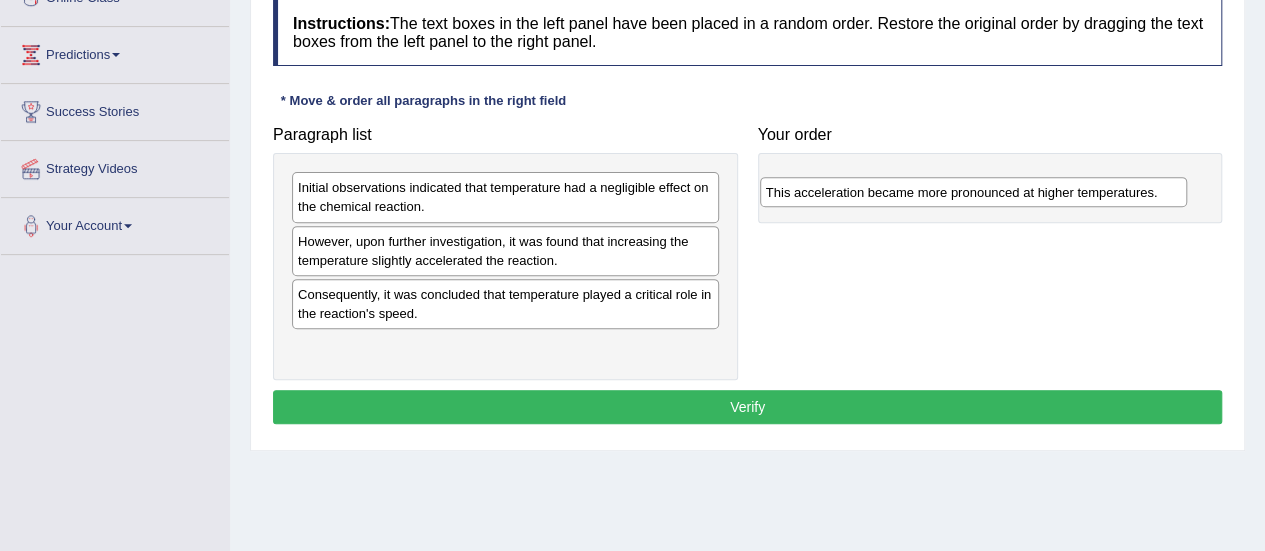 drag, startPoint x: 604, startPoint y: 344, endPoint x: 1081, endPoint y: 189, distance: 501.5516 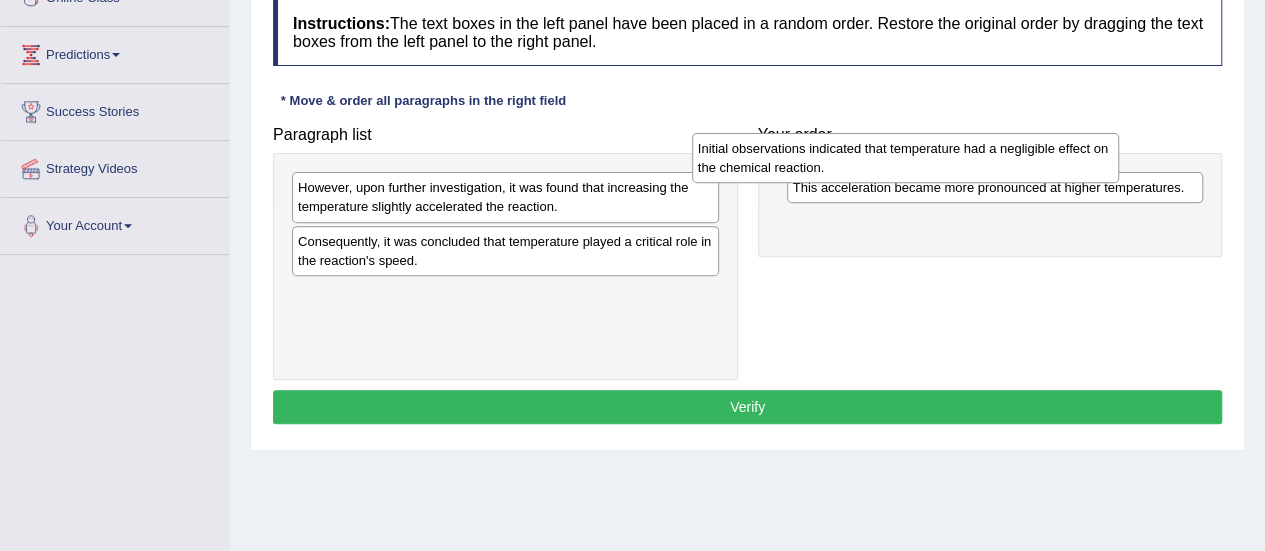 drag, startPoint x: 652, startPoint y: 210, endPoint x: 1046, endPoint y: 203, distance: 394.06216 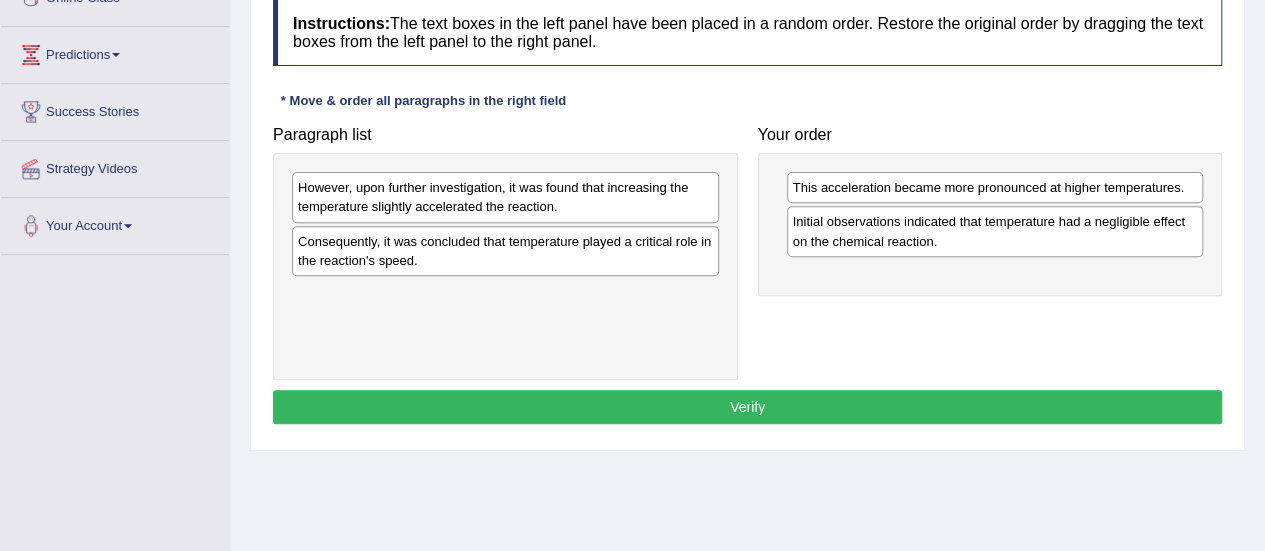 drag, startPoint x: 984, startPoint y: 196, endPoint x: 986, endPoint y: 217, distance: 21.095022 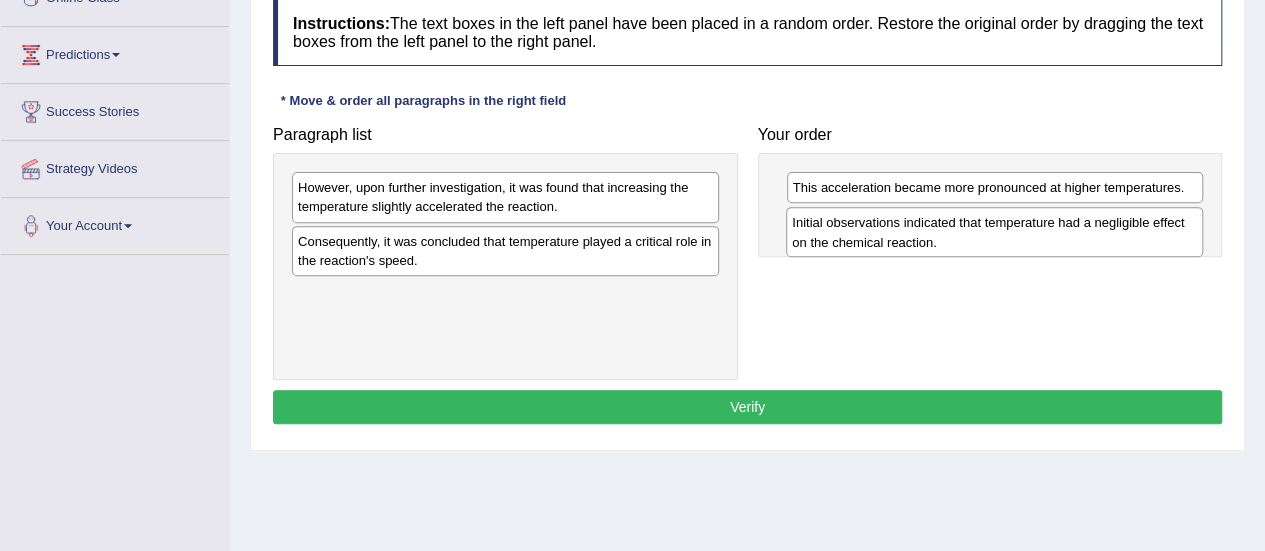 drag, startPoint x: 980, startPoint y: 232, endPoint x: 996, endPoint y: 177, distance: 57.280014 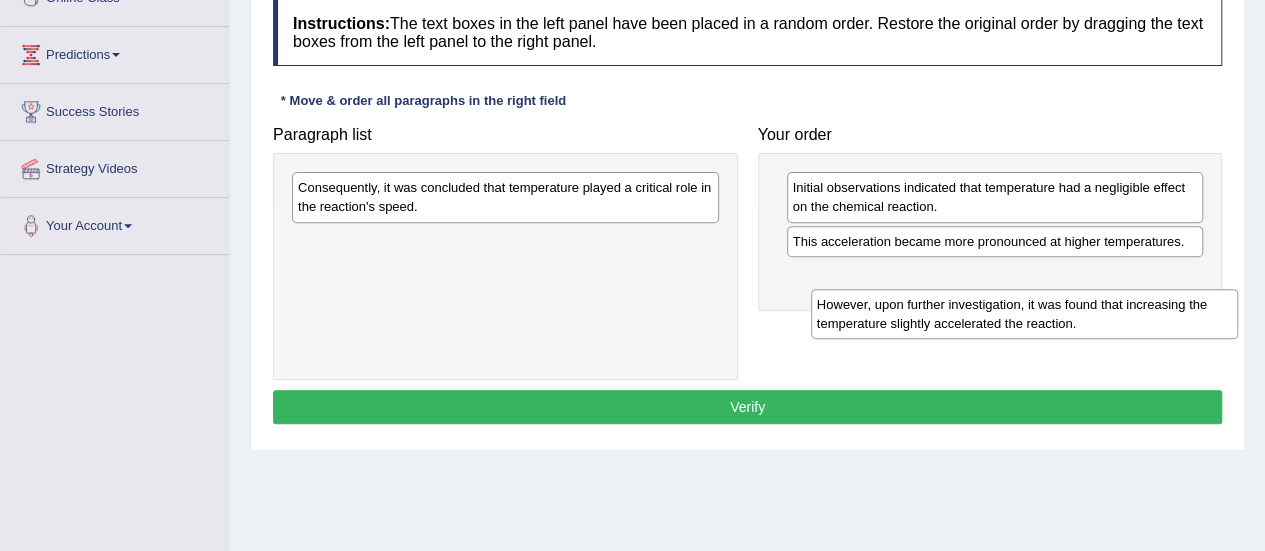 drag, startPoint x: 686, startPoint y: 204, endPoint x: 1240, endPoint y: 301, distance: 562.4278 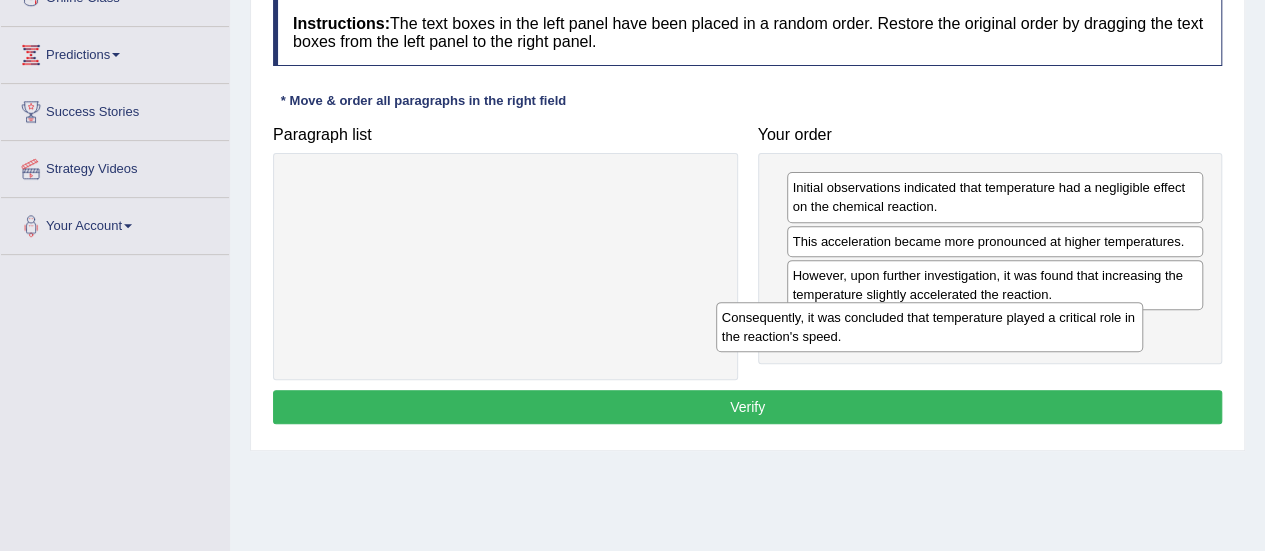 drag, startPoint x: 602, startPoint y: 197, endPoint x: 1034, endPoint y: 343, distance: 456.0044 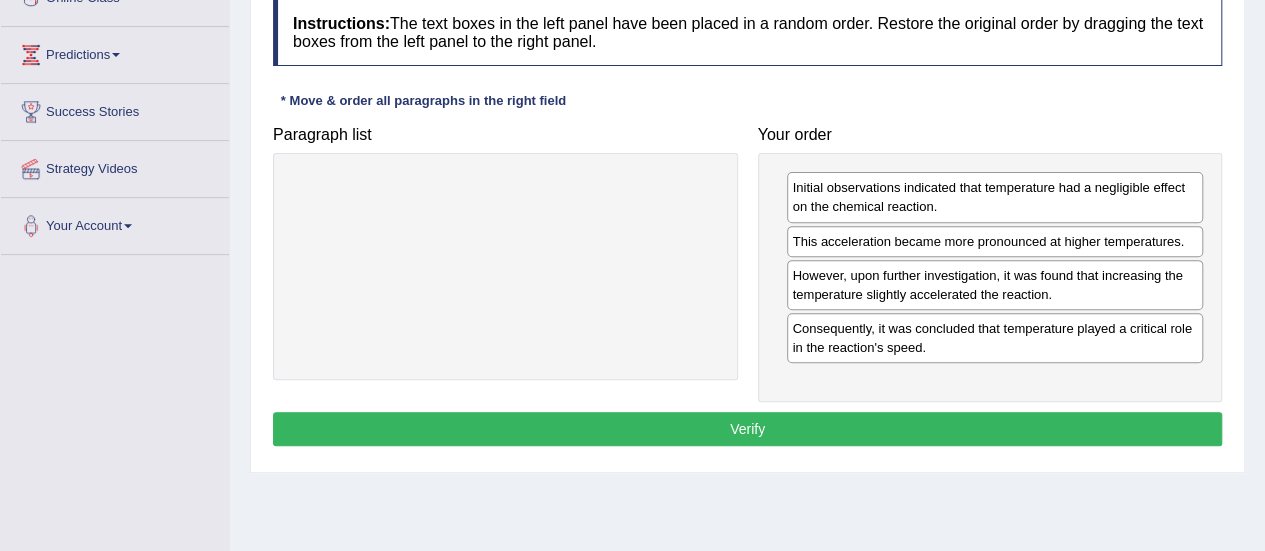 click on "Verify" at bounding box center (747, 429) 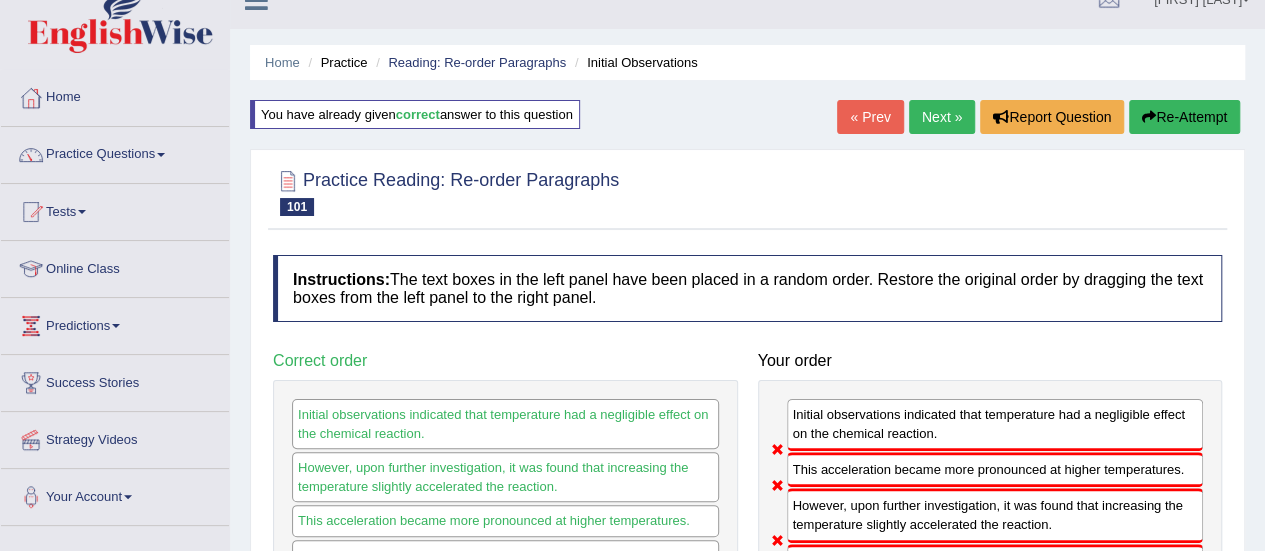 scroll, scrollTop: 0, scrollLeft: 0, axis: both 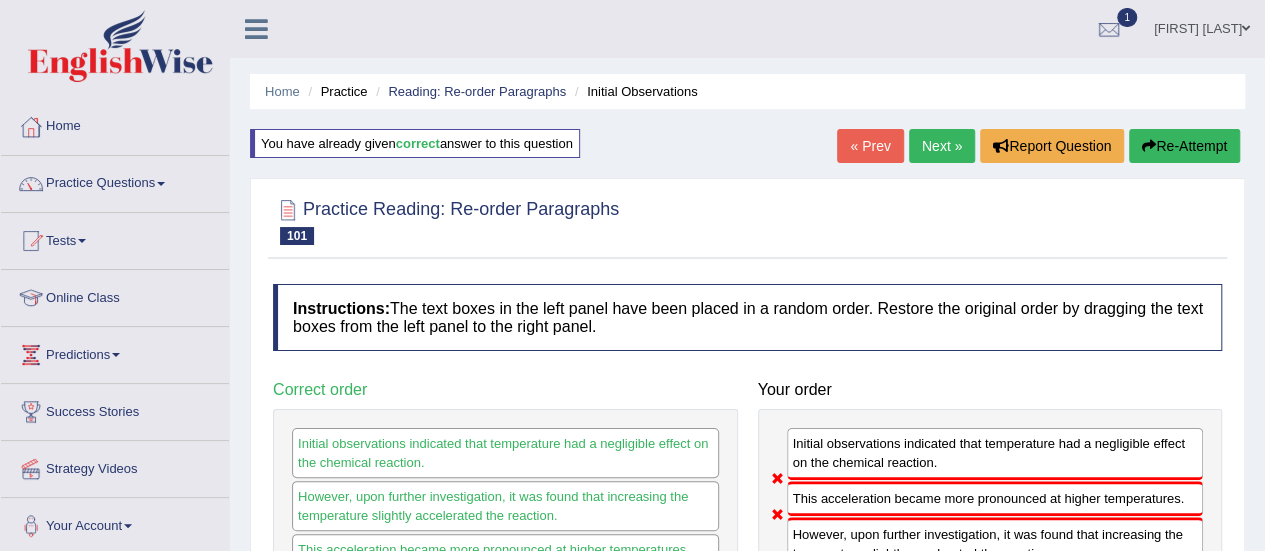 click on "Next »" at bounding box center [942, 146] 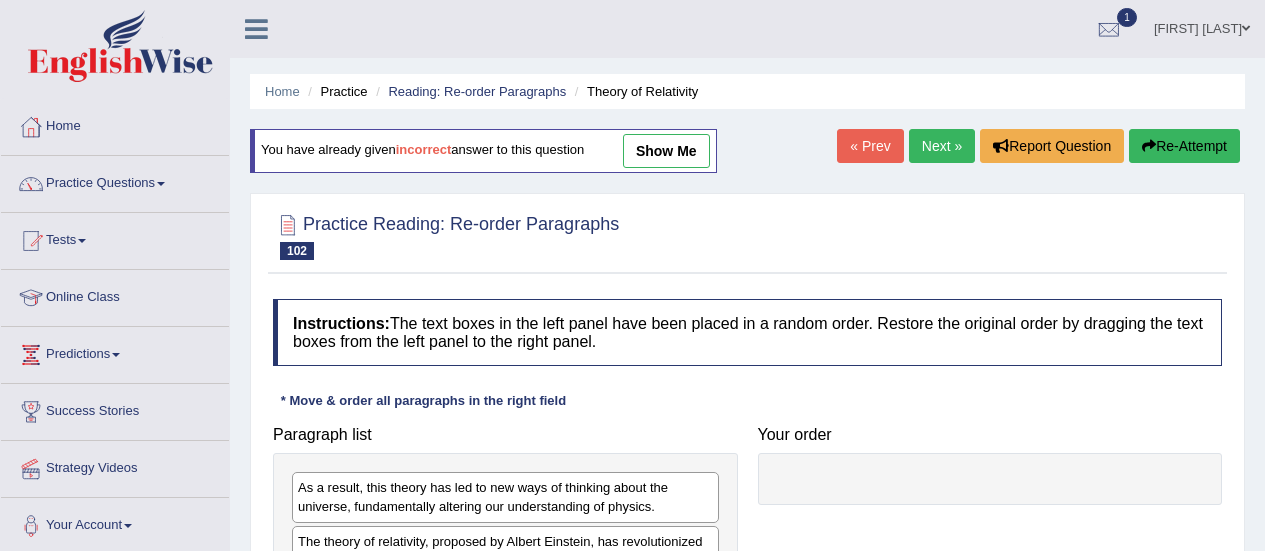 scroll, scrollTop: 300, scrollLeft: 0, axis: vertical 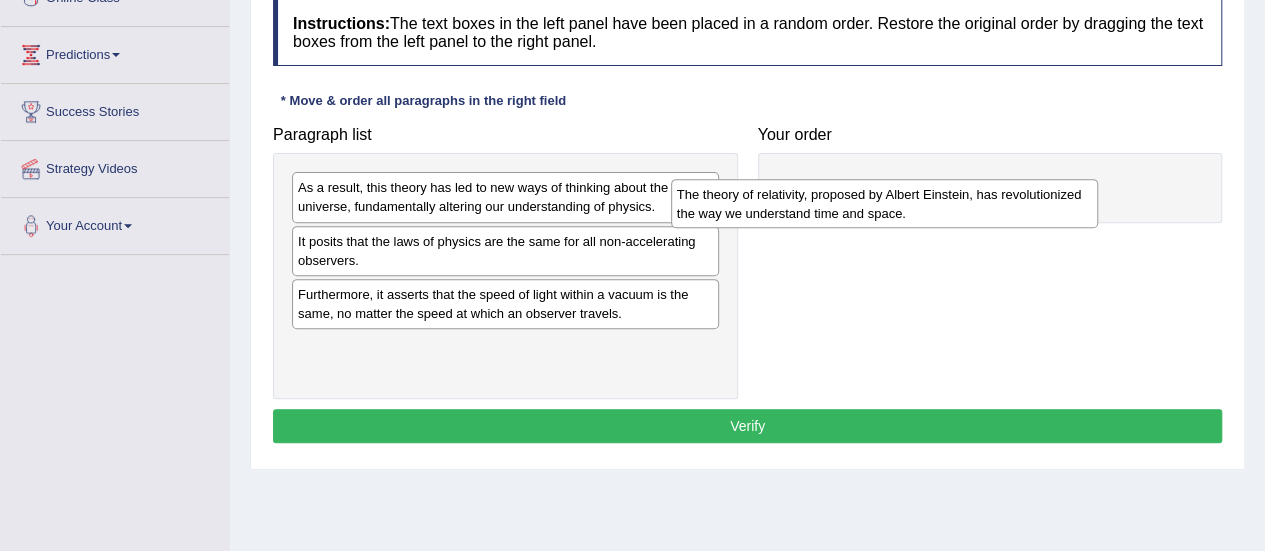 drag, startPoint x: 580, startPoint y: 247, endPoint x: 1103, endPoint y: 174, distance: 528.07007 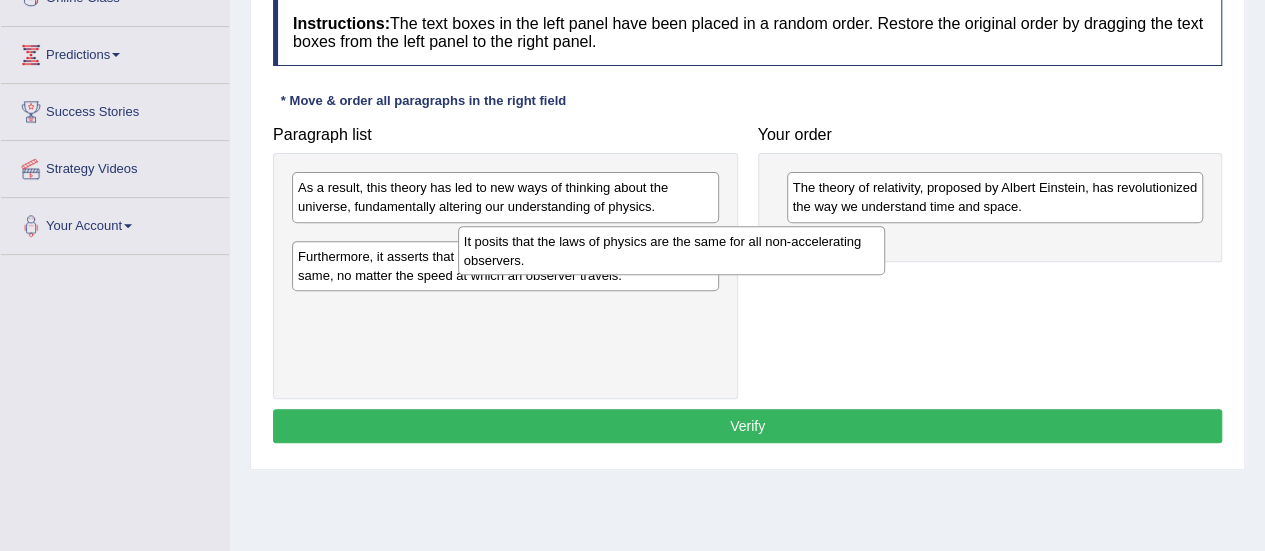 drag, startPoint x: 658, startPoint y: 243, endPoint x: 1106, endPoint y: 219, distance: 448.6424 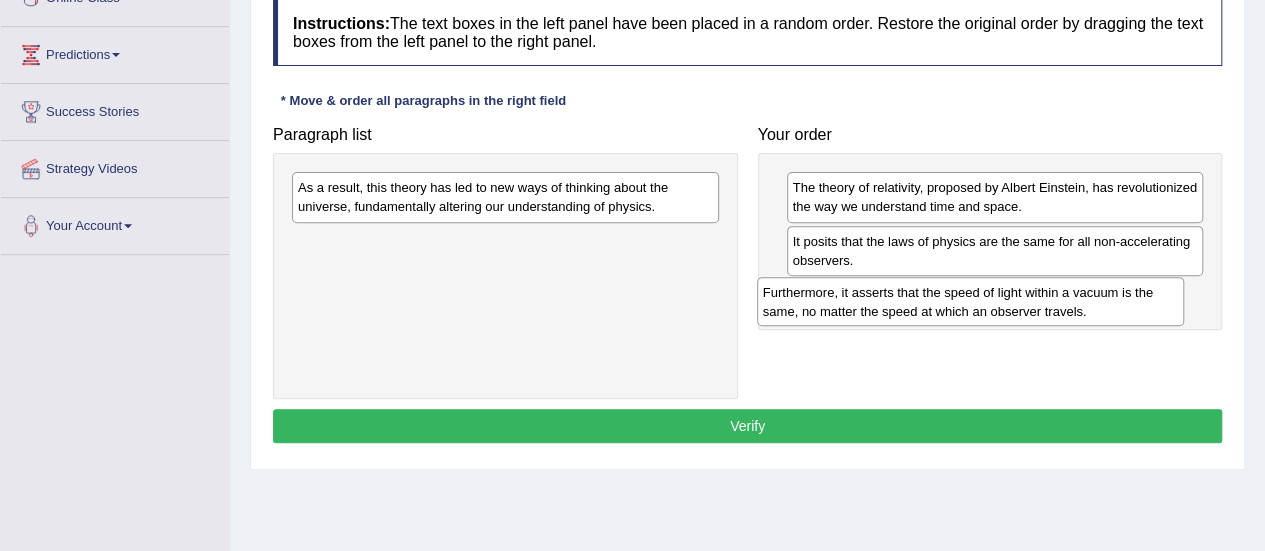 drag, startPoint x: 576, startPoint y: 241, endPoint x: 1042, endPoint y: 293, distance: 468.8923 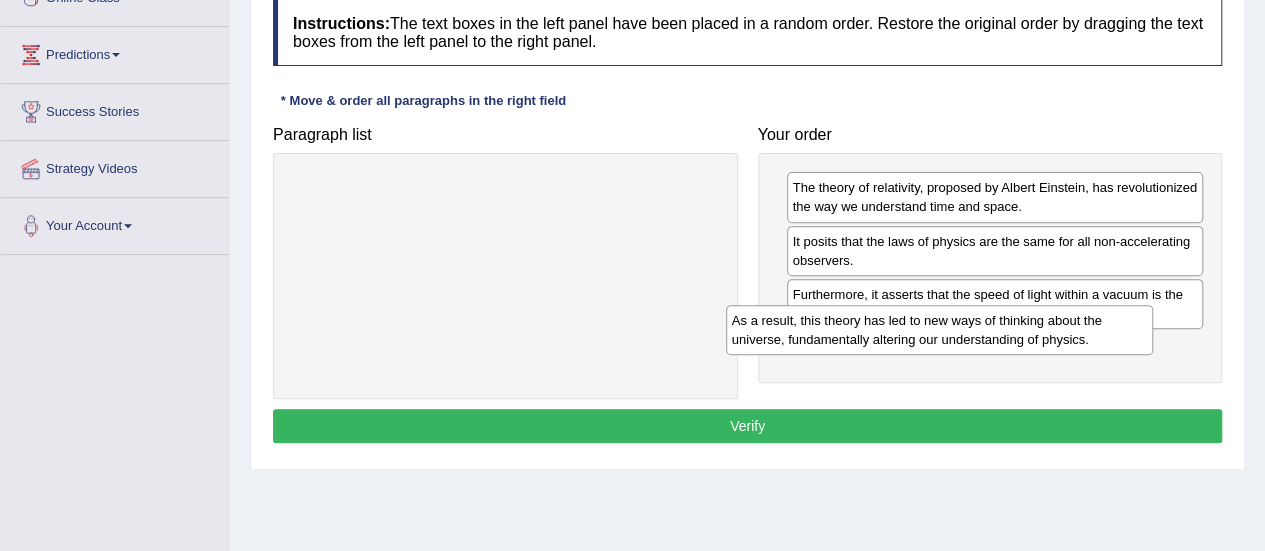 drag, startPoint x: 618, startPoint y: 194, endPoint x: 1103, endPoint y: 345, distance: 507.9626 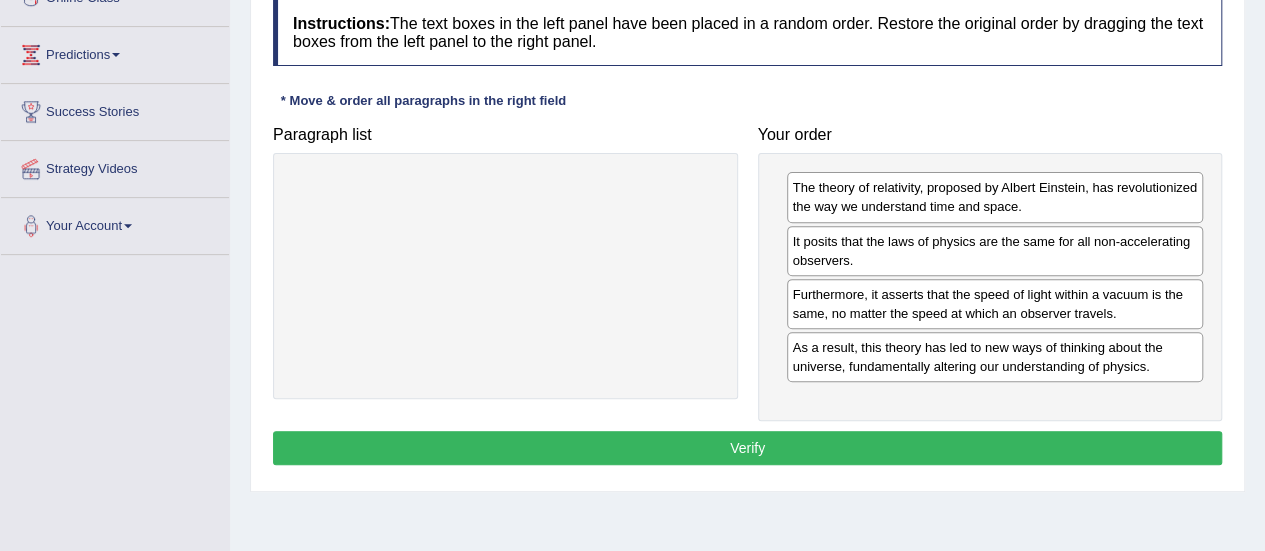 click on "Verify" at bounding box center (747, 448) 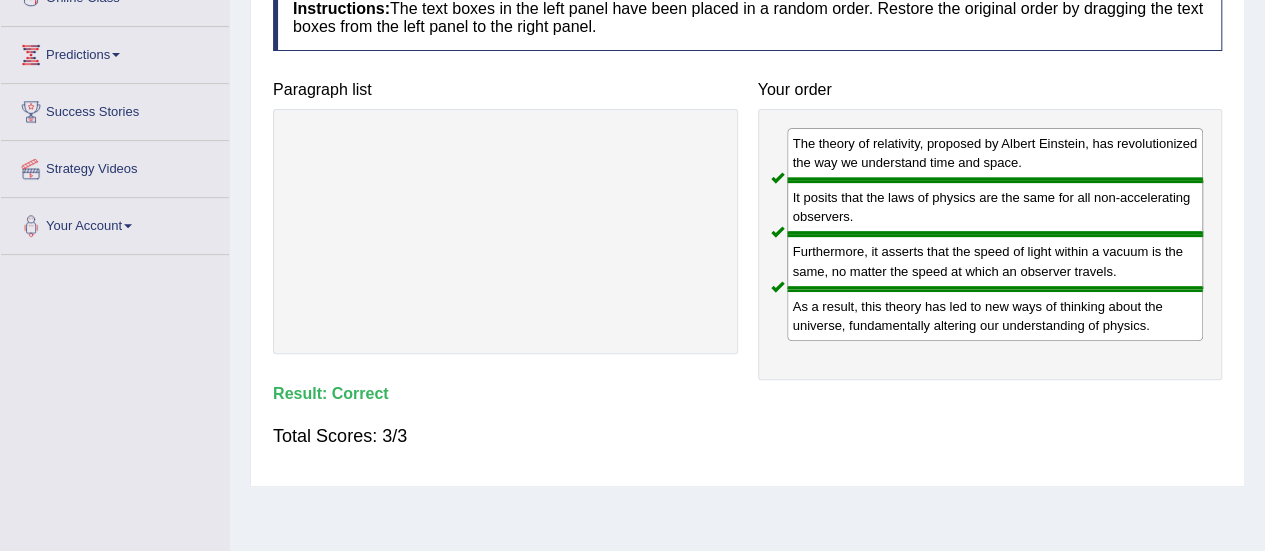 scroll, scrollTop: 0, scrollLeft: 0, axis: both 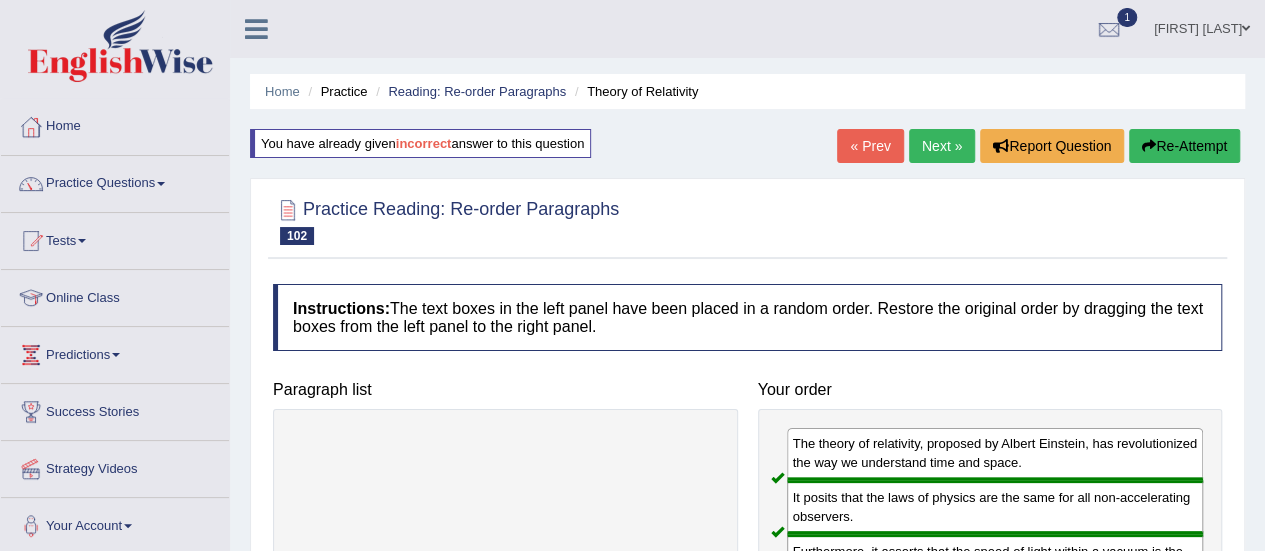 click on "Next »" at bounding box center [942, 146] 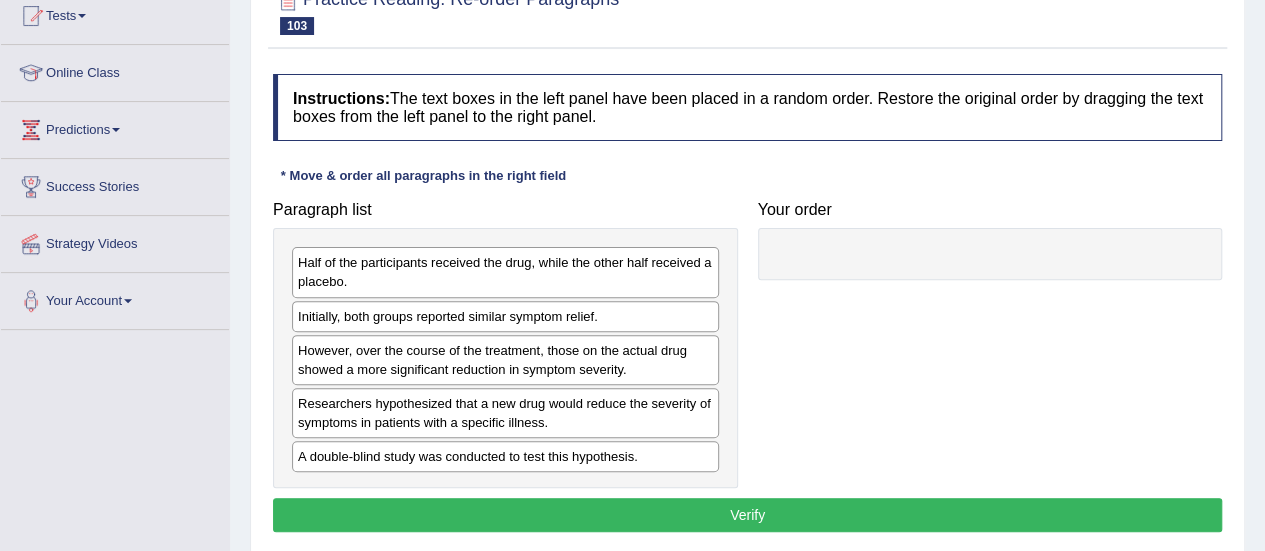 scroll, scrollTop: 0, scrollLeft: 0, axis: both 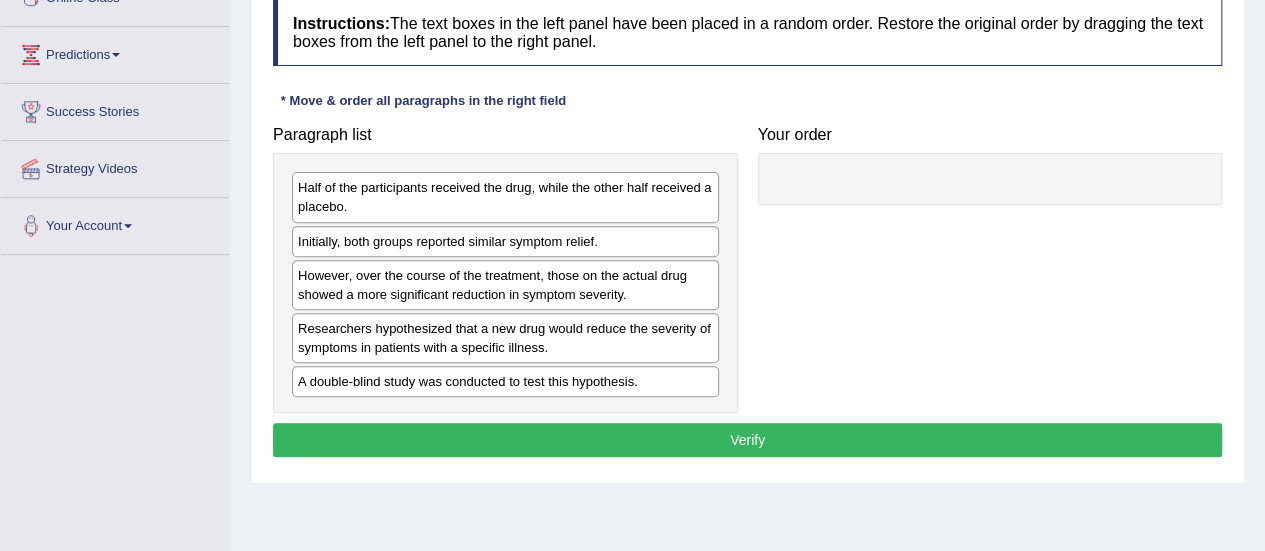 drag, startPoint x: 770, startPoint y: 239, endPoint x: 924, endPoint y: 213, distance: 156.17938 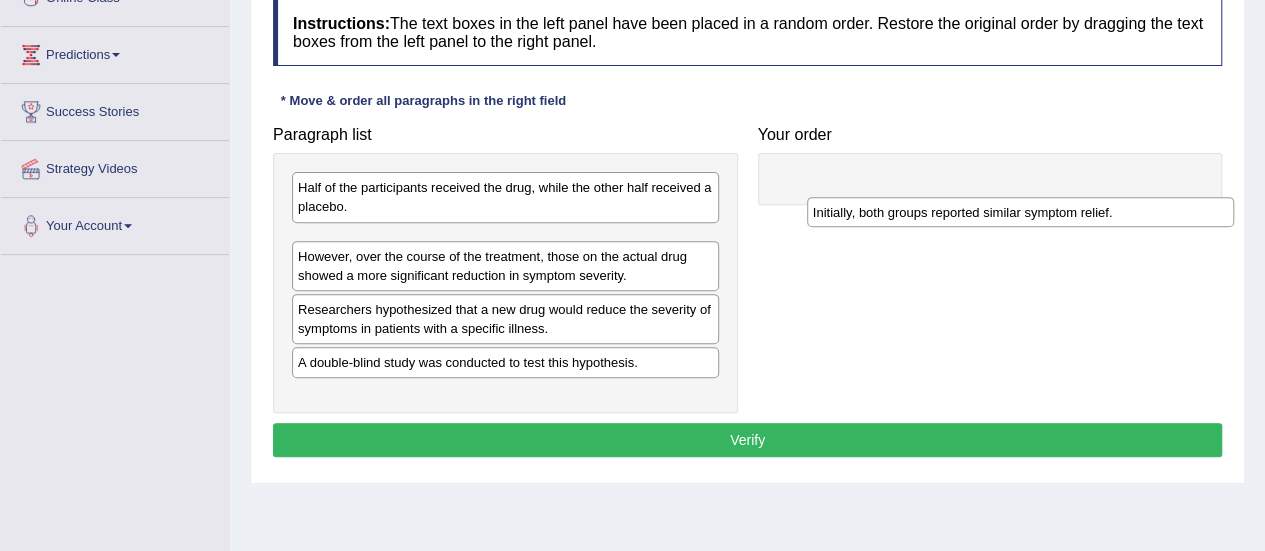 drag, startPoint x: 588, startPoint y: 247, endPoint x: 1104, endPoint y: 219, distance: 516.75916 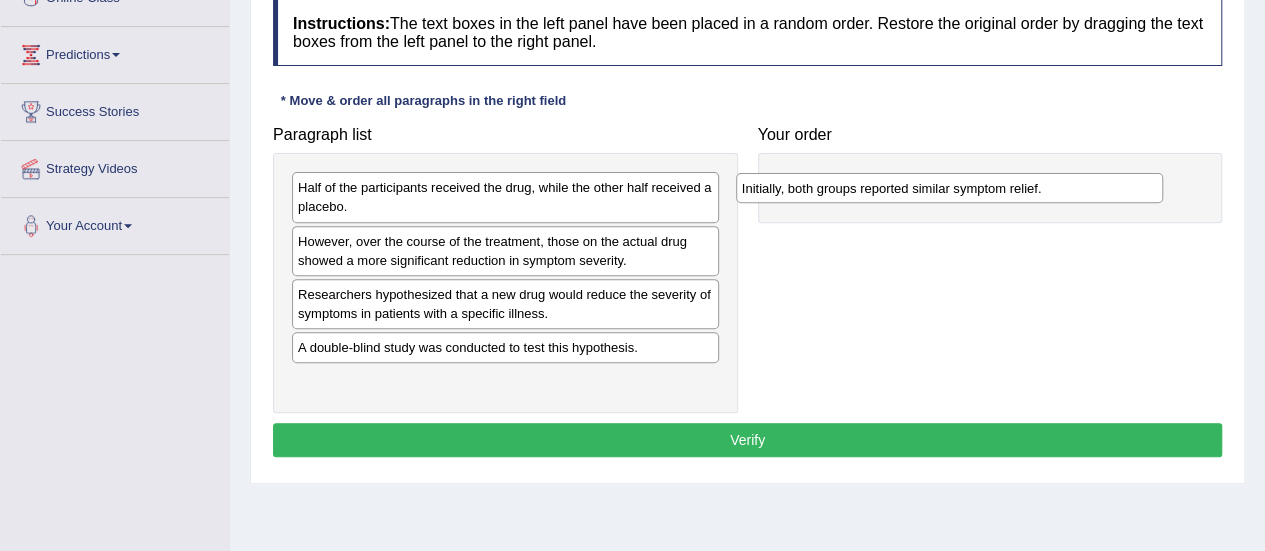 drag, startPoint x: 584, startPoint y: 251, endPoint x: 1089, endPoint y: 187, distance: 509.03928 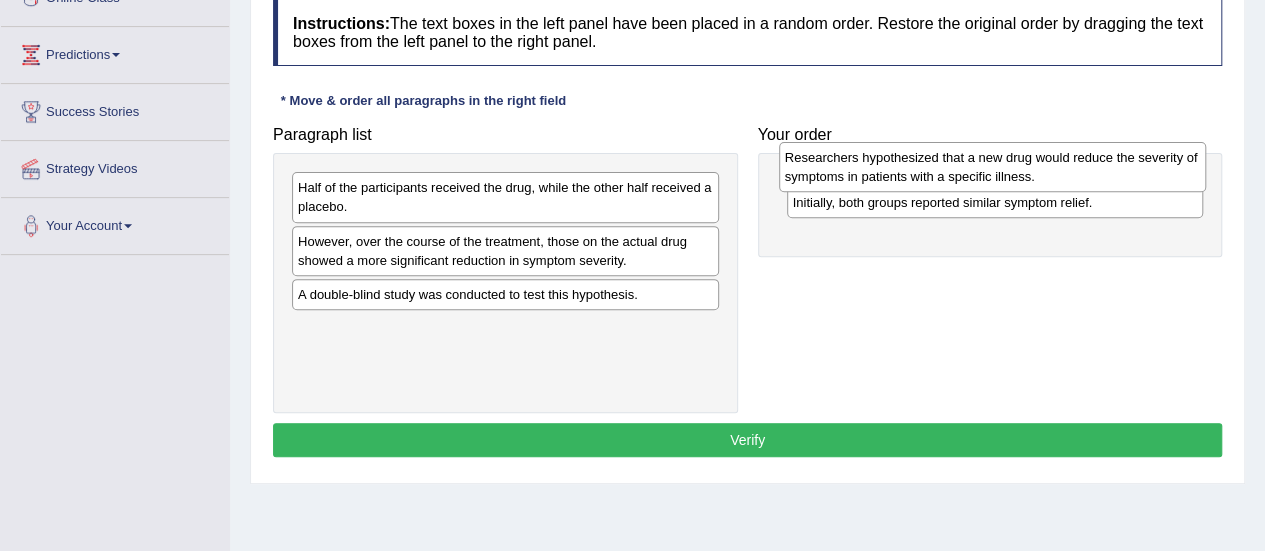 drag, startPoint x: 551, startPoint y: 303, endPoint x: 1032, endPoint y: 167, distance: 499.857 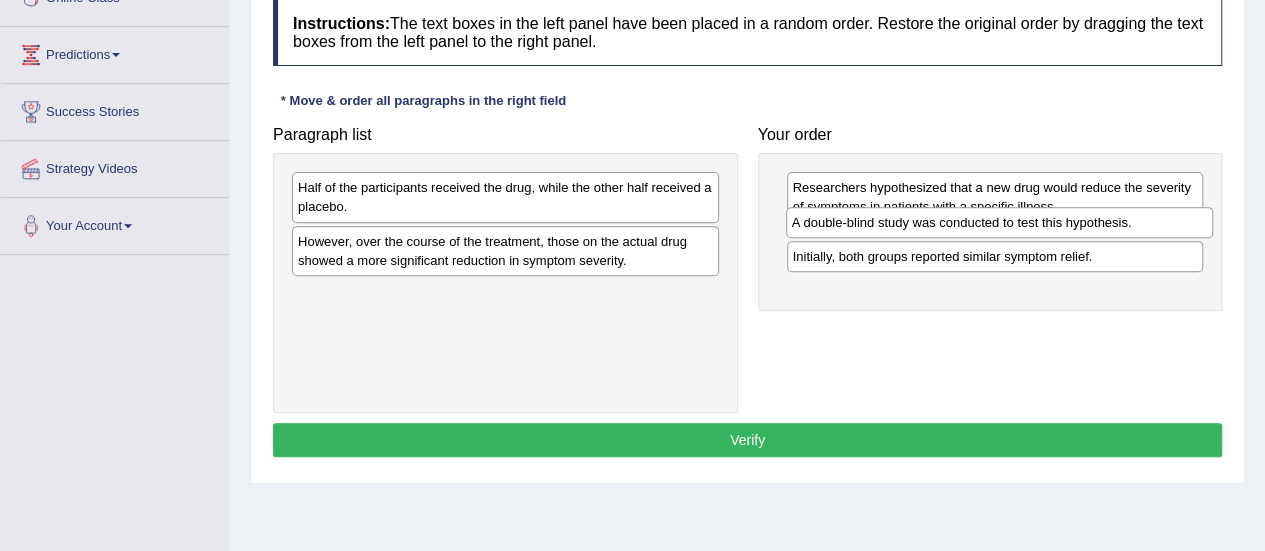 drag, startPoint x: 496, startPoint y: 293, endPoint x: 988, endPoint y: 233, distance: 495.64502 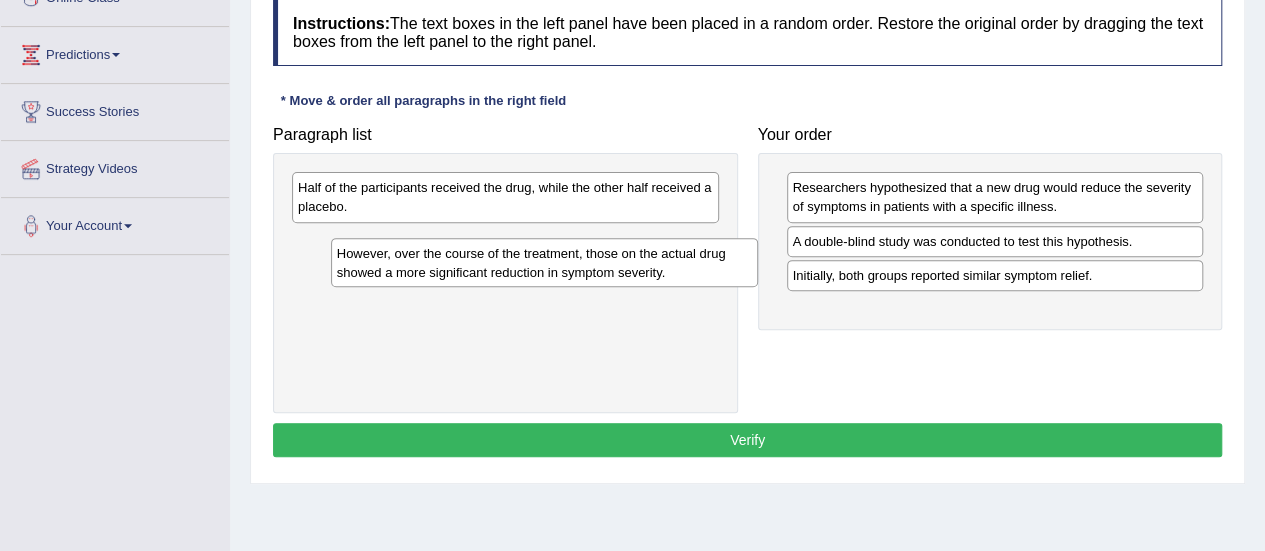 drag, startPoint x: 514, startPoint y: 247, endPoint x: 528, endPoint y: 203, distance: 46.173584 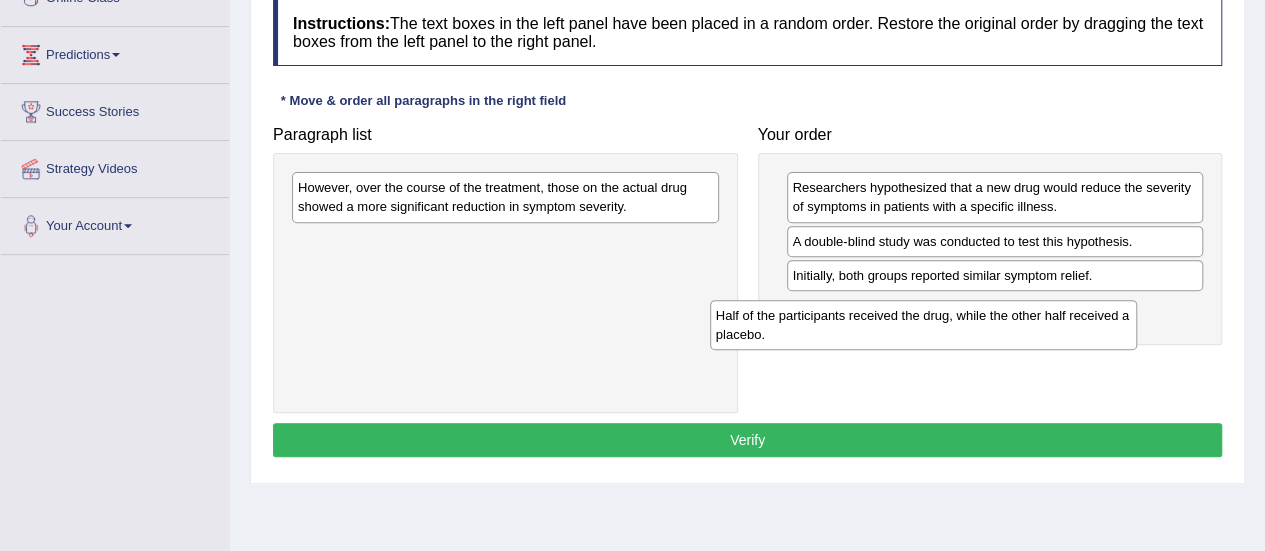 drag, startPoint x: 528, startPoint y: 185, endPoint x: 1010, endPoint y: 300, distance: 495.52902 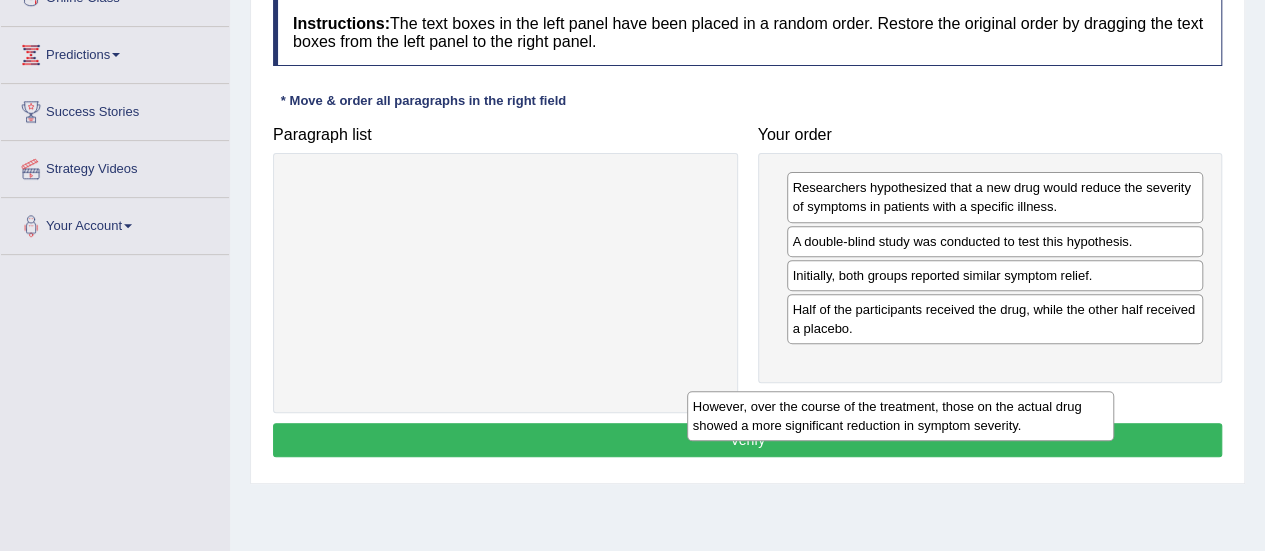 drag, startPoint x: 608, startPoint y: 219, endPoint x: 1028, endPoint y: 371, distance: 446.6587 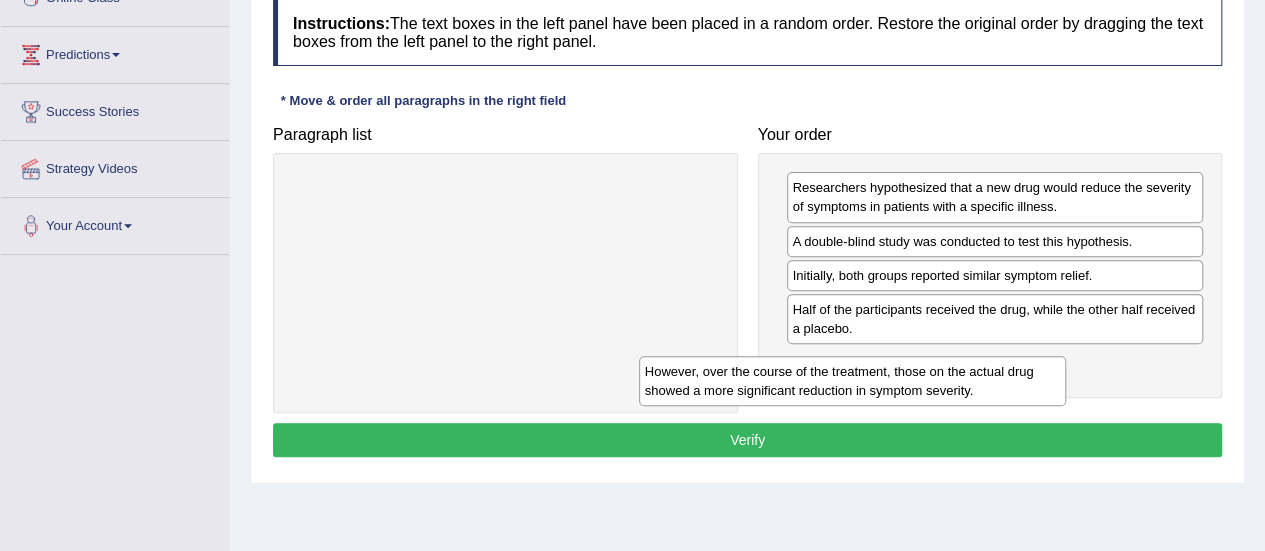 drag, startPoint x: 528, startPoint y: 190, endPoint x: 1049, endPoint y: 372, distance: 551.8741 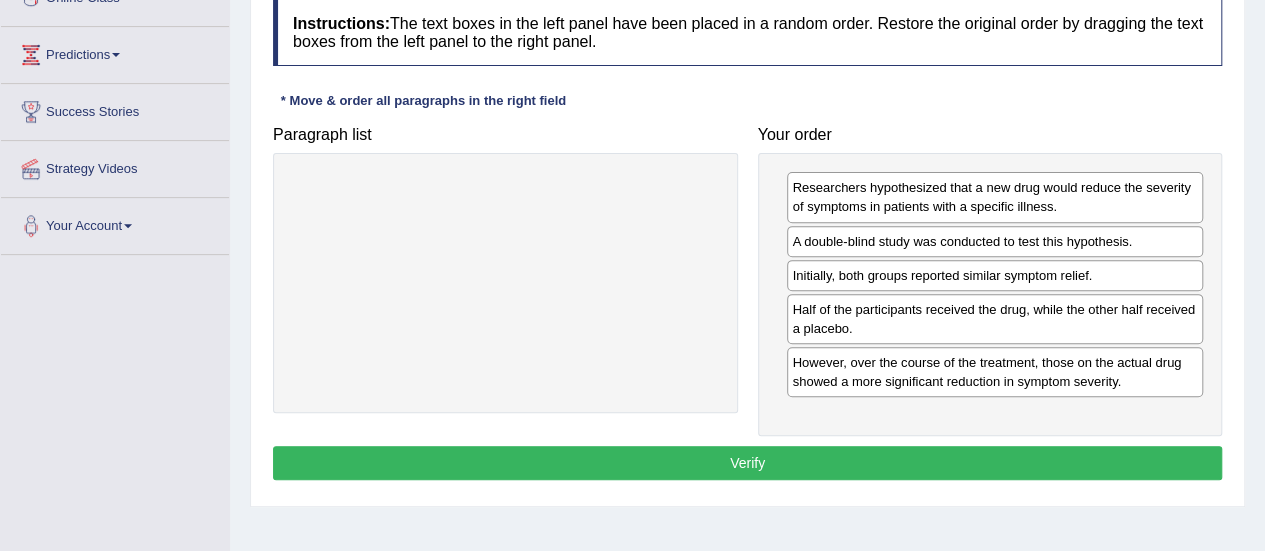 click on "Verify" at bounding box center [747, 463] 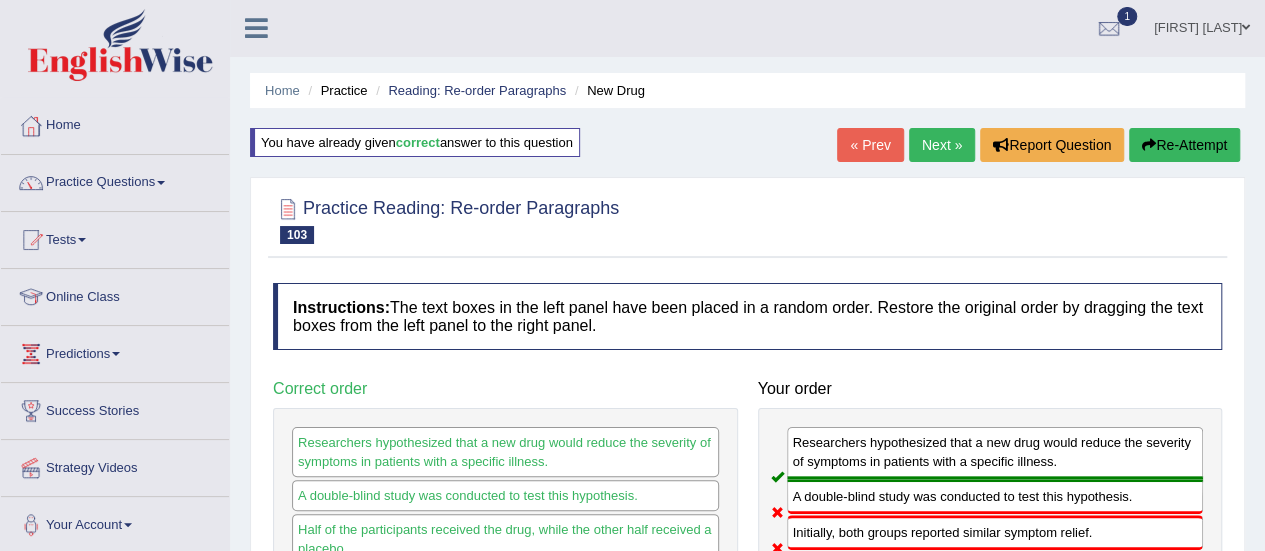 scroll, scrollTop: 0, scrollLeft: 0, axis: both 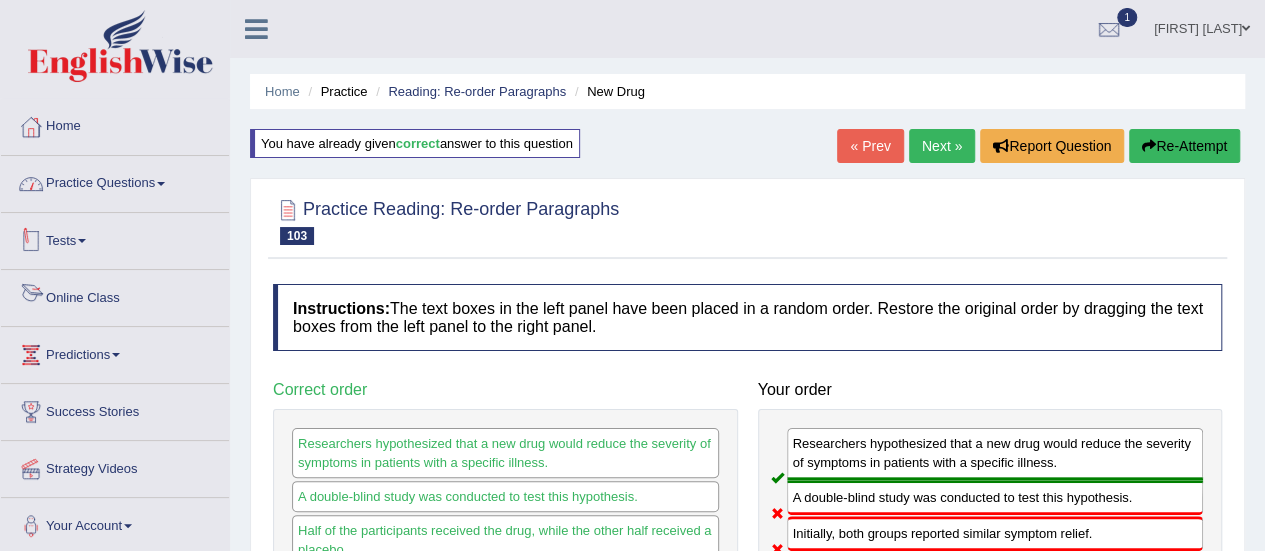 click on "Practice Questions" at bounding box center (115, 181) 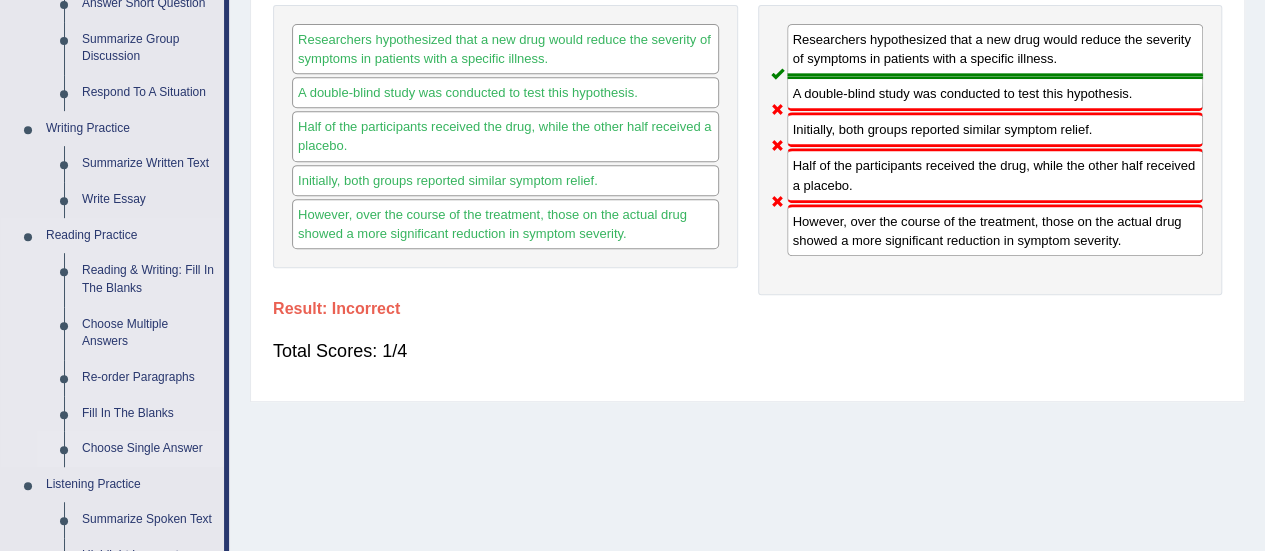 scroll, scrollTop: 500, scrollLeft: 0, axis: vertical 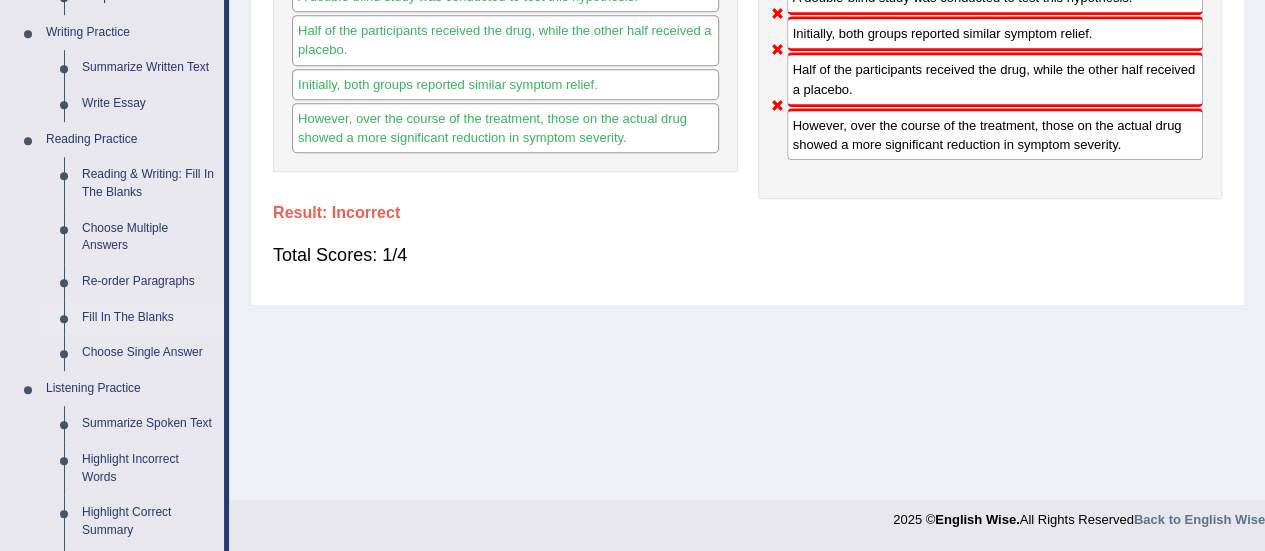 click on "Fill In The Blanks" at bounding box center [148, 318] 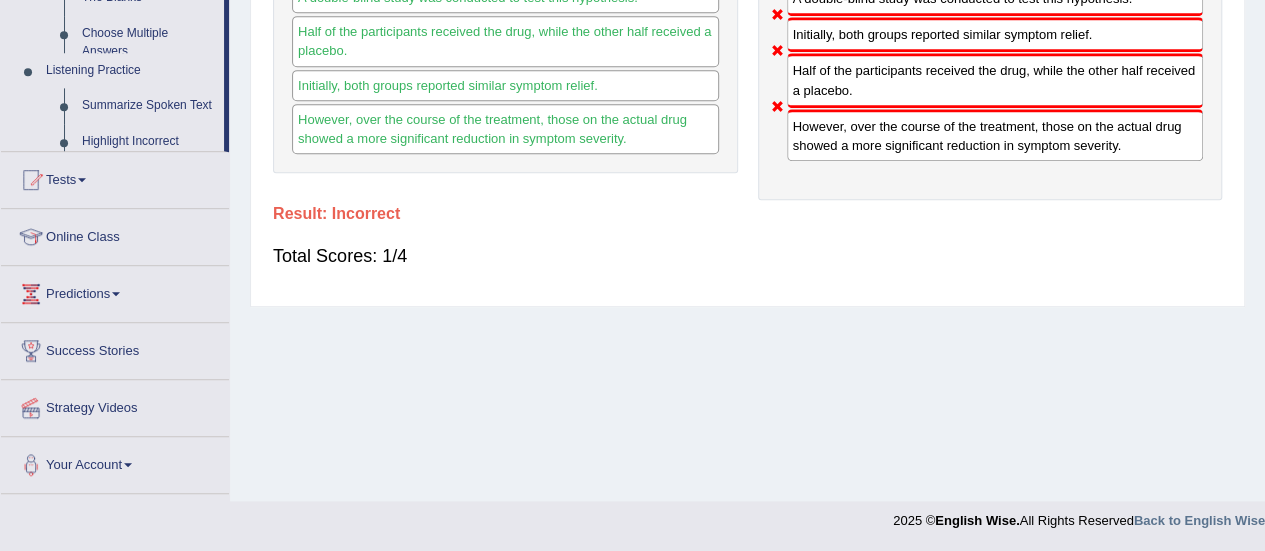 scroll, scrollTop: 498, scrollLeft: 0, axis: vertical 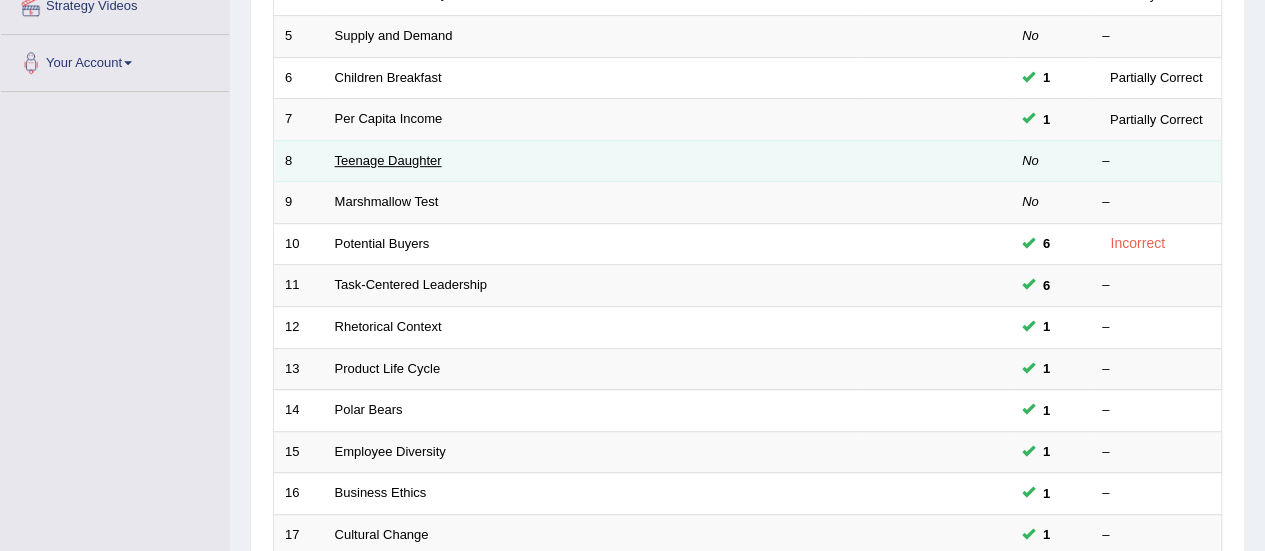 click on "Teenage Daughter" at bounding box center (388, 160) 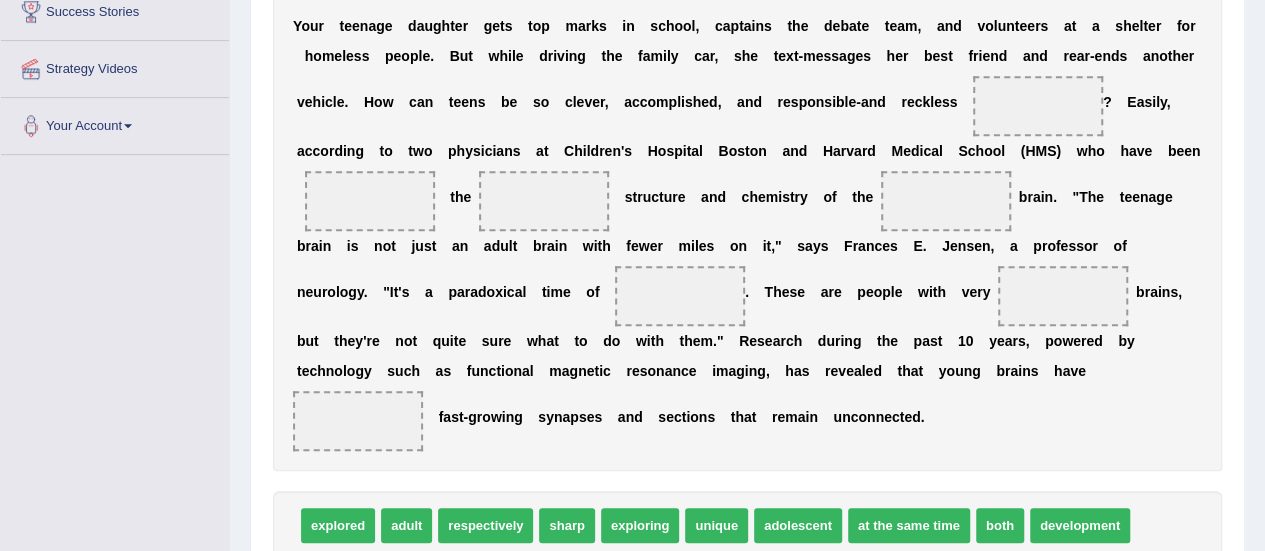 scroll, scrollTop: 0, scrollLeft: 0, axis: both 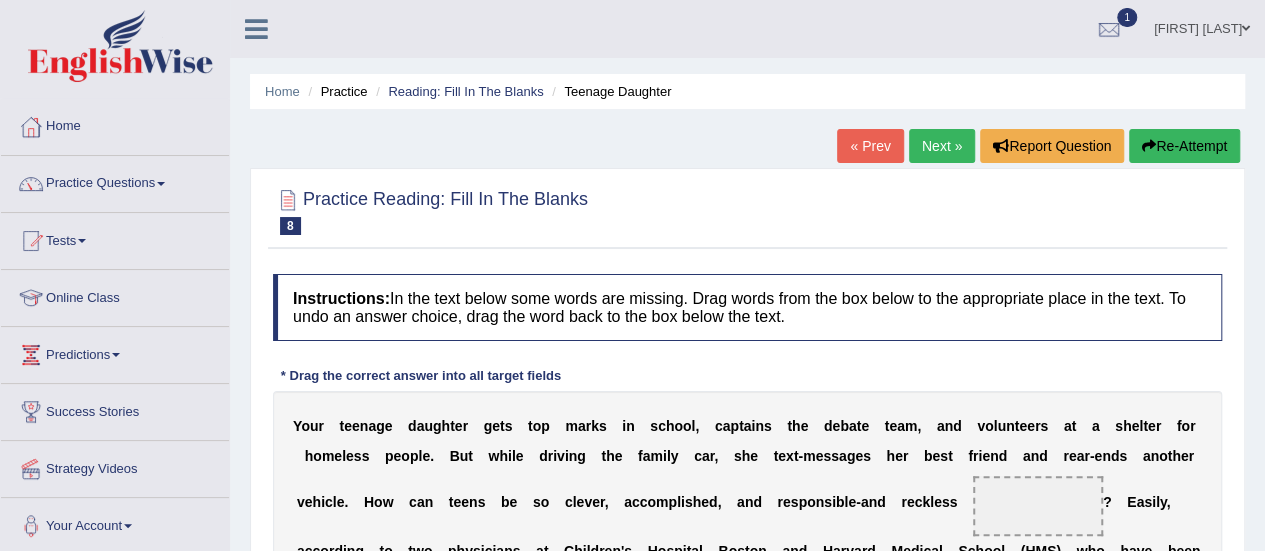 click on "Next »" at bounding box center [942, 146] 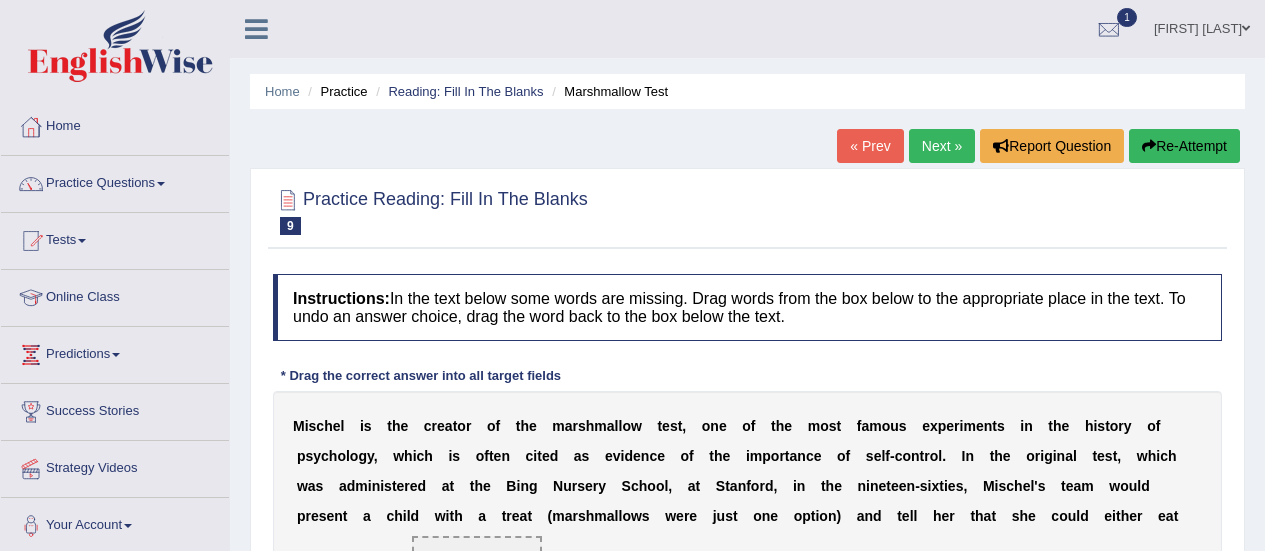 scroll, scrollTop: 436, scrollLeft: 0, axis: vertical 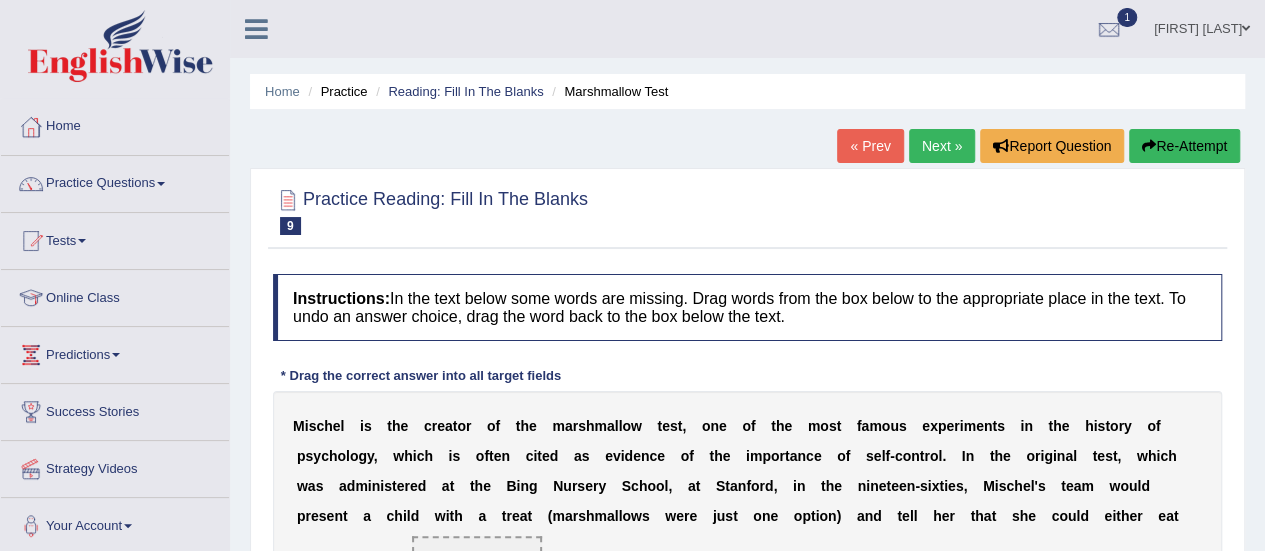 click on "Next »" at bounding box center [942, 146] 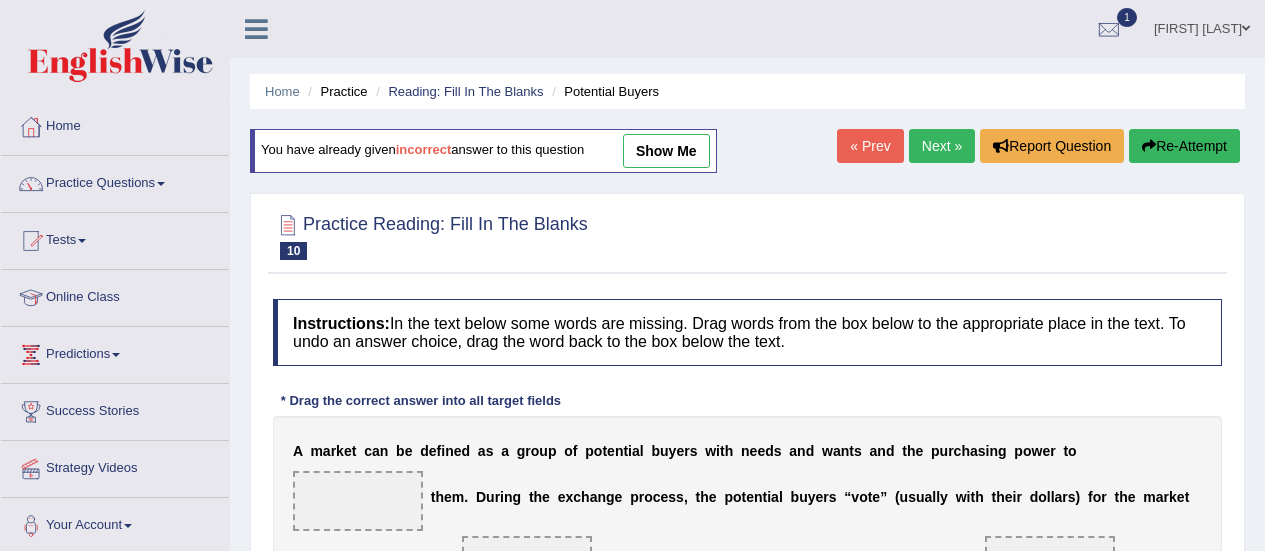 scroll, scrollTop: 300, scrollLeft: 0, axis: vertical 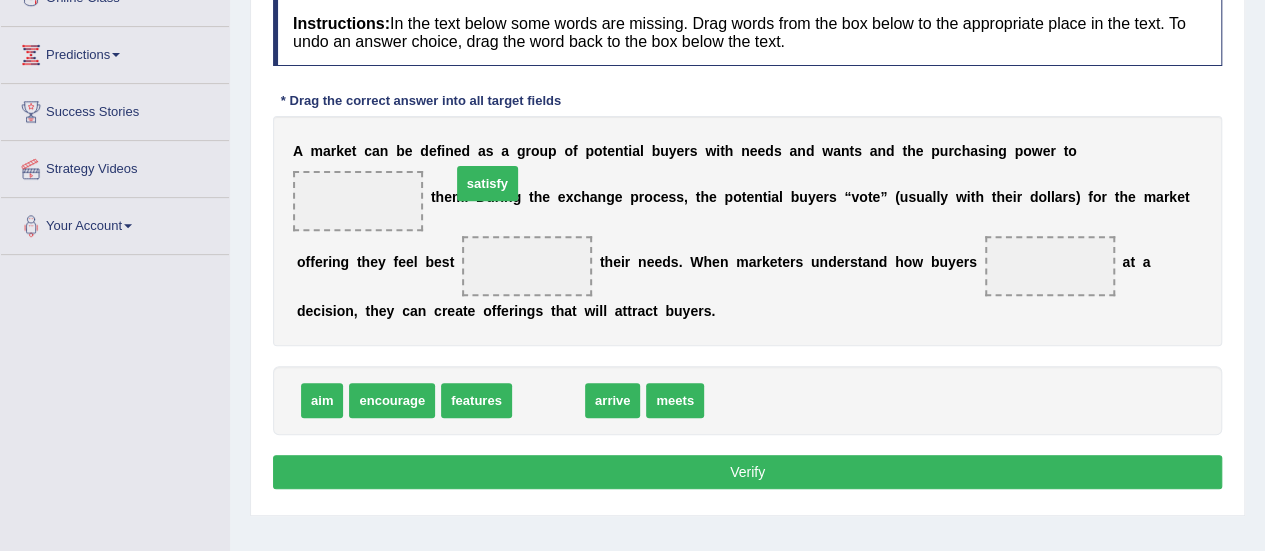 drag, startPoint x: 556, startPoint y: 394, endPoint x: 355, endPoint y: 189, distance: 287.09927 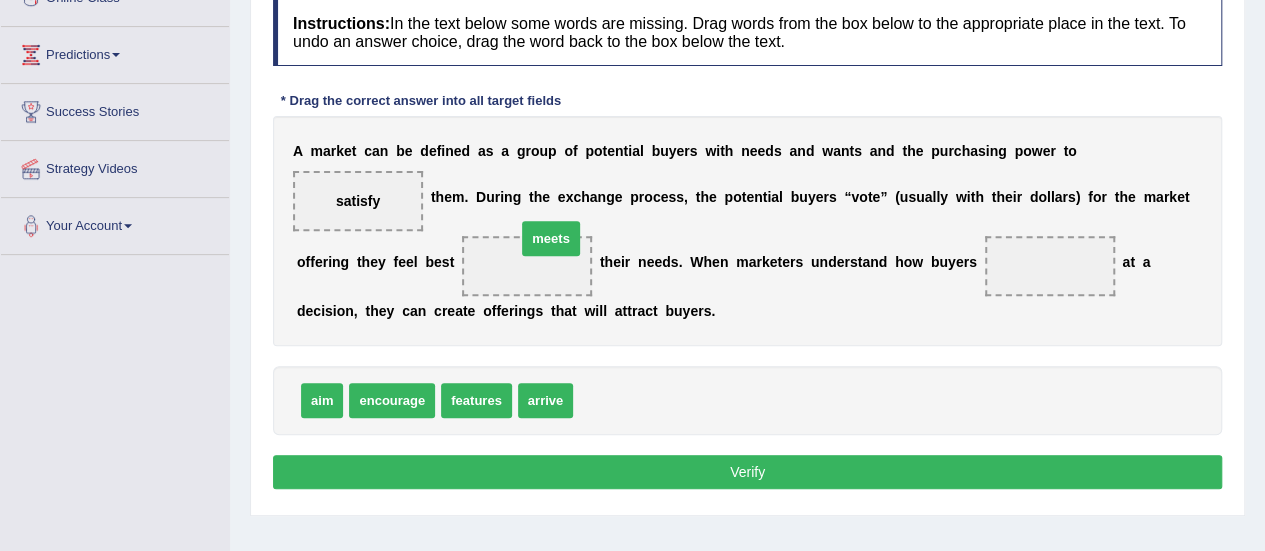 drag, startPoint x: 606, startPoint y: 391, endPoint x: 547, endPoint y: 231, distance: 170.53152 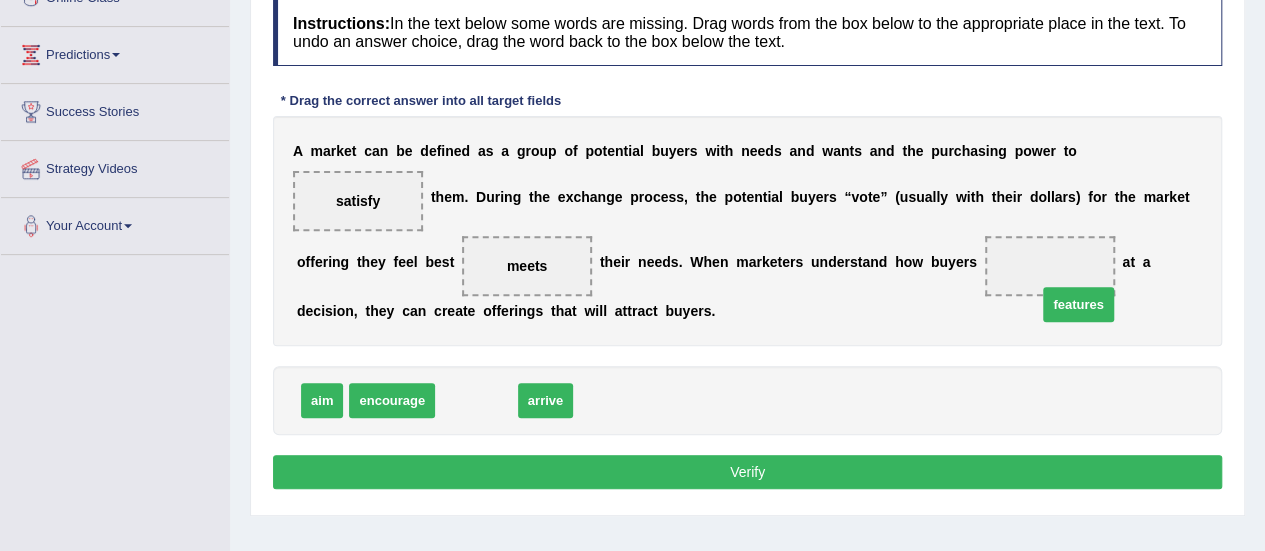 drag, startPoint x: 450, startPoint y: 403, endPoint x: 1060, endPoint y: 306, distance: 617.6641 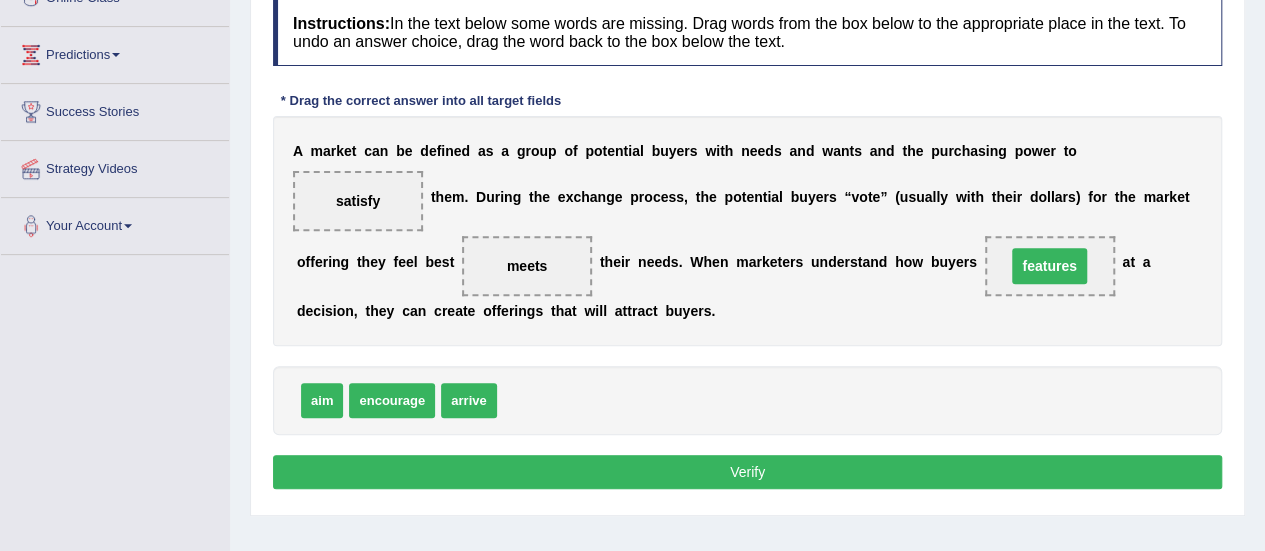click on "Verify" at bounding box center (747, 472) 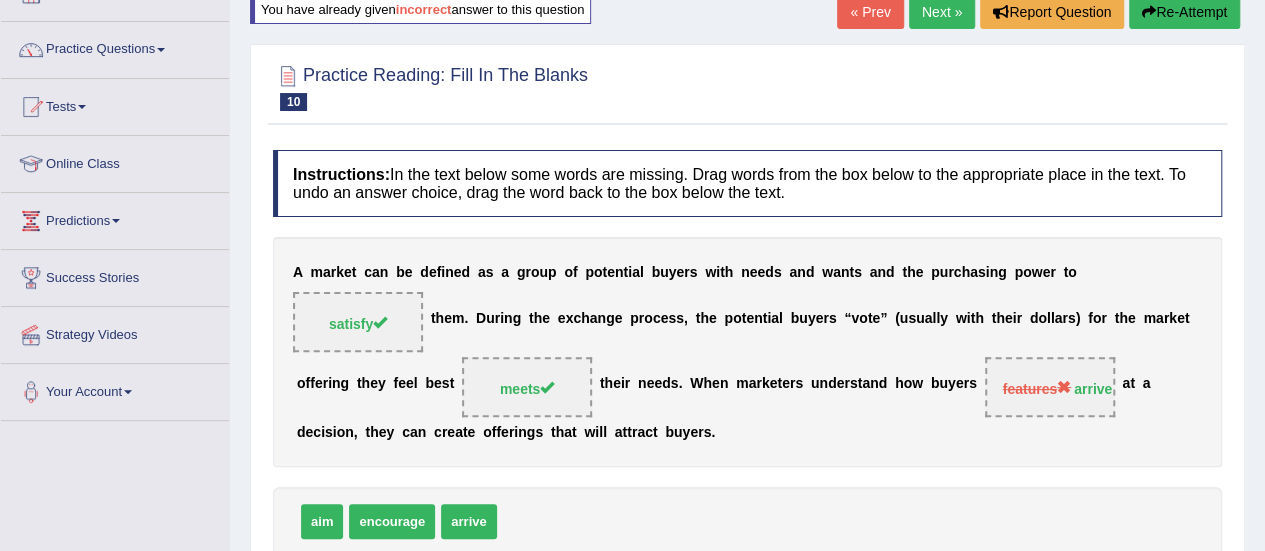 scroll, scrollTop: 0, scrollLeft: 0, axis: both 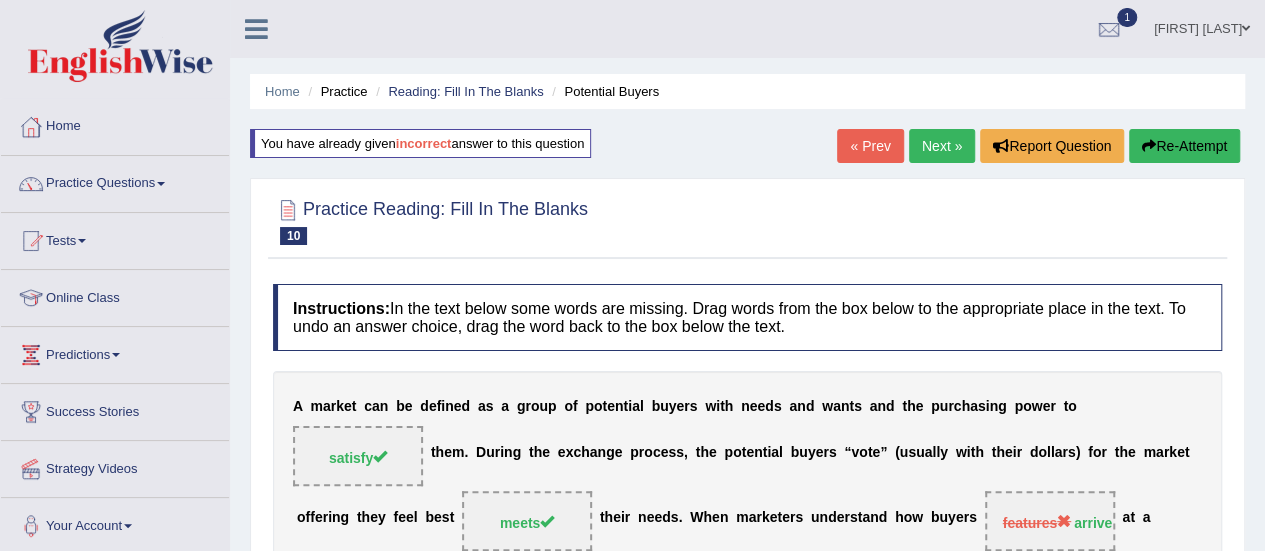 click on "Next »" at bounding box center (942, 146) 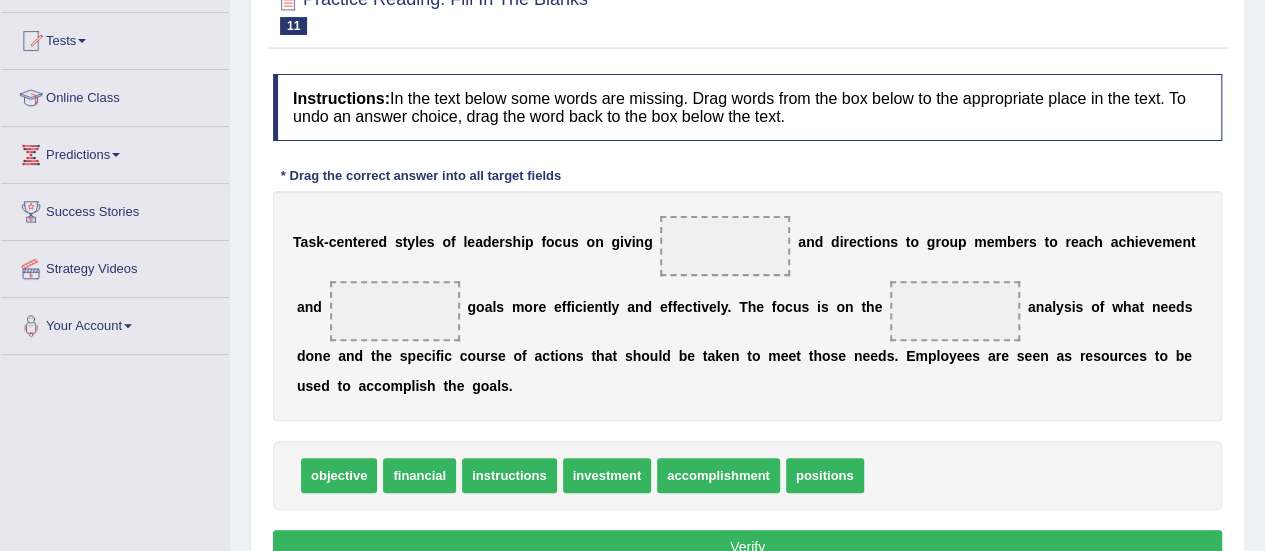 scroll, scrollTop: 254, scrollLeft: 0, axis: vertical 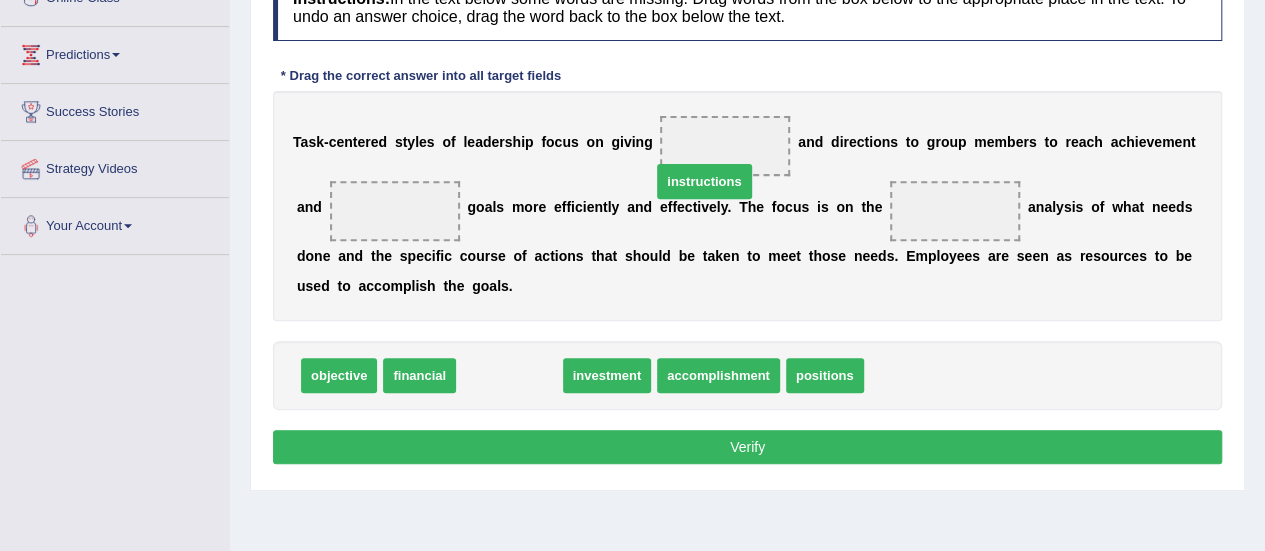 drag, startPoint x: 556, startPoint y: 338, endPoint x: 760, endPoint y: 133, distance: 289.20755 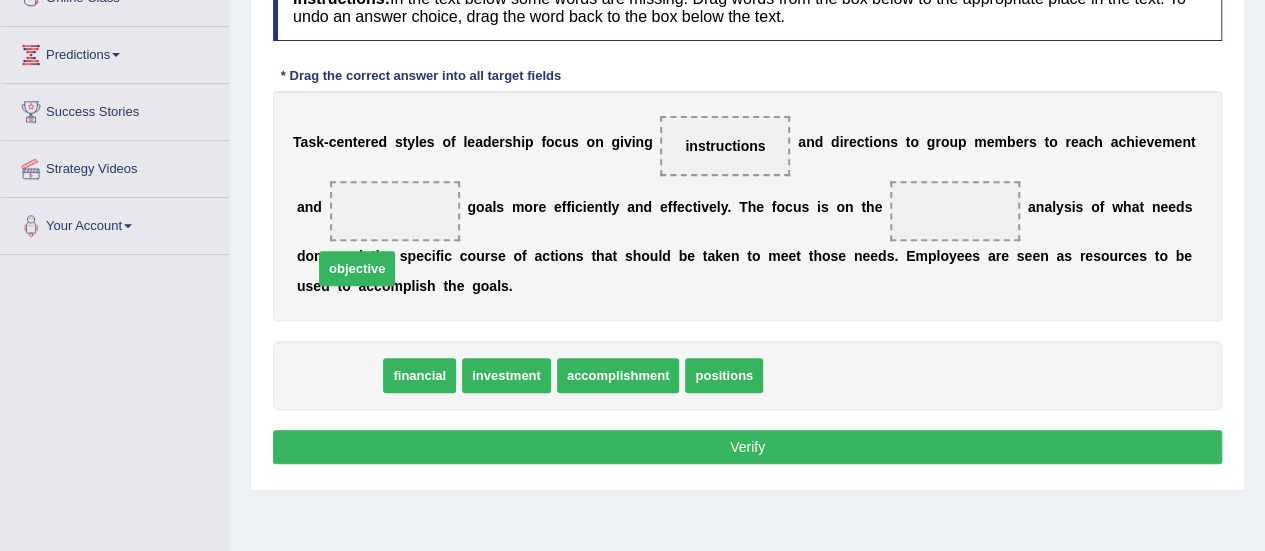 drag, startPoint x: 369, startPoint y: 262, endPoint x: 372, endPoint y: 218, distance: 44.102154 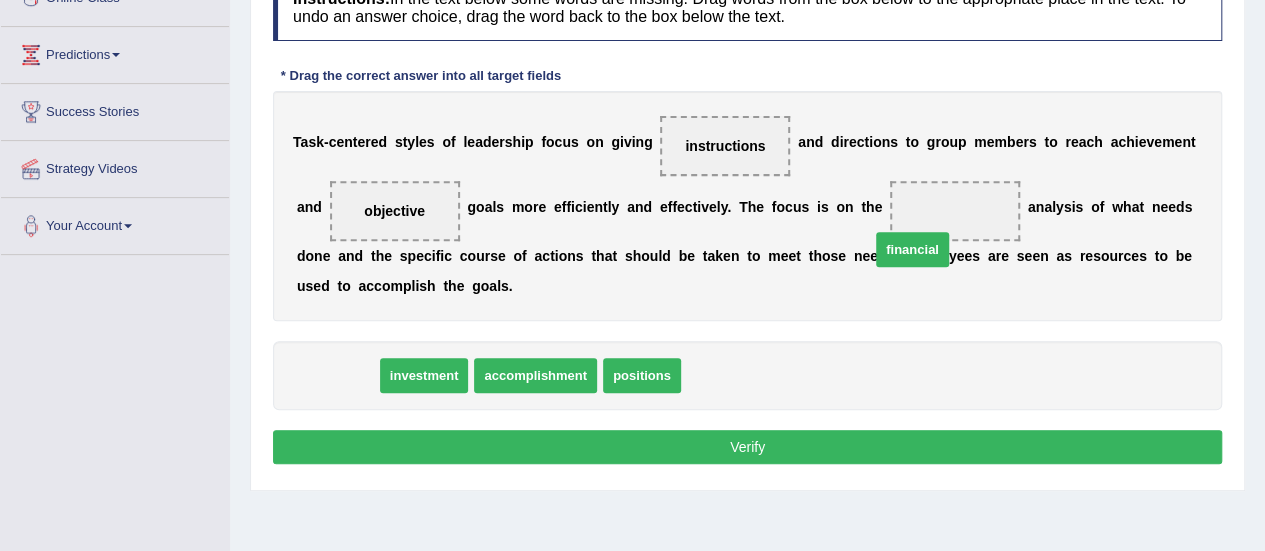 drag, startPoint x: 341, startPoint y: 370, endPoint x: 956, endPoint y: 211, distance: 635.2212 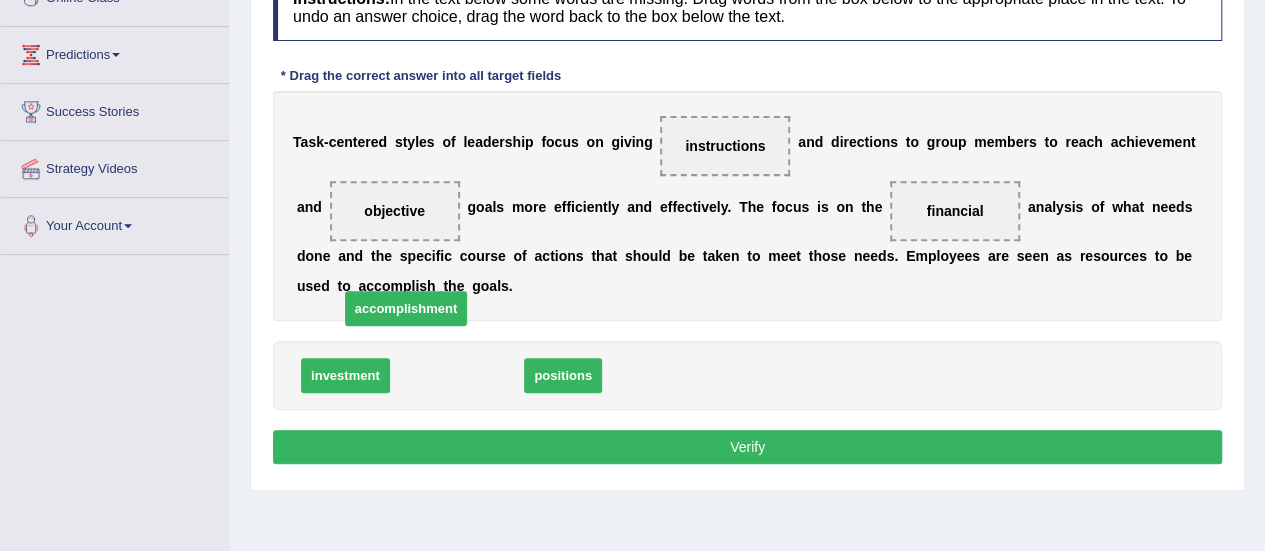 drag, startPoint x: 456, startPoint y: 376, endPoint x: 354, endPoint y: 229, distance: 178.92177 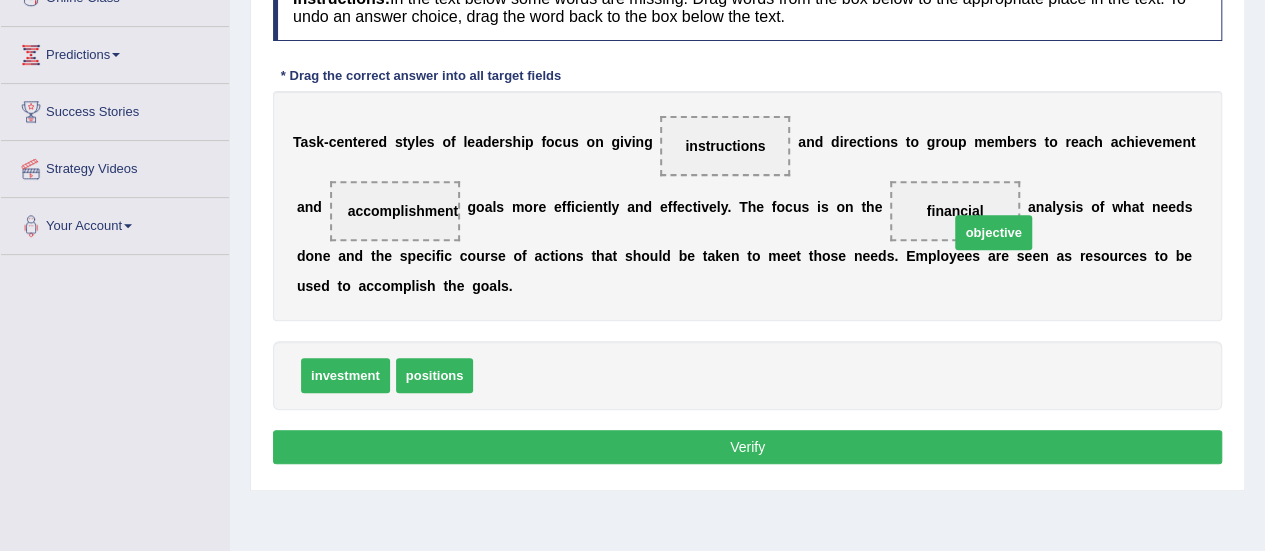 drag, startPoint x: 522, startPoint y: 374, endPoint x: 948, endPoint y: 213, distance: 455.4086 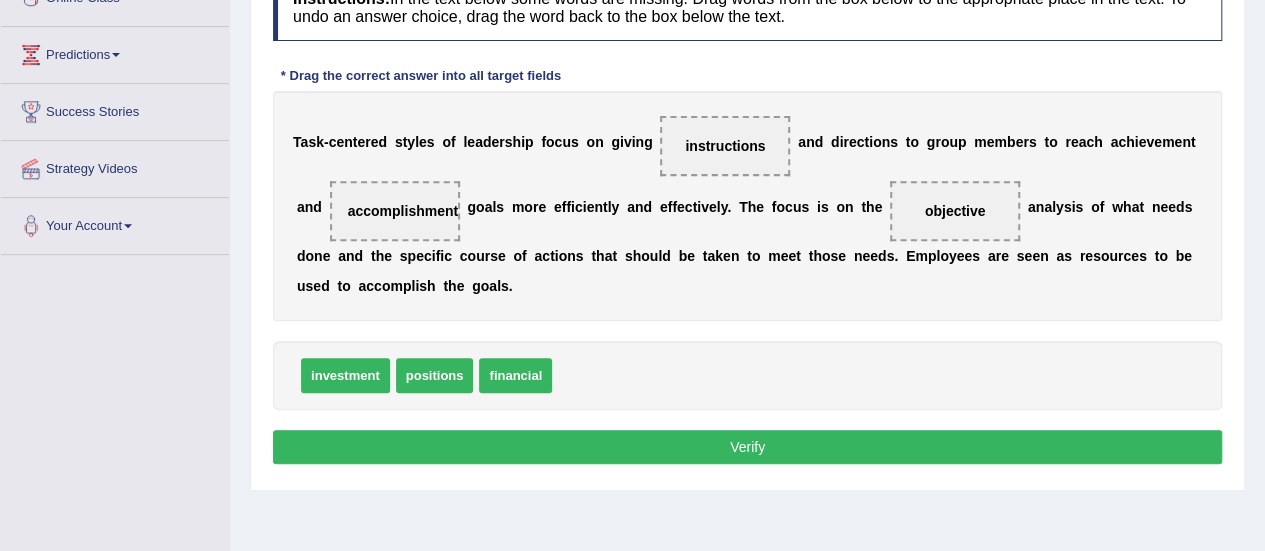 click on "Verify" at bounding box center [747, 447] 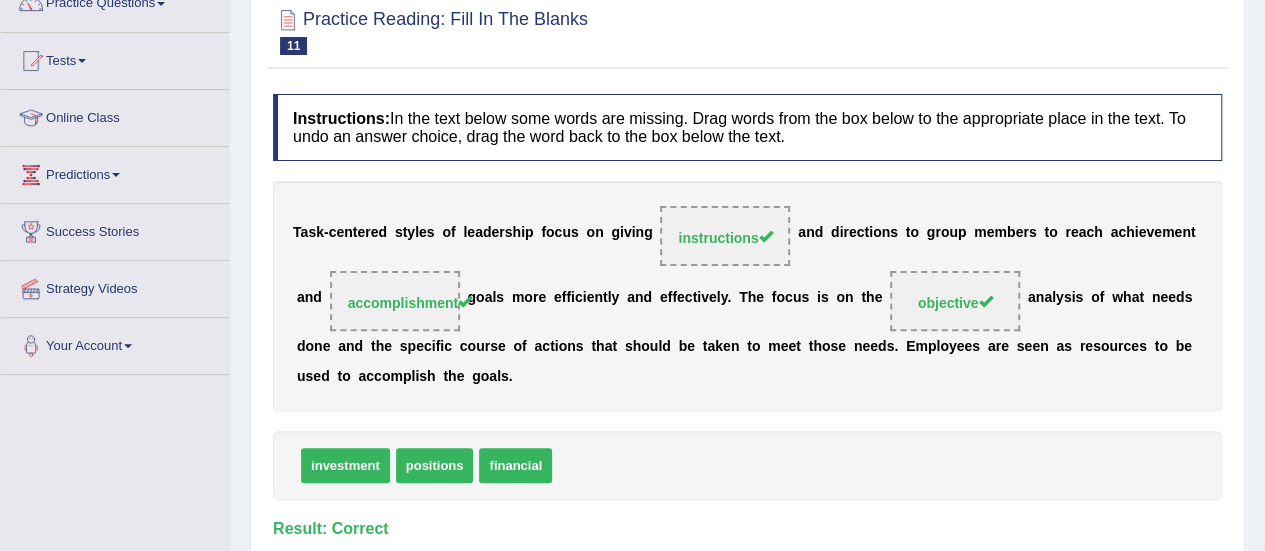 scroll, scrollTop: 0, scrollLeft: 0, axis: both 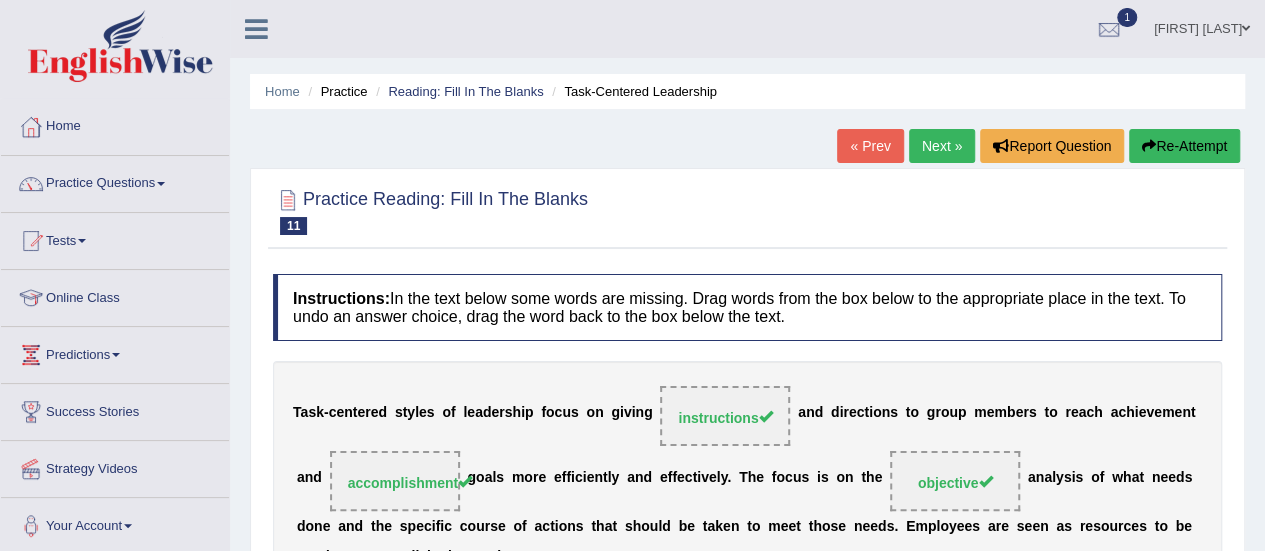 click on "Home" at bounding box center (282, 91) 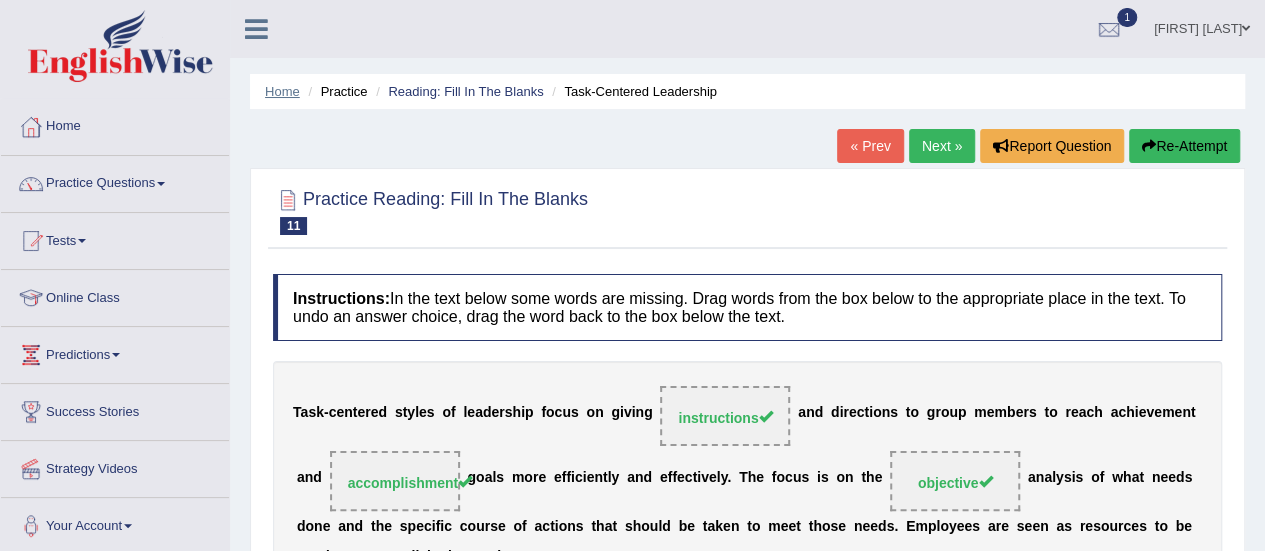 click on "Home" at bounding box center [282, 91] 